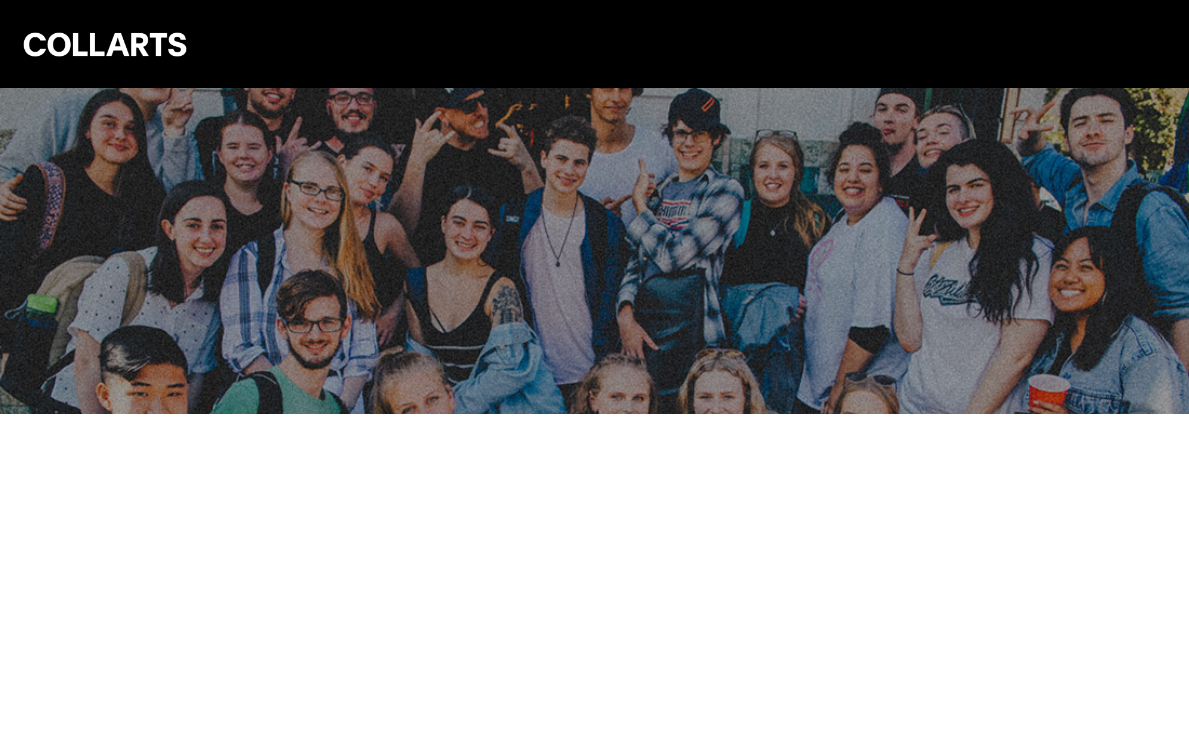 scroll, scrollTop: 0, scrollLeft: 0, axis: both 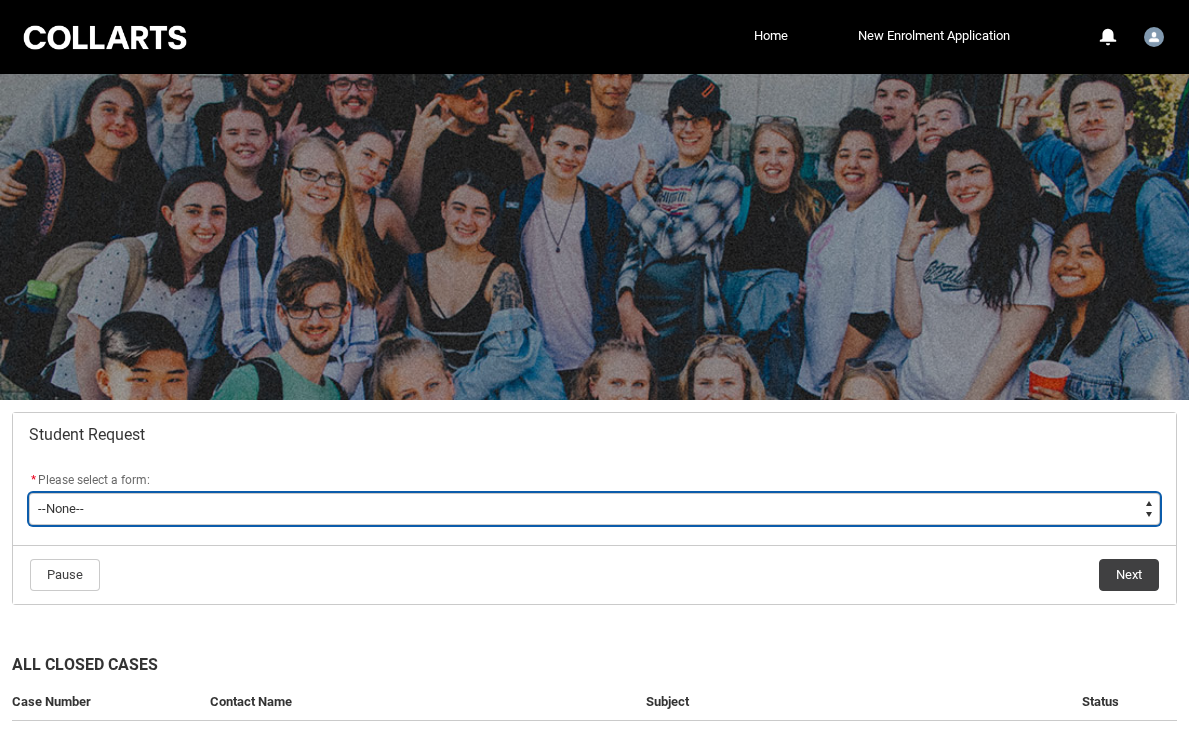click on "--None-- Academic Transcript Application to Appeal Assignment Extension Course Credit / RPL Course Transfer Deferral / Leave of Absence Enrolment Variation Grievance Reasonable Adjustment Return to Study Application Special Consideration Tuition Fee Refund Withdraw & Cancel Enrolment General Enquiry FEE-HELP Exemption Form Financial Hardship Program" at bounding box center [594, 509] 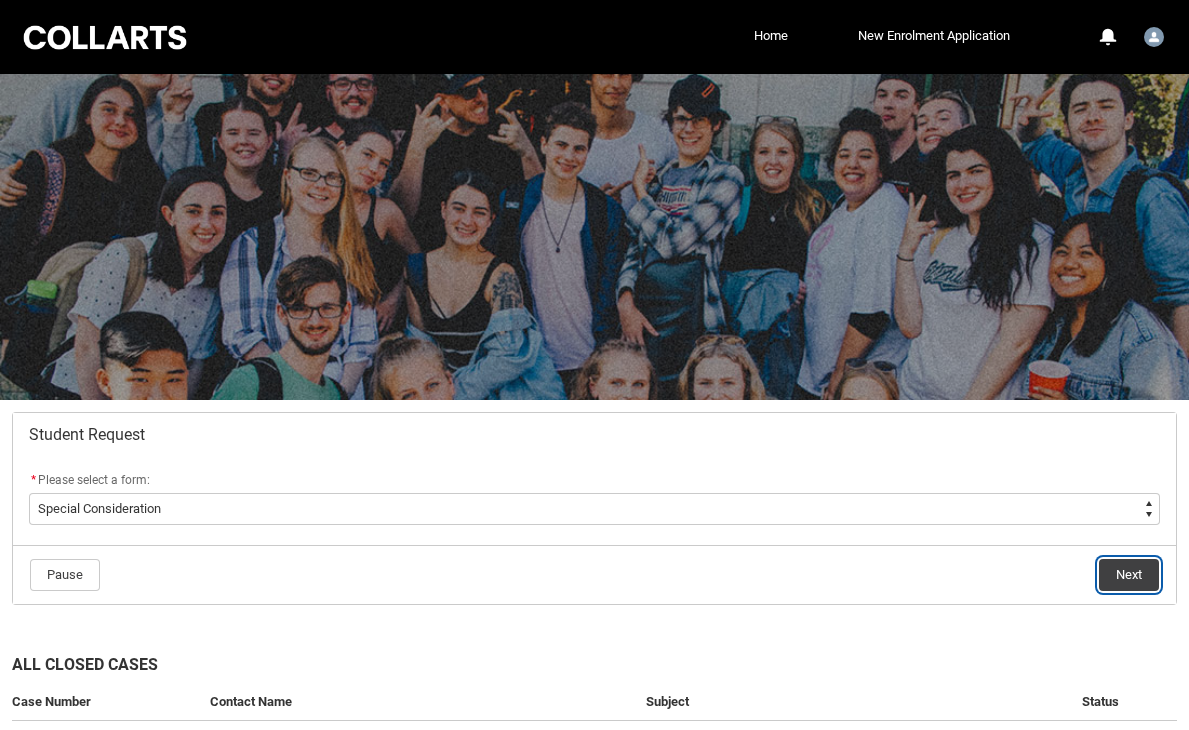 click on "Next" 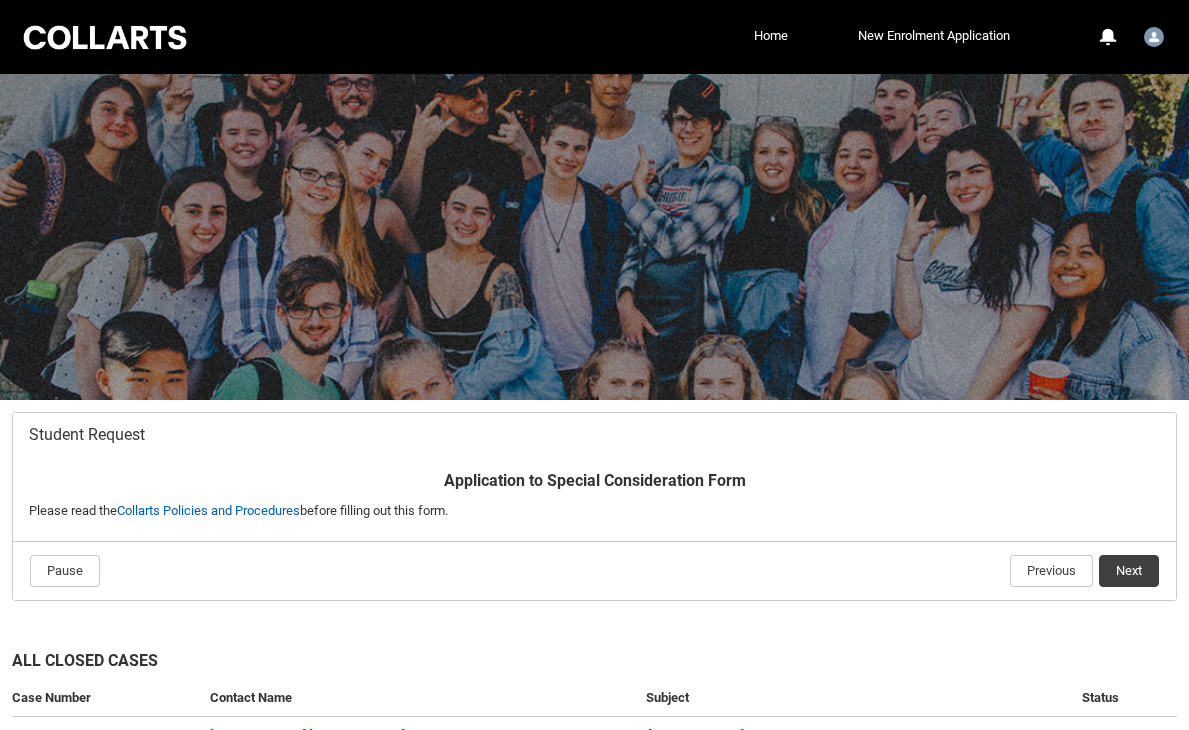 scroll, scrollTop: 213, scrollLeft: 0, axis: vertical 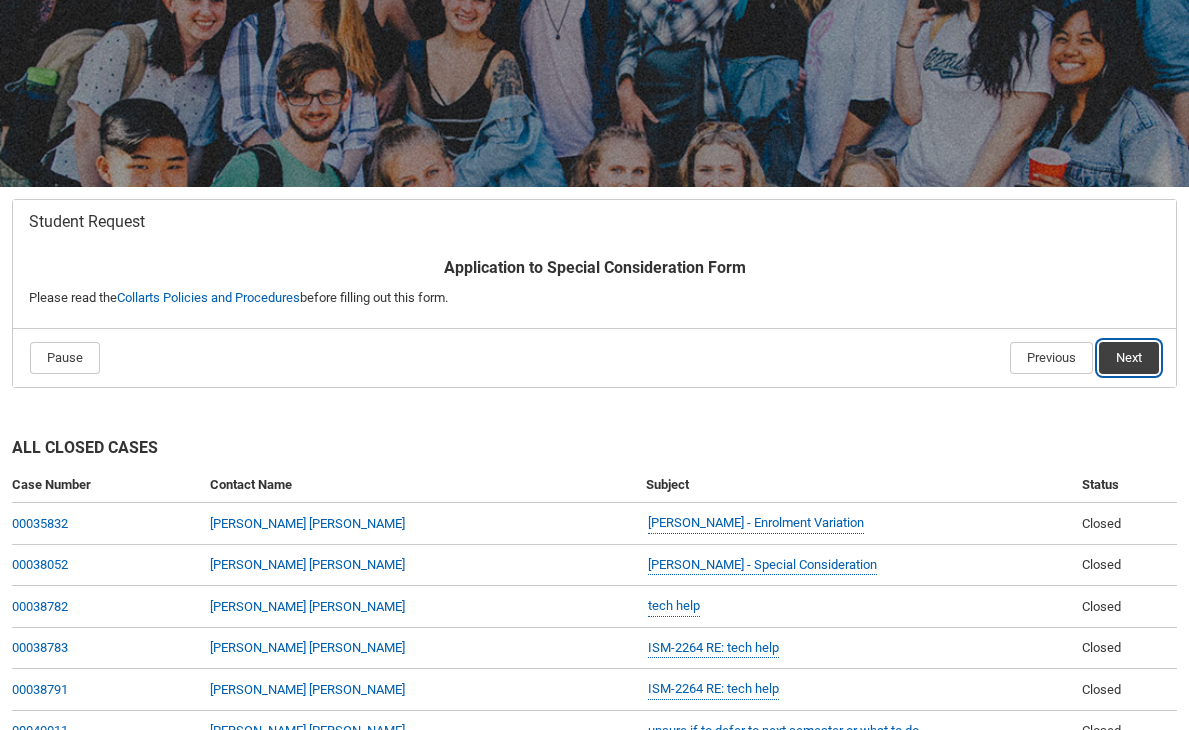 click on "Next" 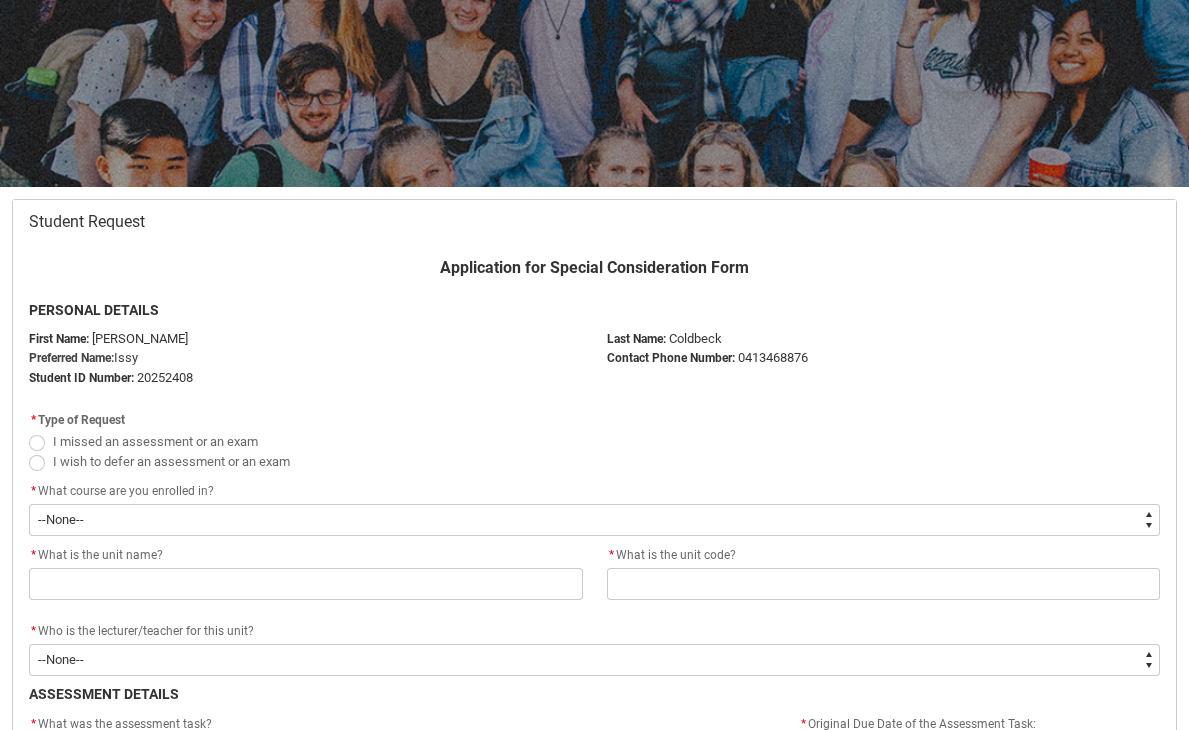 click on "I missed an assessment or an exam" at bounding box center (155, 441) 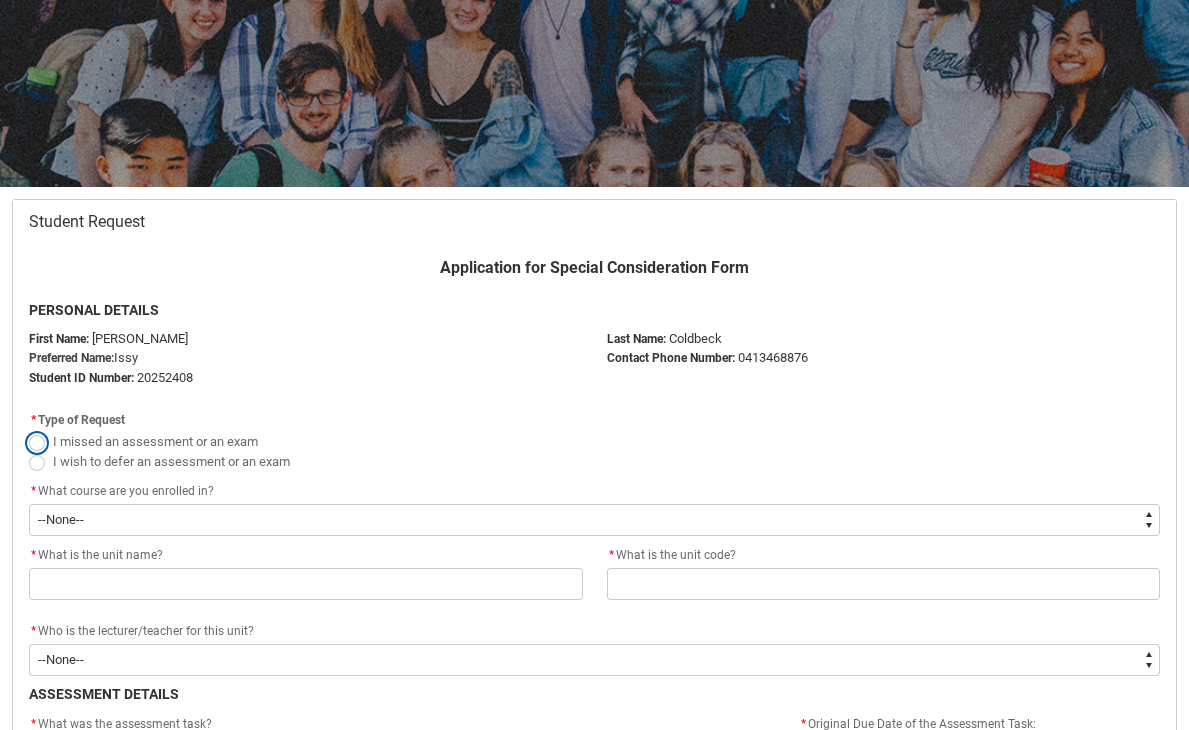 click on "I missed an assessment or an exam" at bounding box center (28, 430) 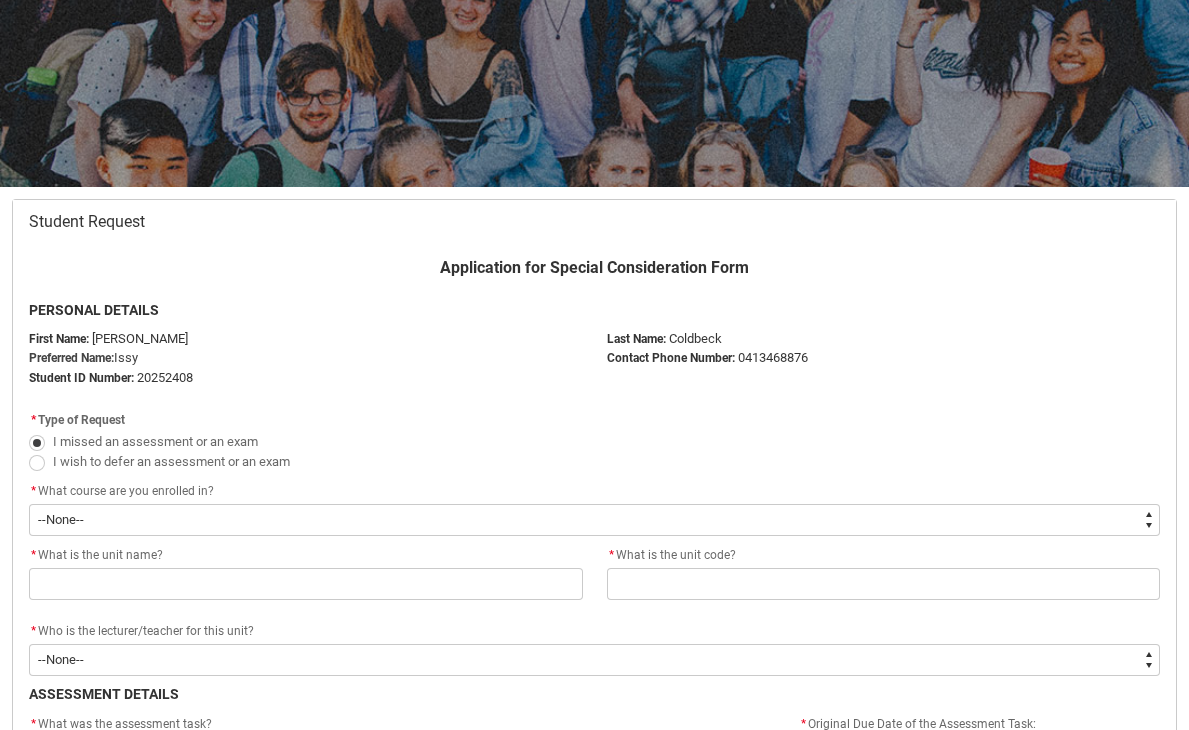 click on "* What course are you enrolled in?" 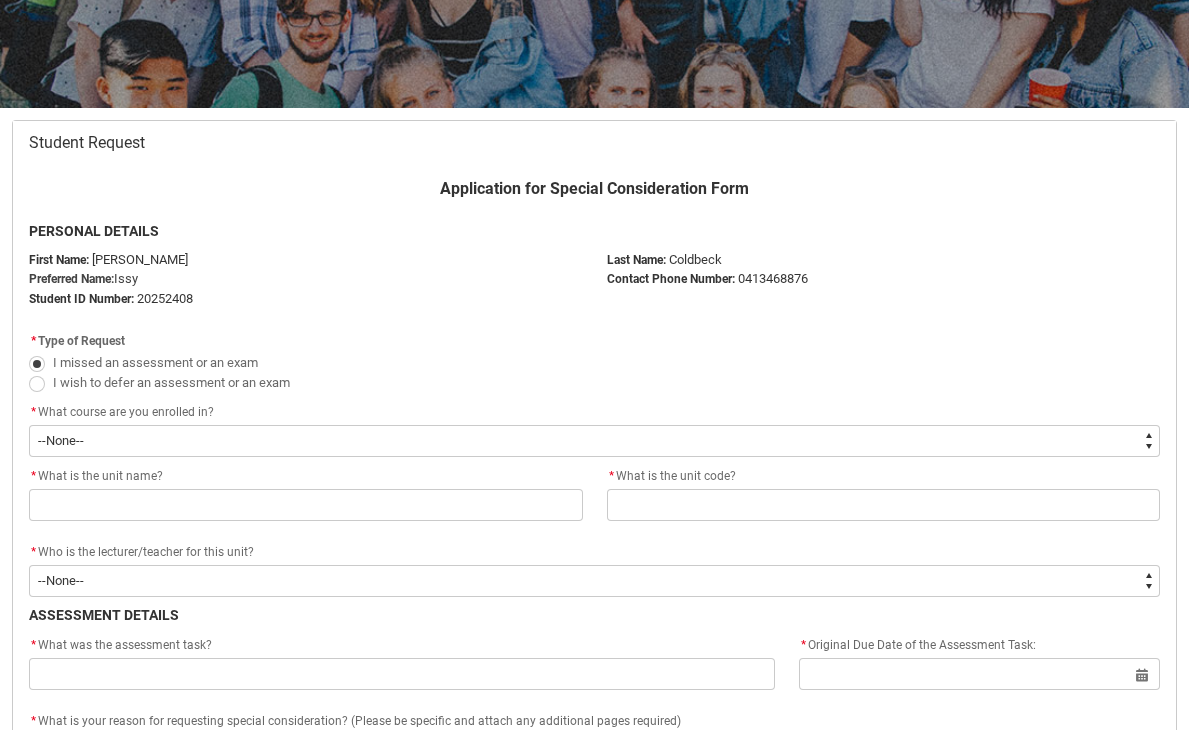 scroll, scrollTop: 333, scrollLeft: 0, axis: vertical 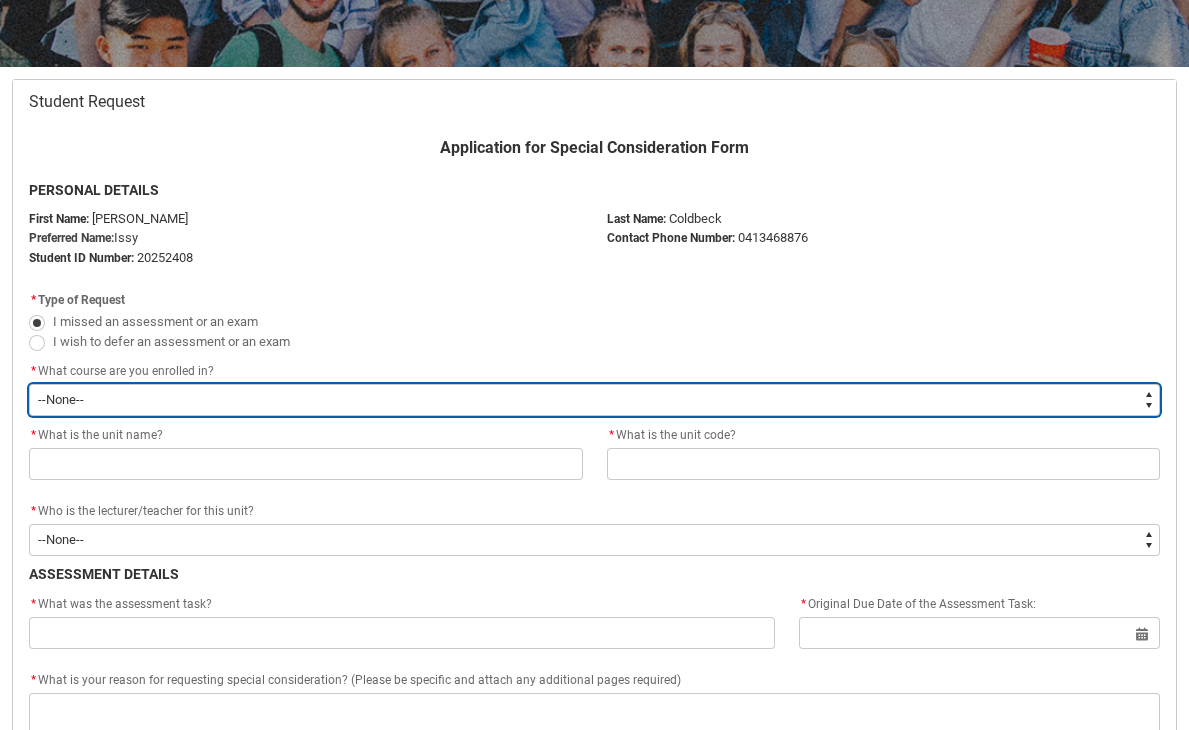 click on "--None-- Diploma of Entertainment Journalism" at bounding box center (594, 400) 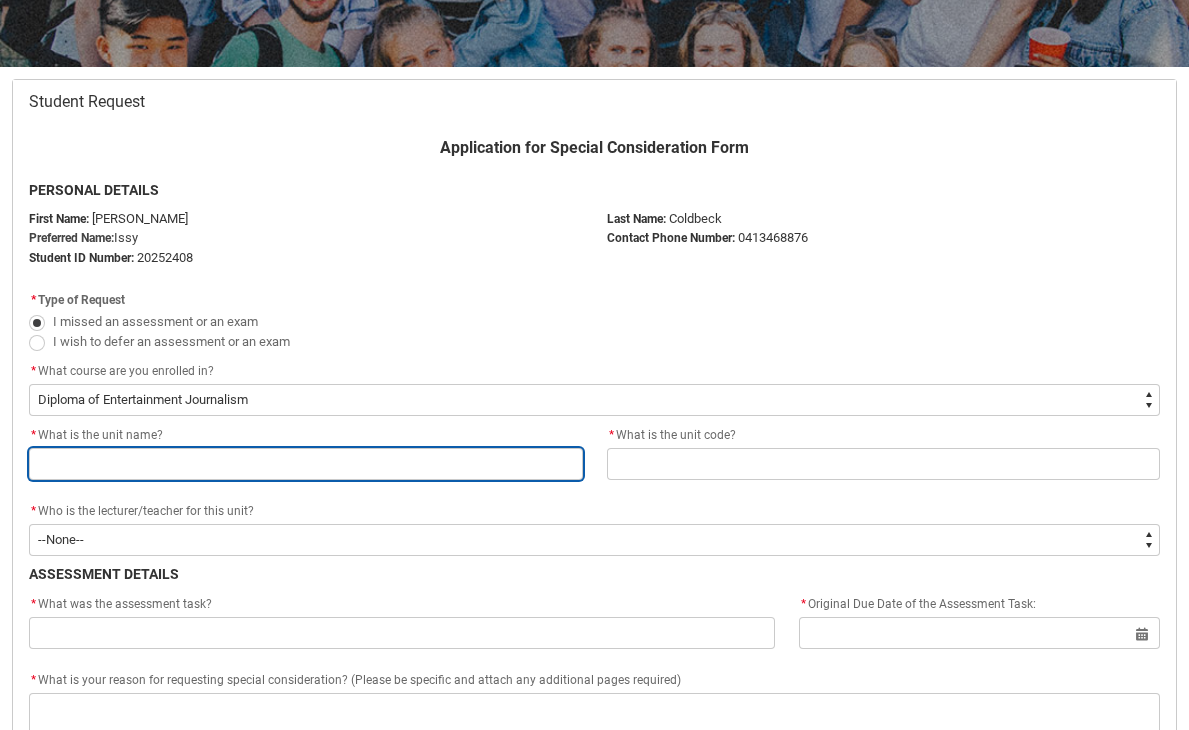 click at bounding box center [306, 464] 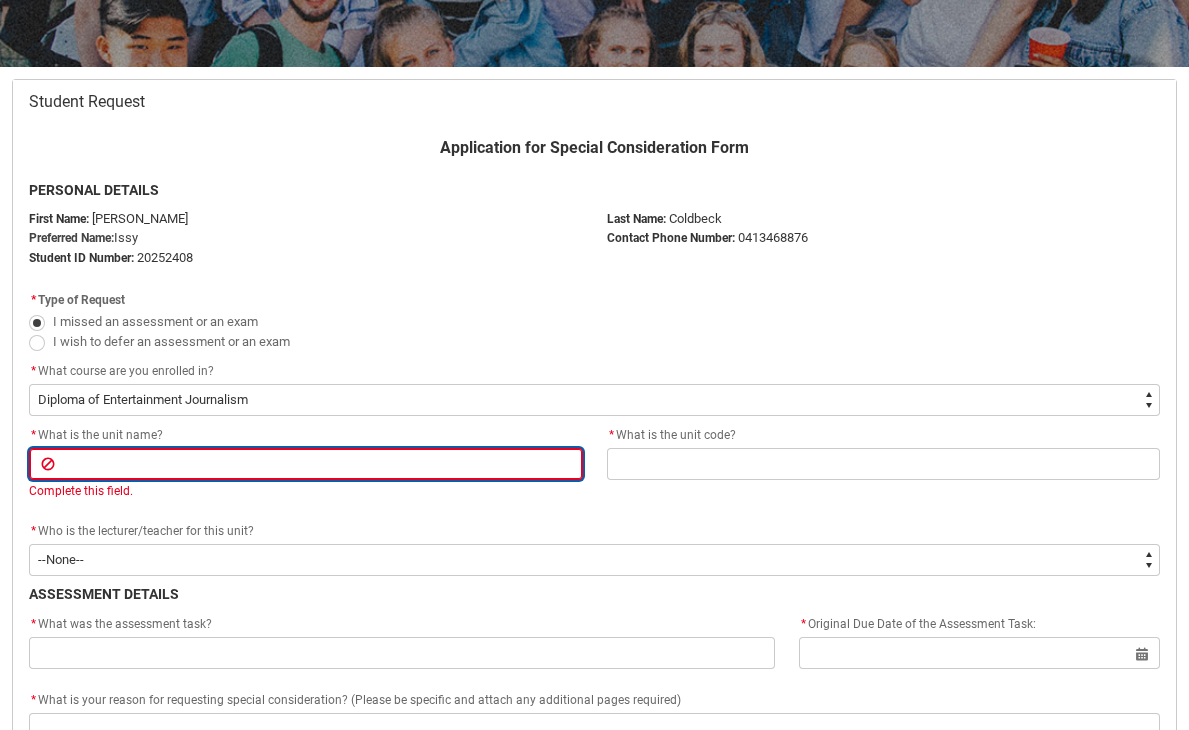 type on "M" 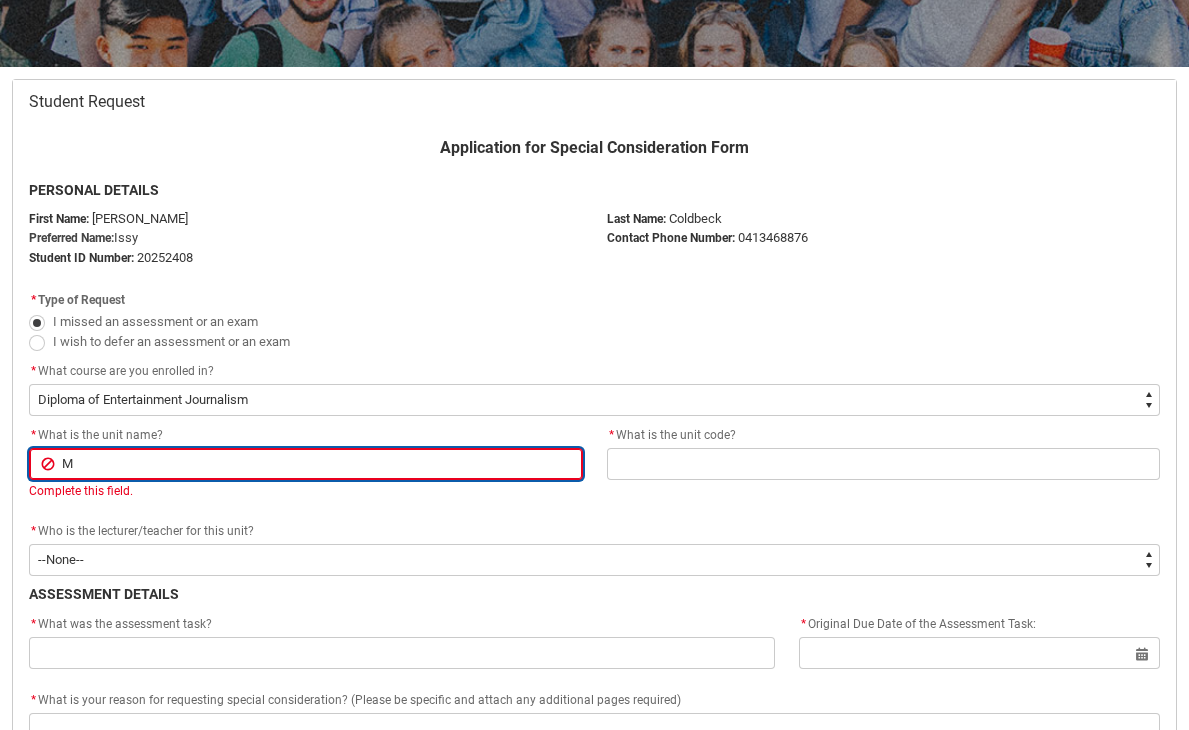 type on "Mi" 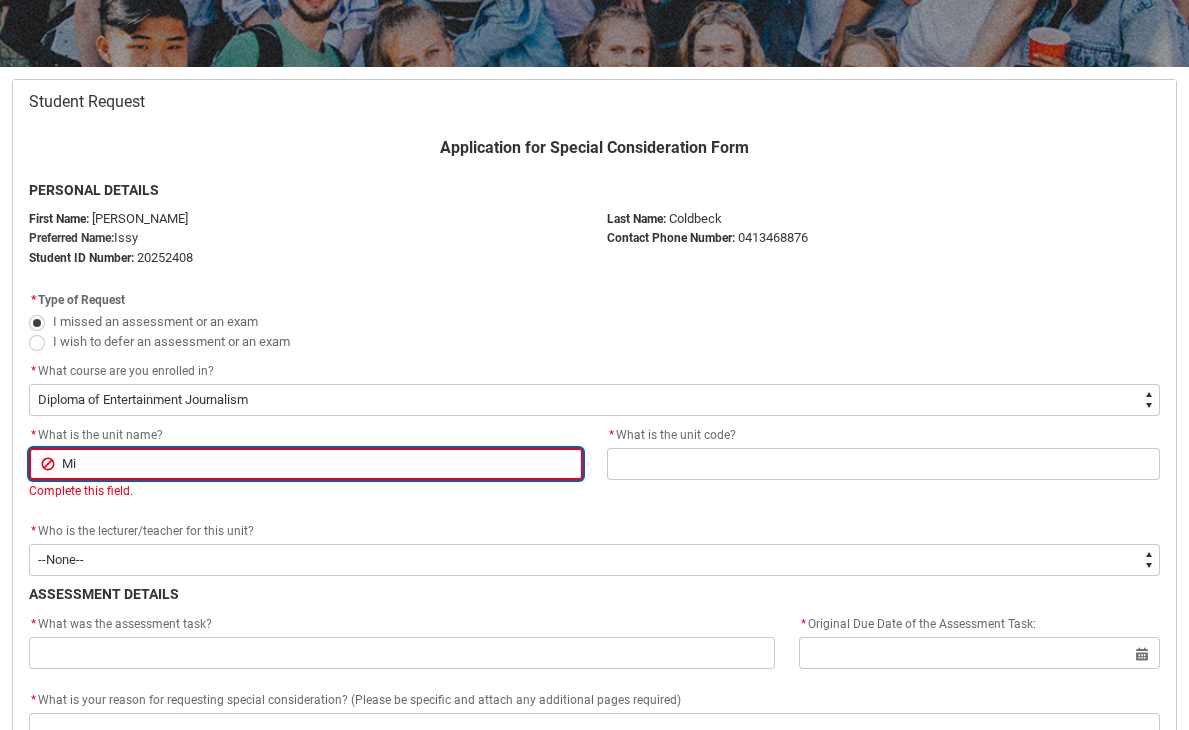 type on "M" 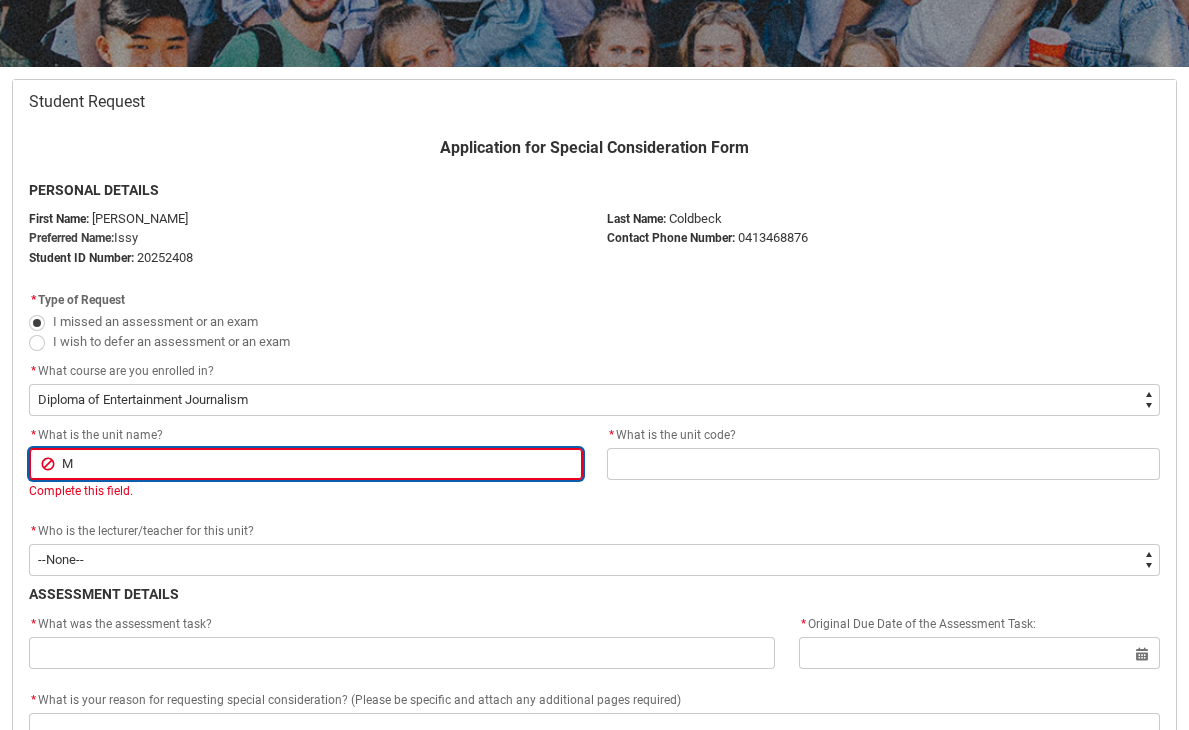 type on "Me" 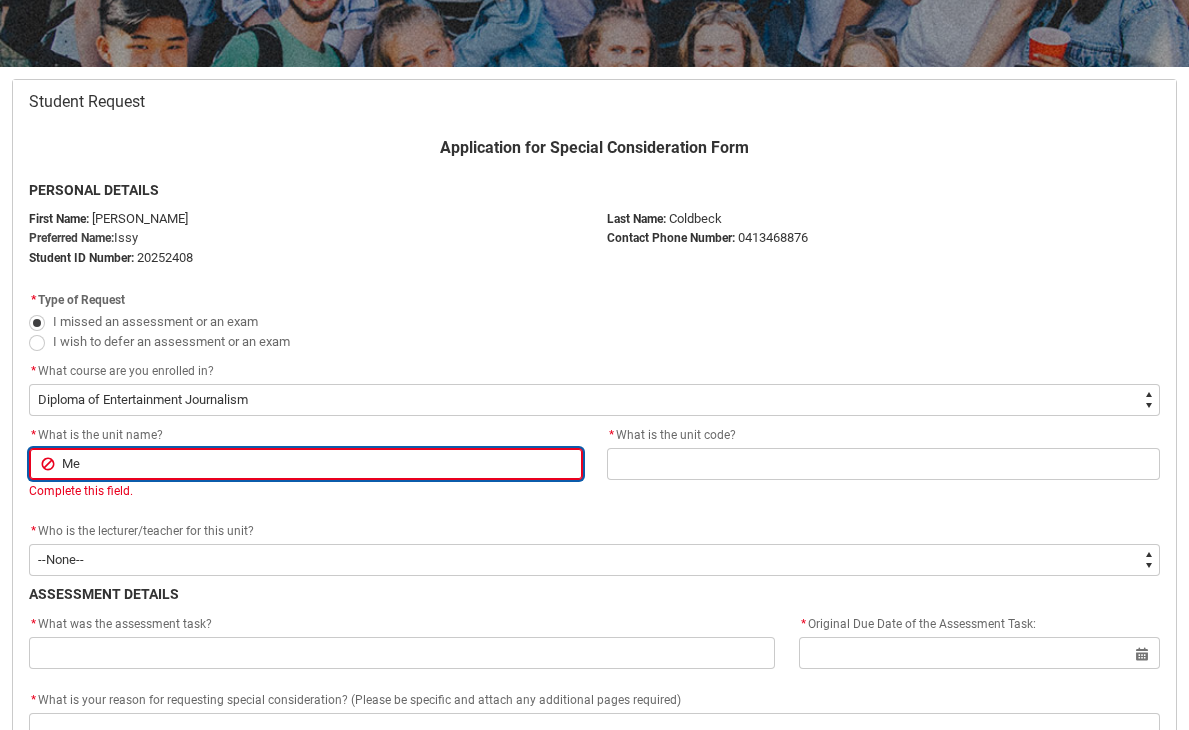 type on "Med" 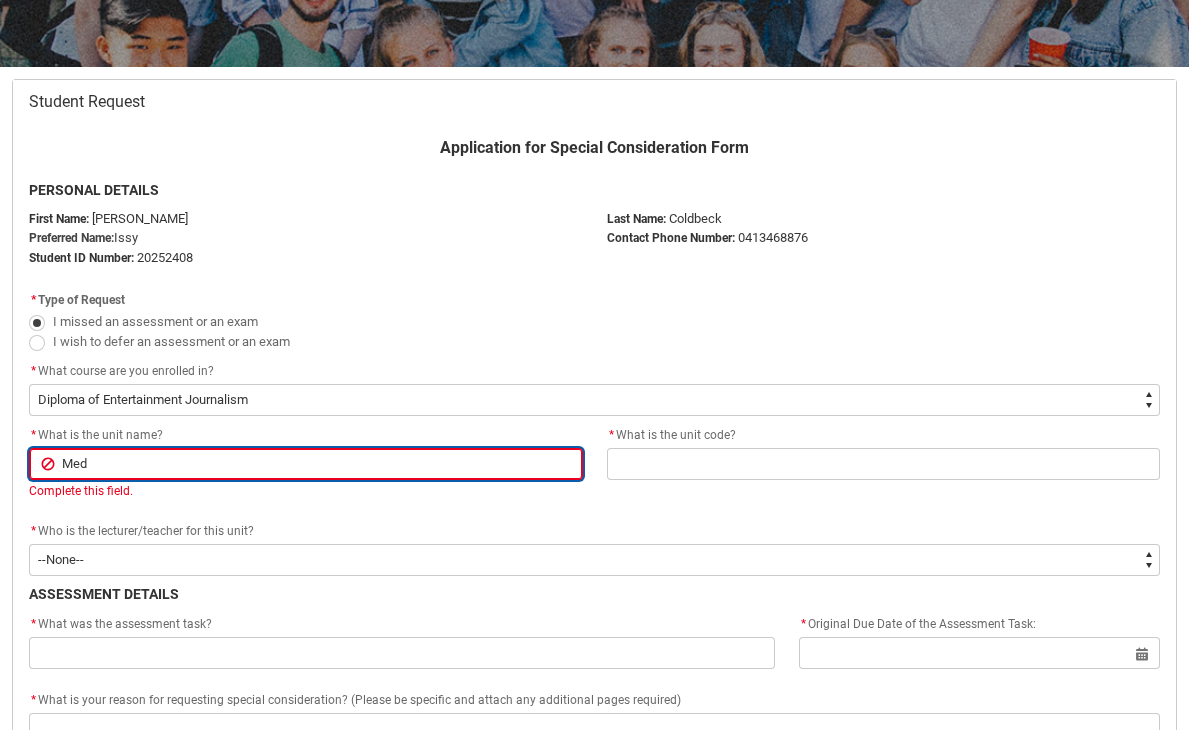 type on "Medi" 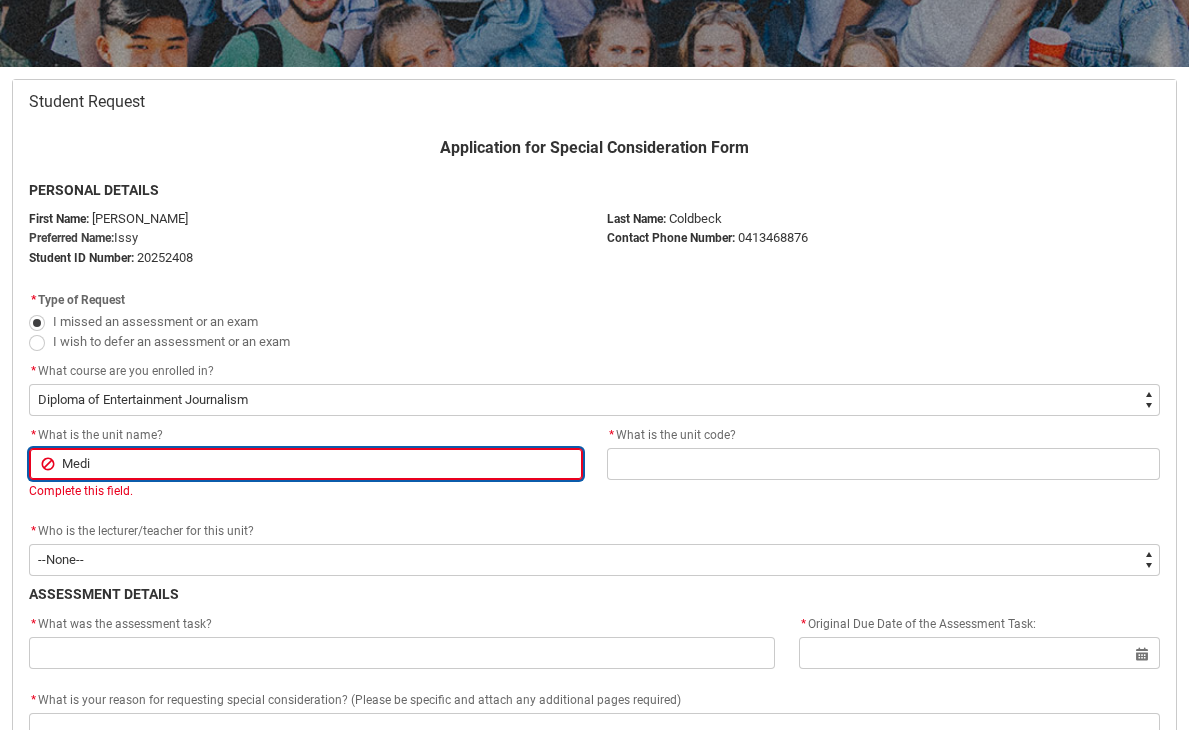 type on "Media" 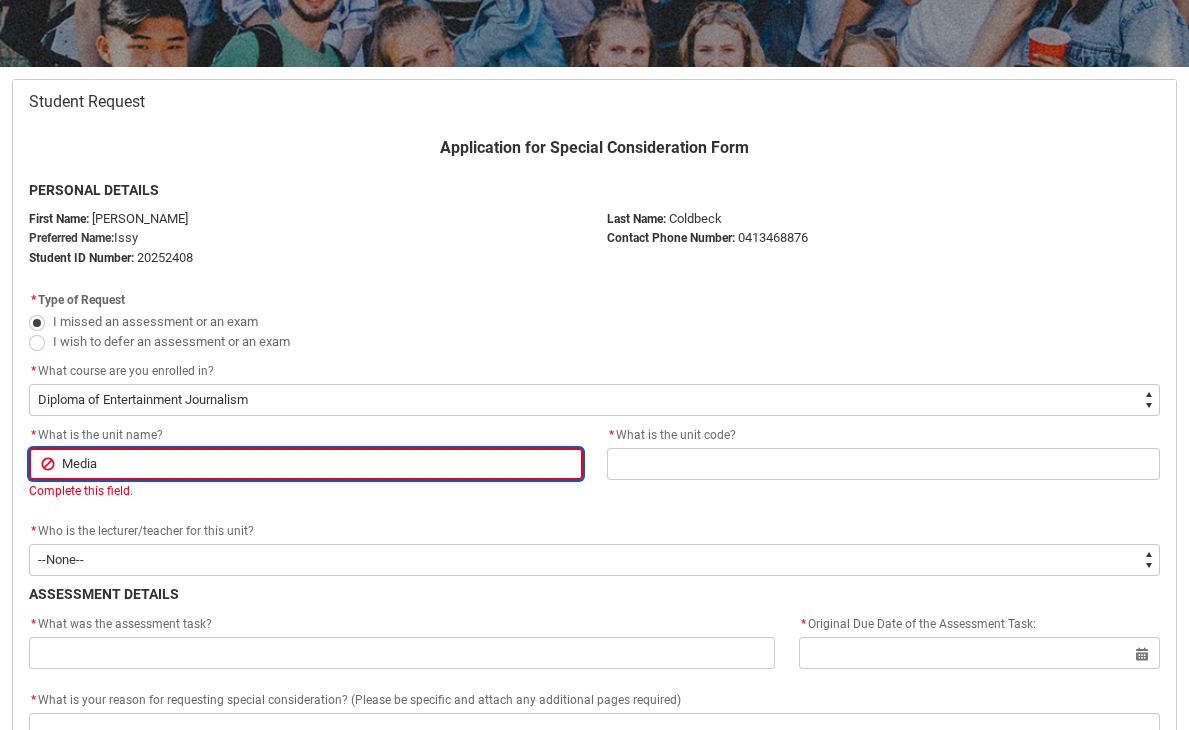 type on "Media" 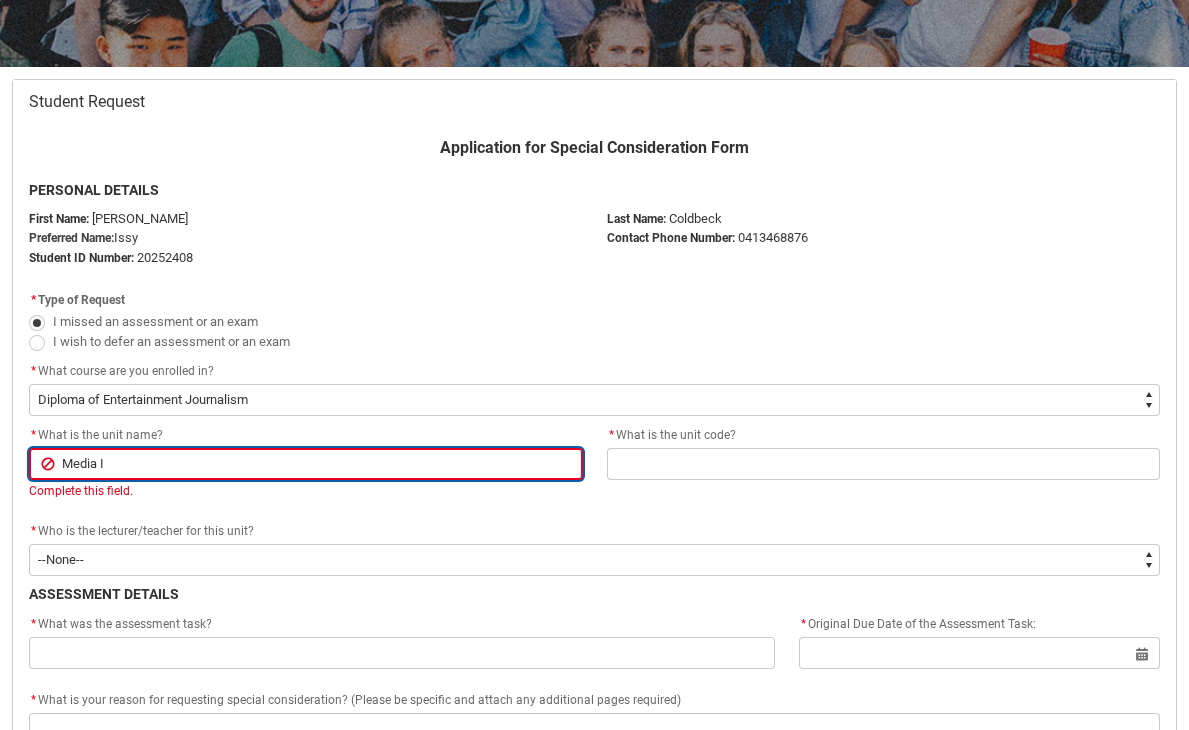 type on "Media In" 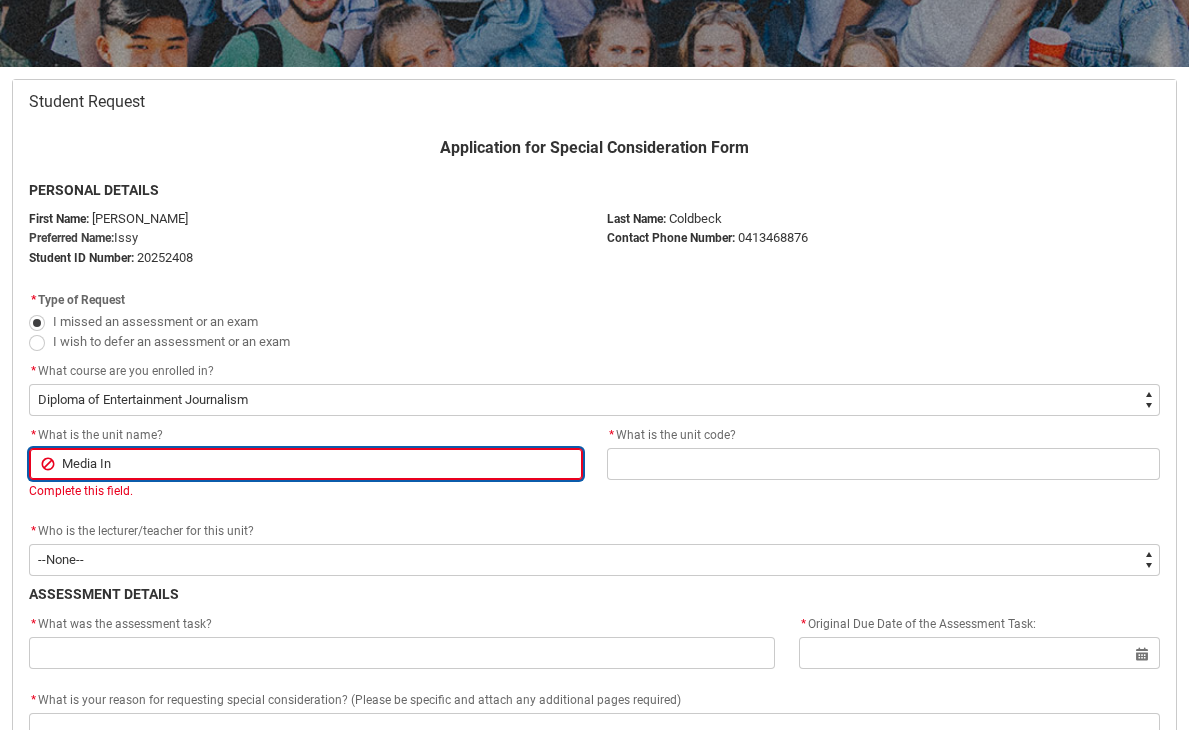 type on "Media Ind" 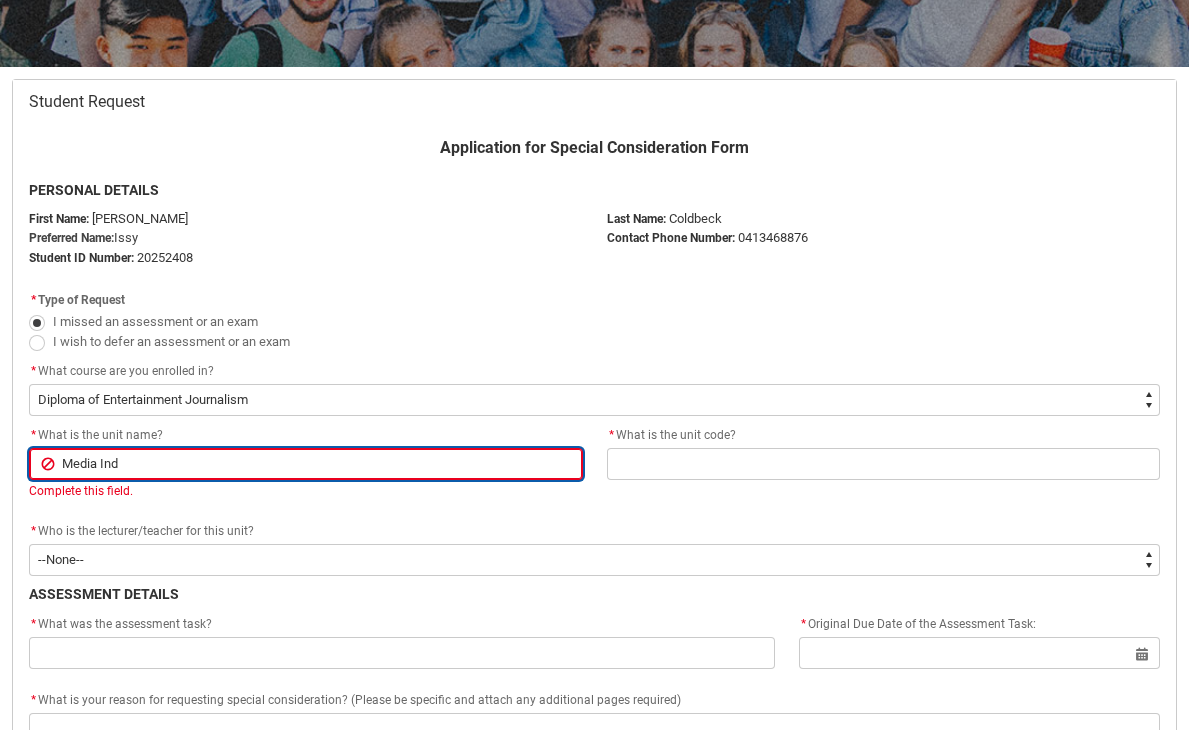 type on "Media Indu" 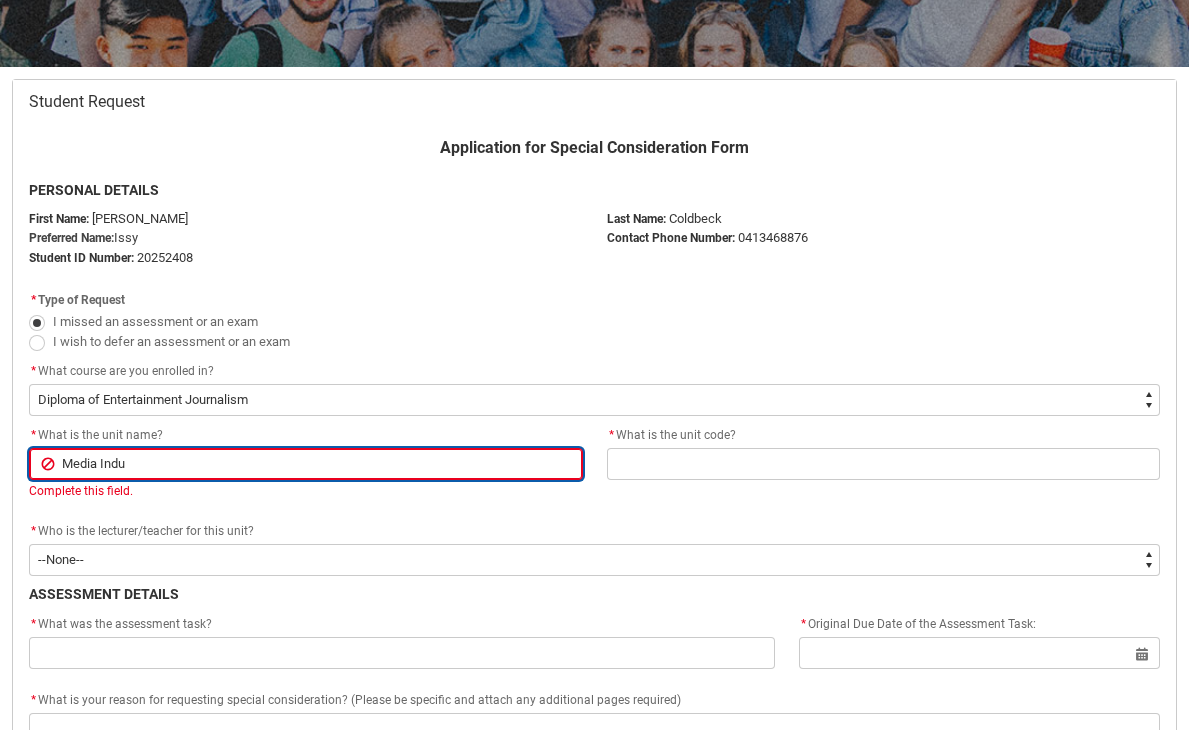 type on "Media Industries" 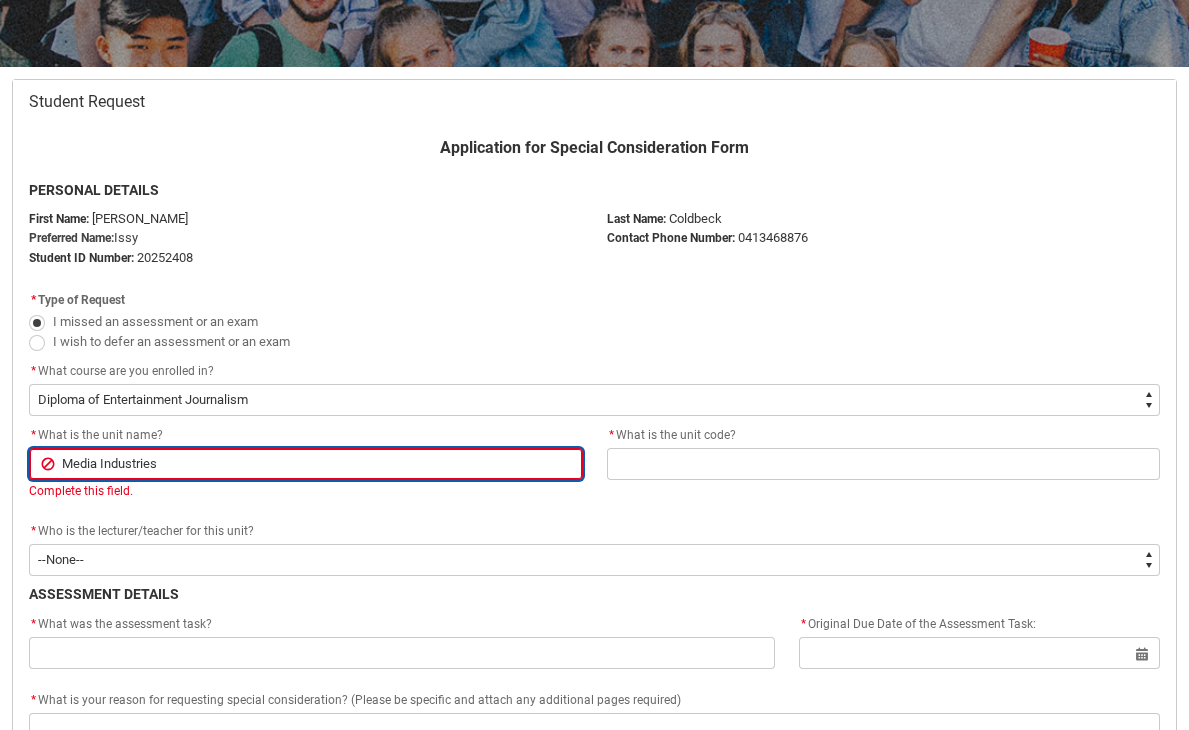 type on "Media Industries T" 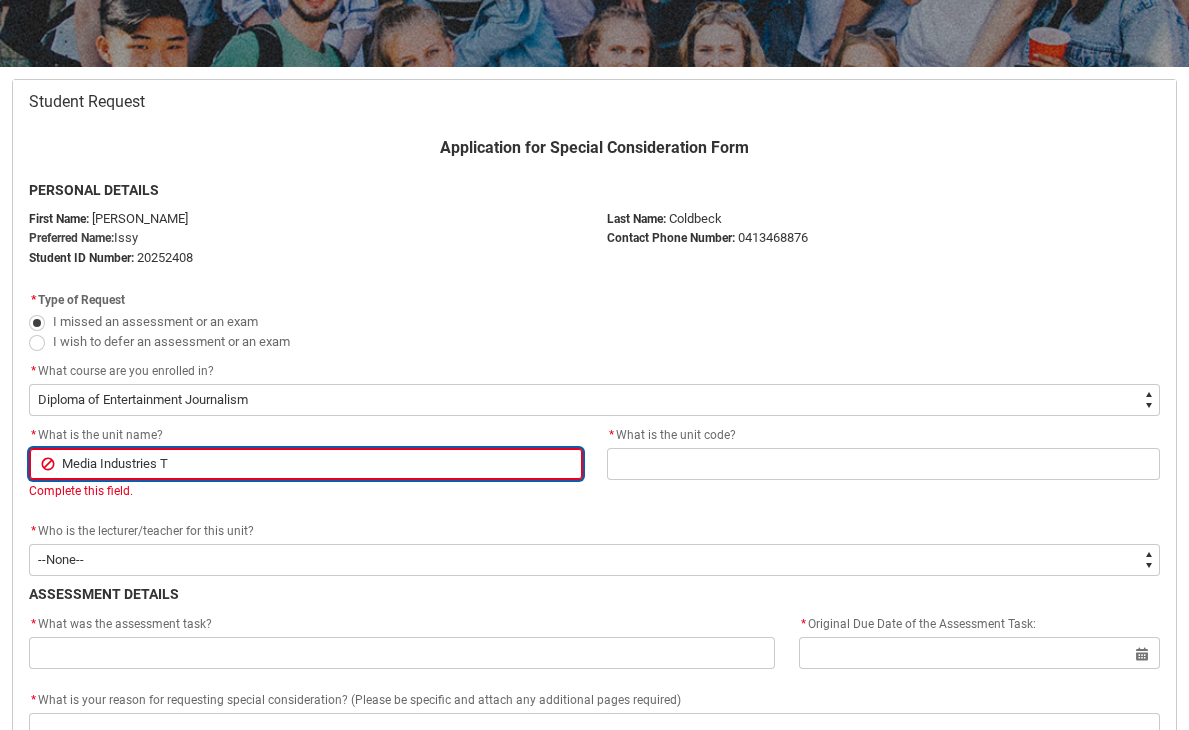 type on "Media Industries To" 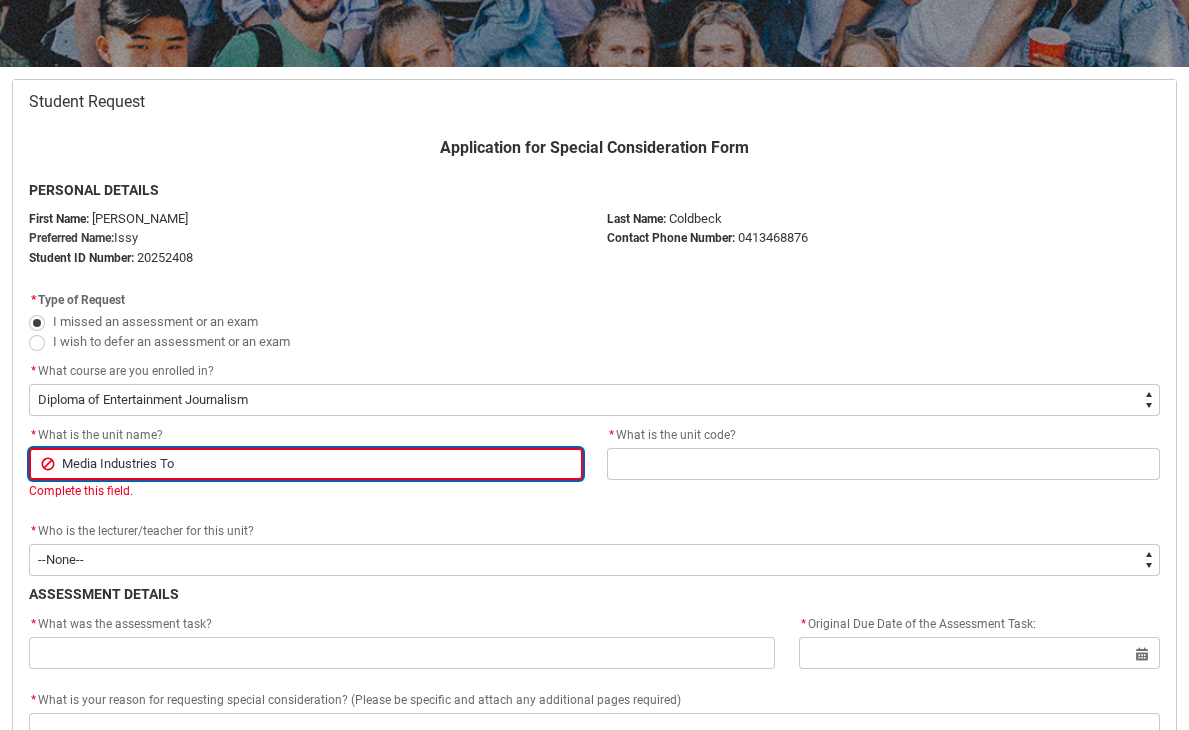 type on "Media Industries [PERSON_NAME]" 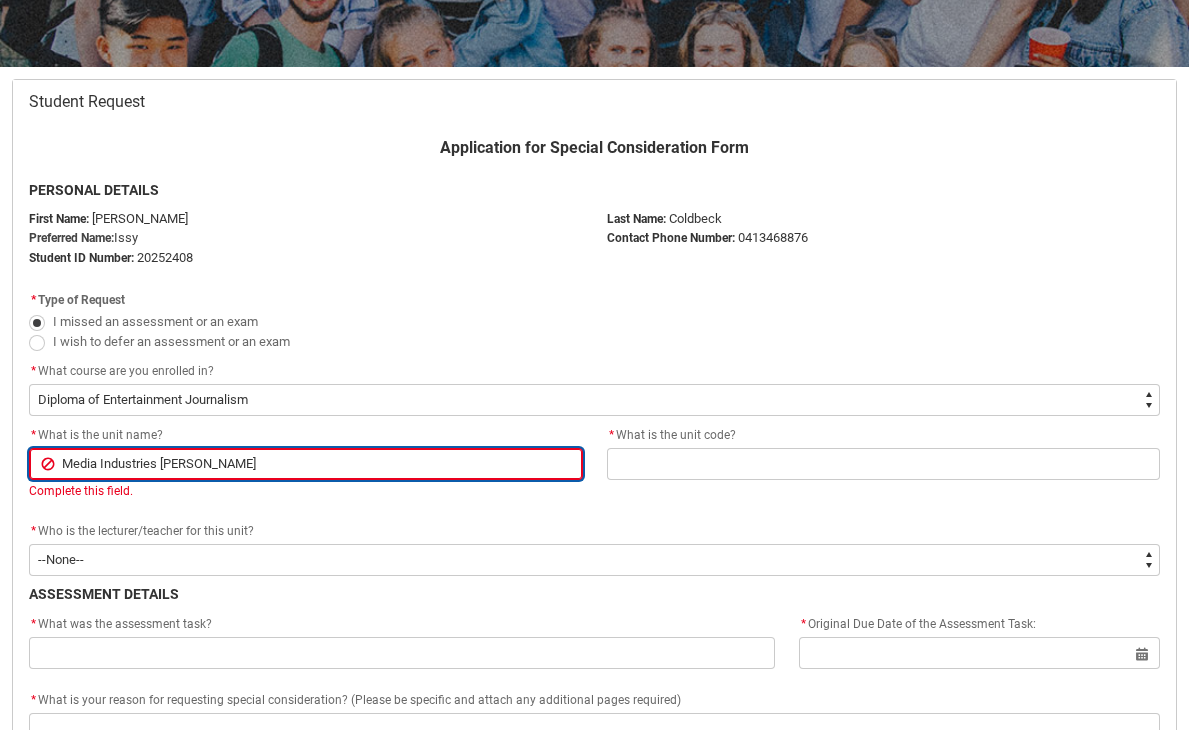 type on "Media Industries Toda" 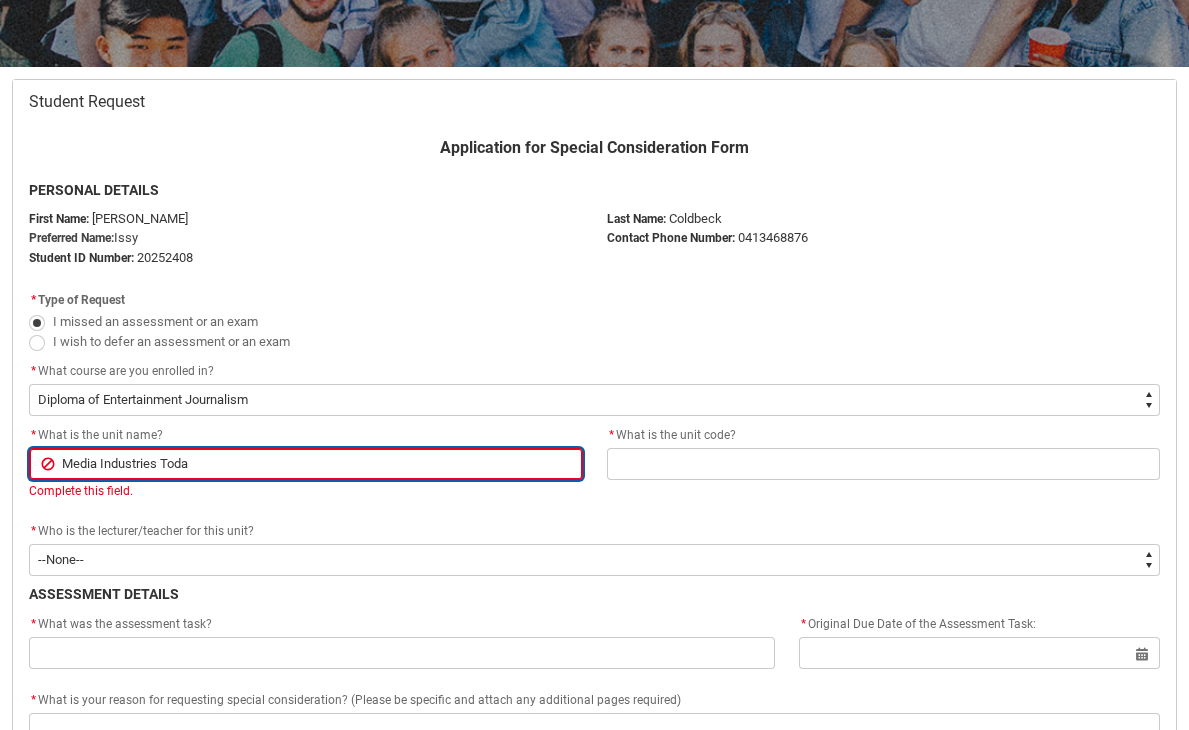 type on "Media Industries [DATE]" 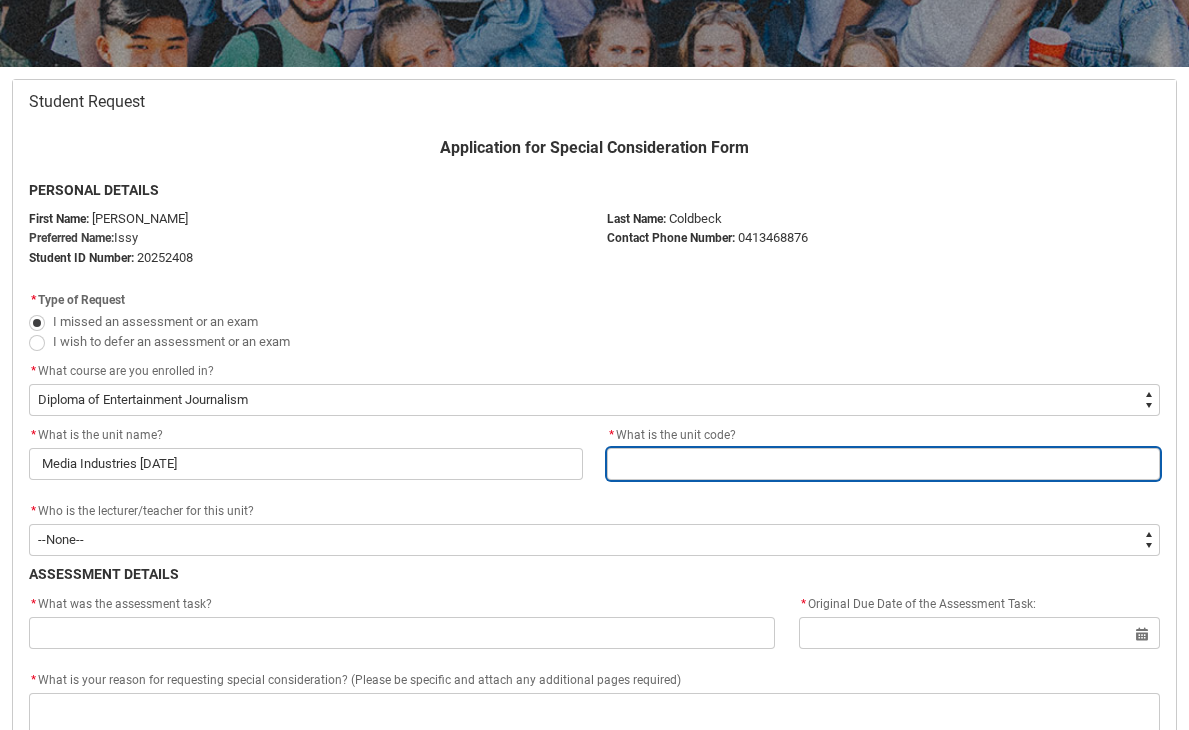 click at bounding box center (884, 464) 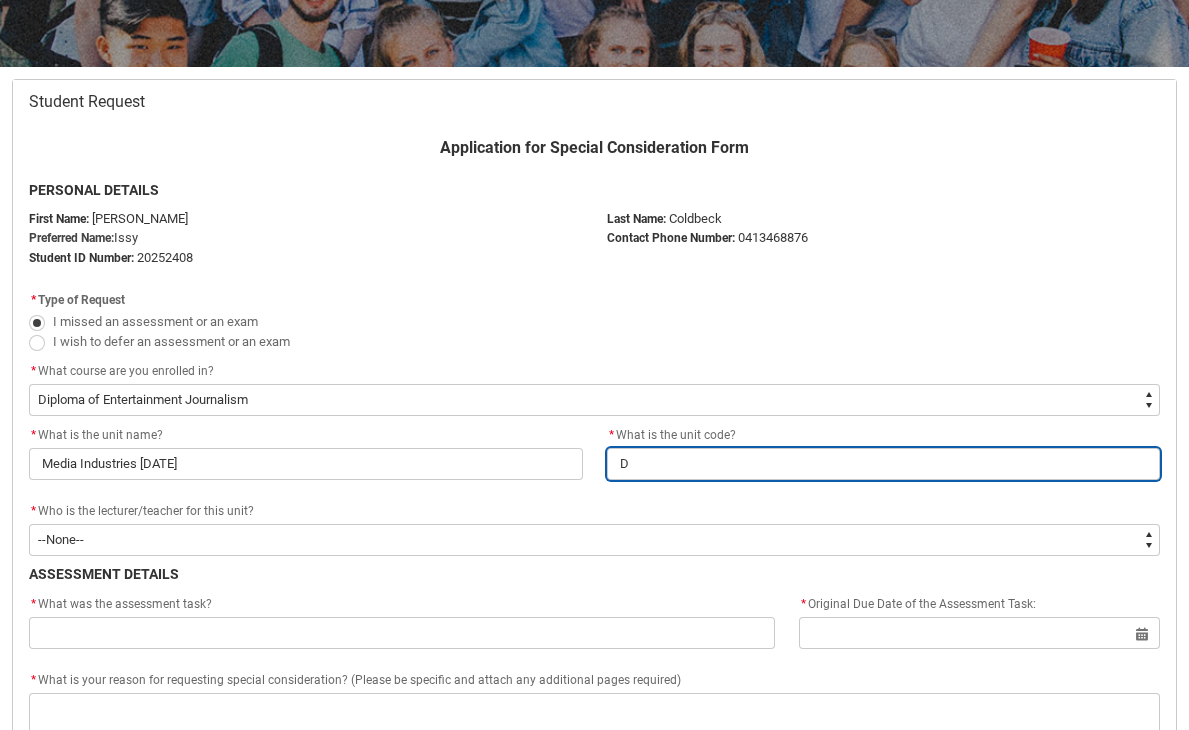 type on "DE" 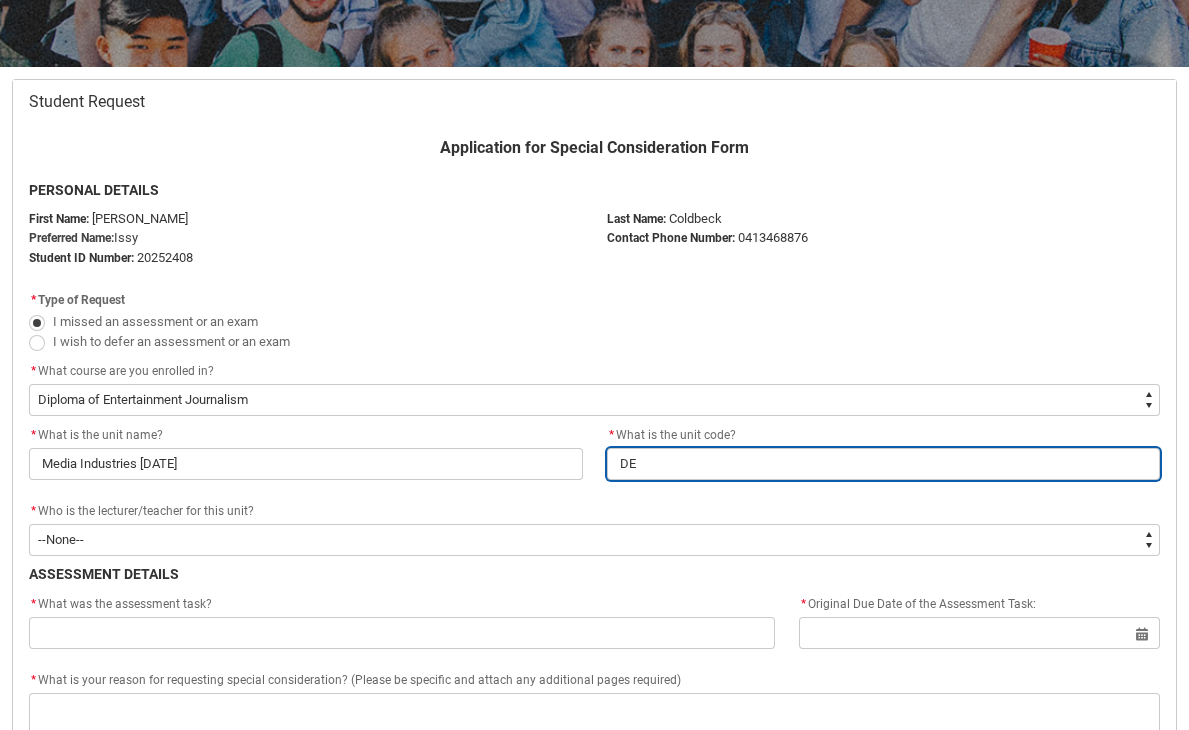 type on "DEN" 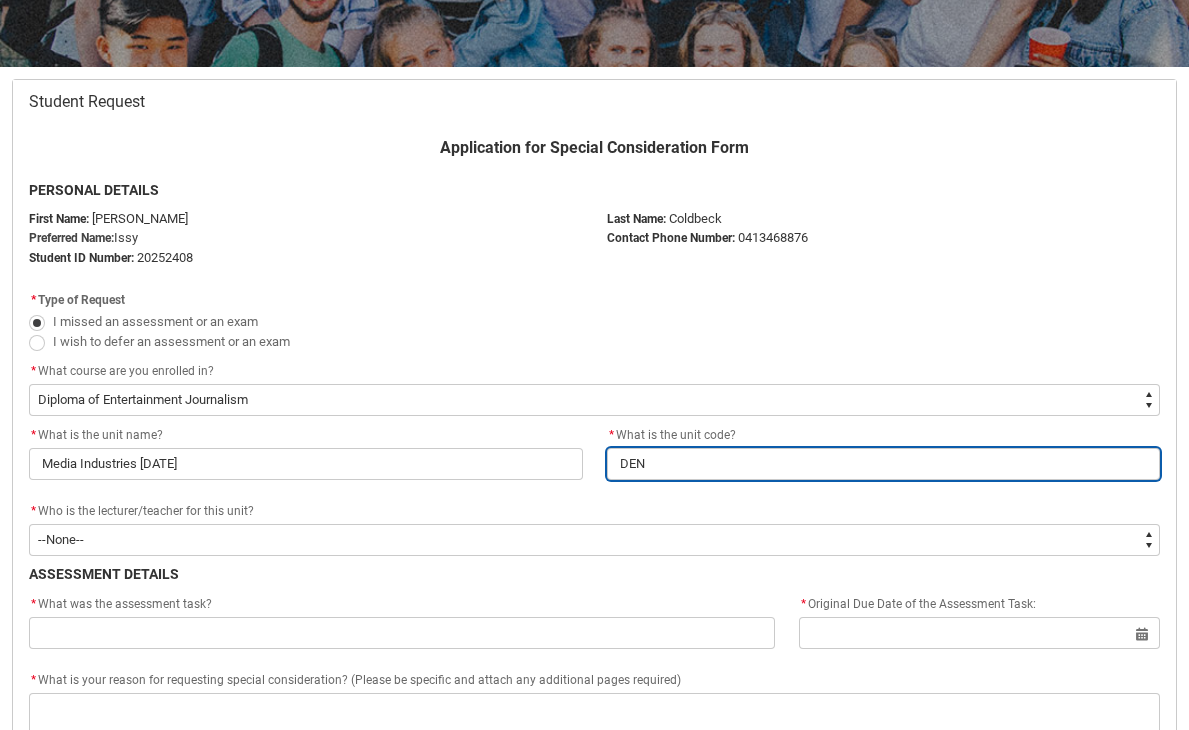 type on "DENJ" 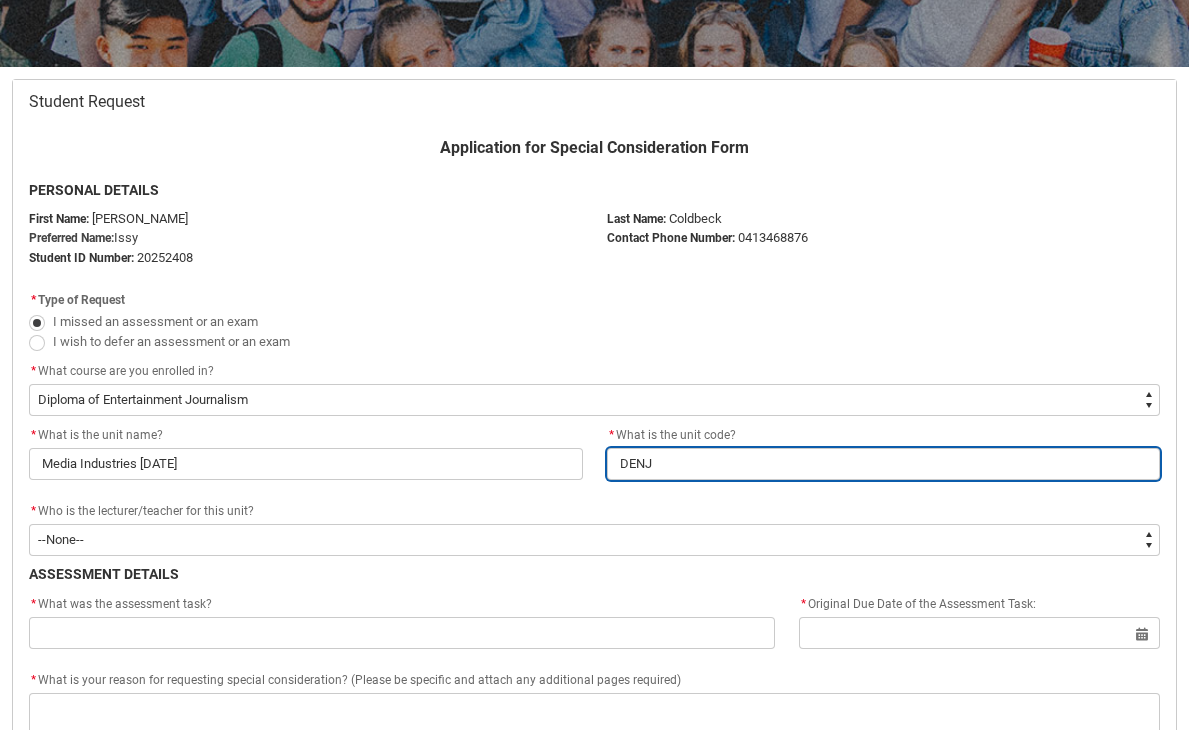 type on "DENJ-" 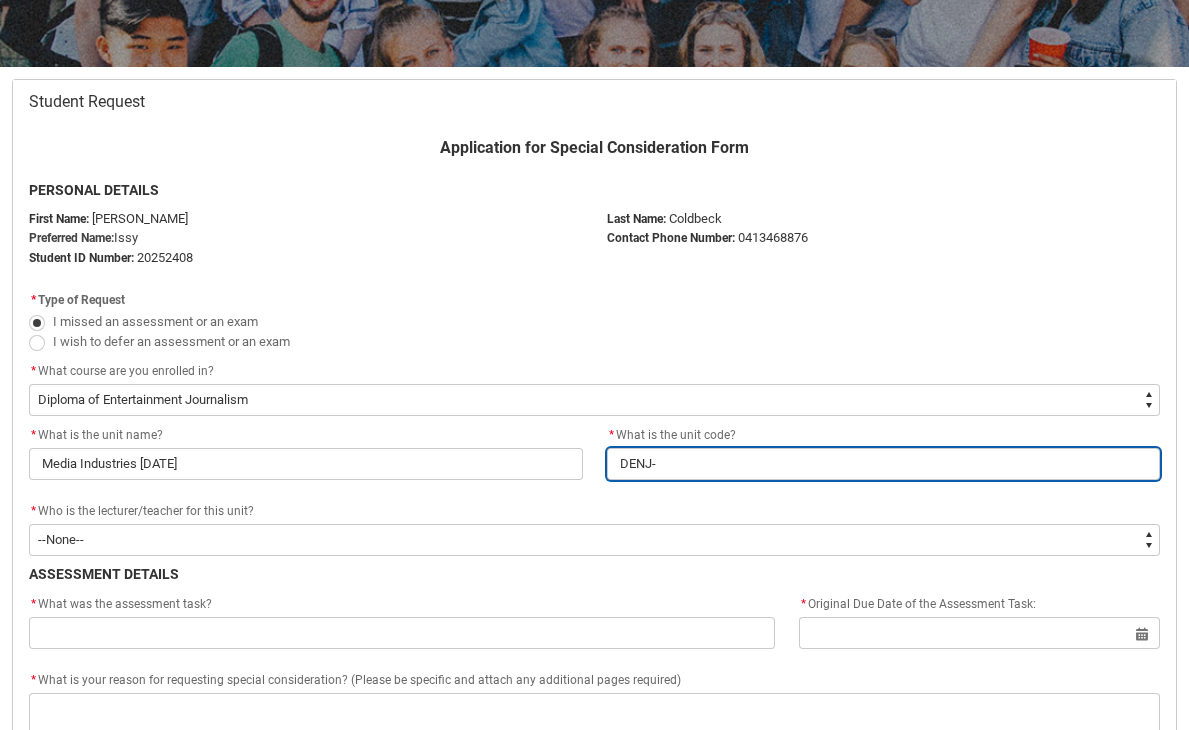 type on "DENJ-T" 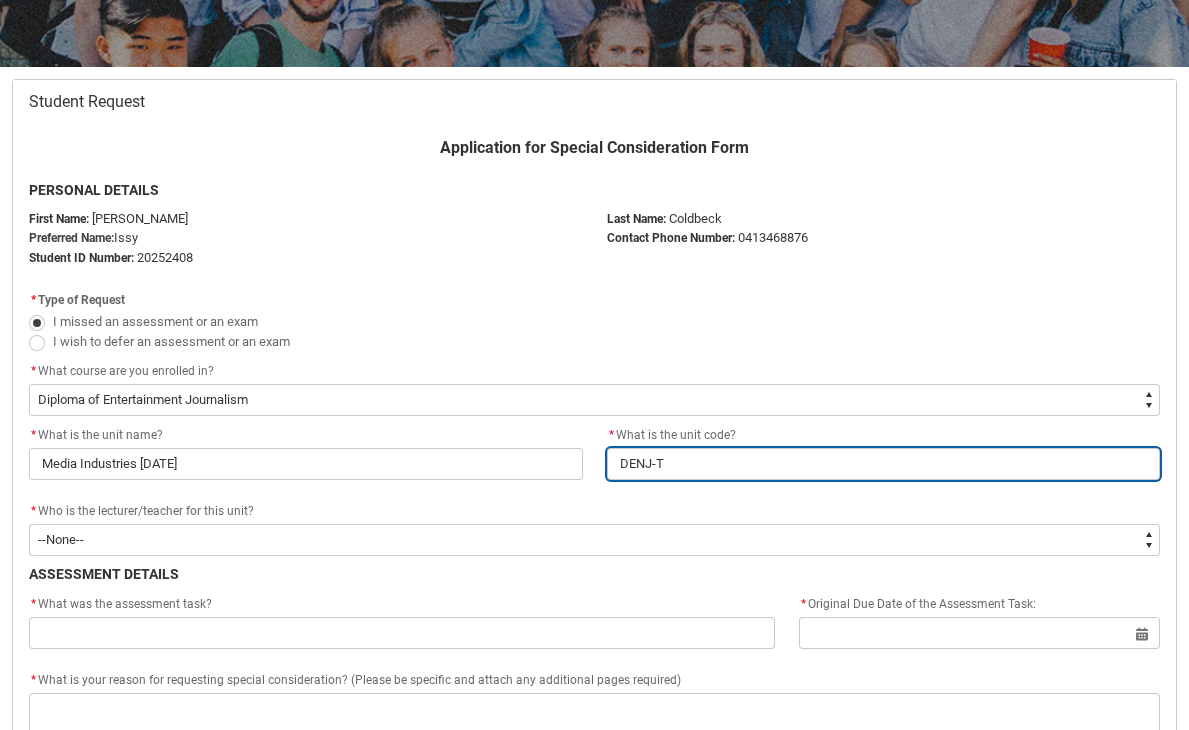 type on "DENJ-T1" 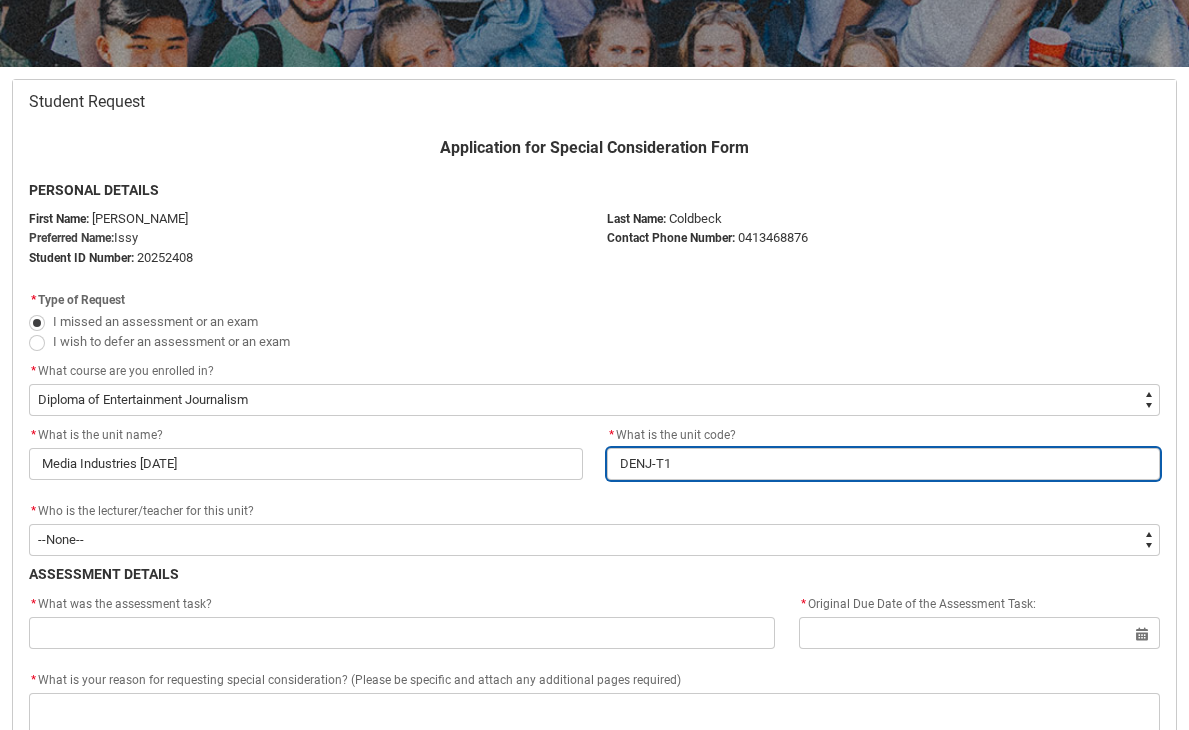 type on "DENJ-T14" 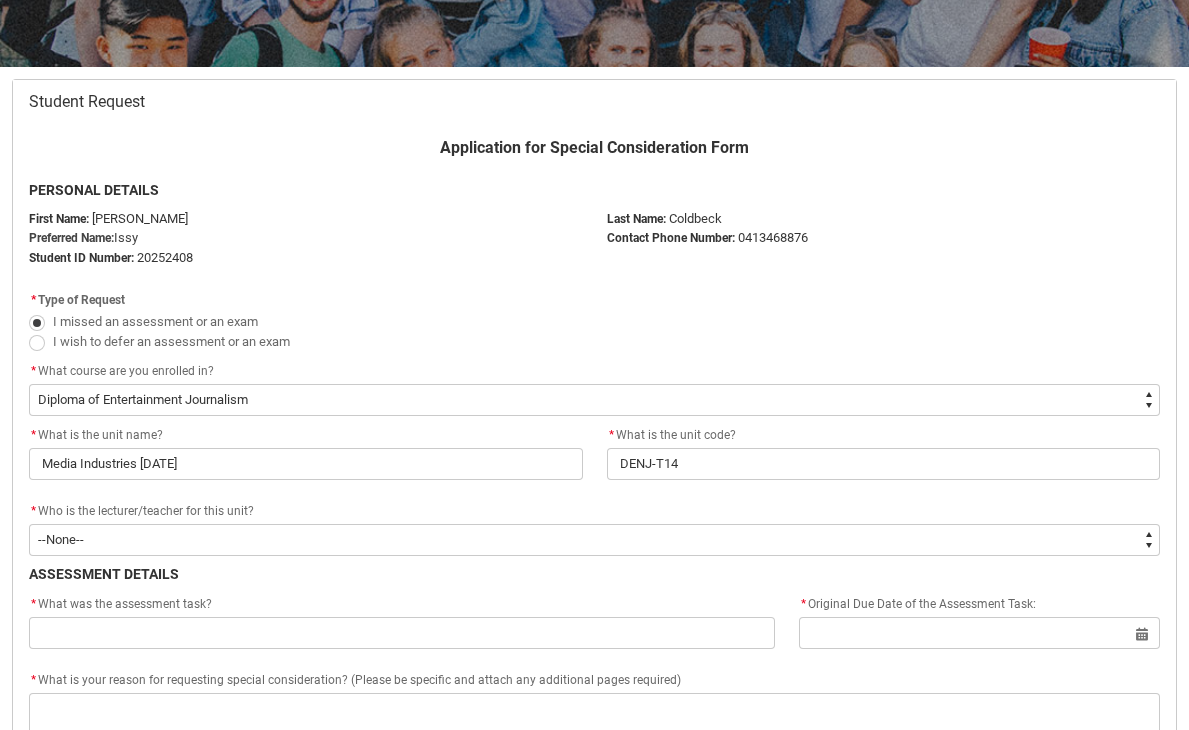 click on "* Who is the lecturer/teacher for this unit?" 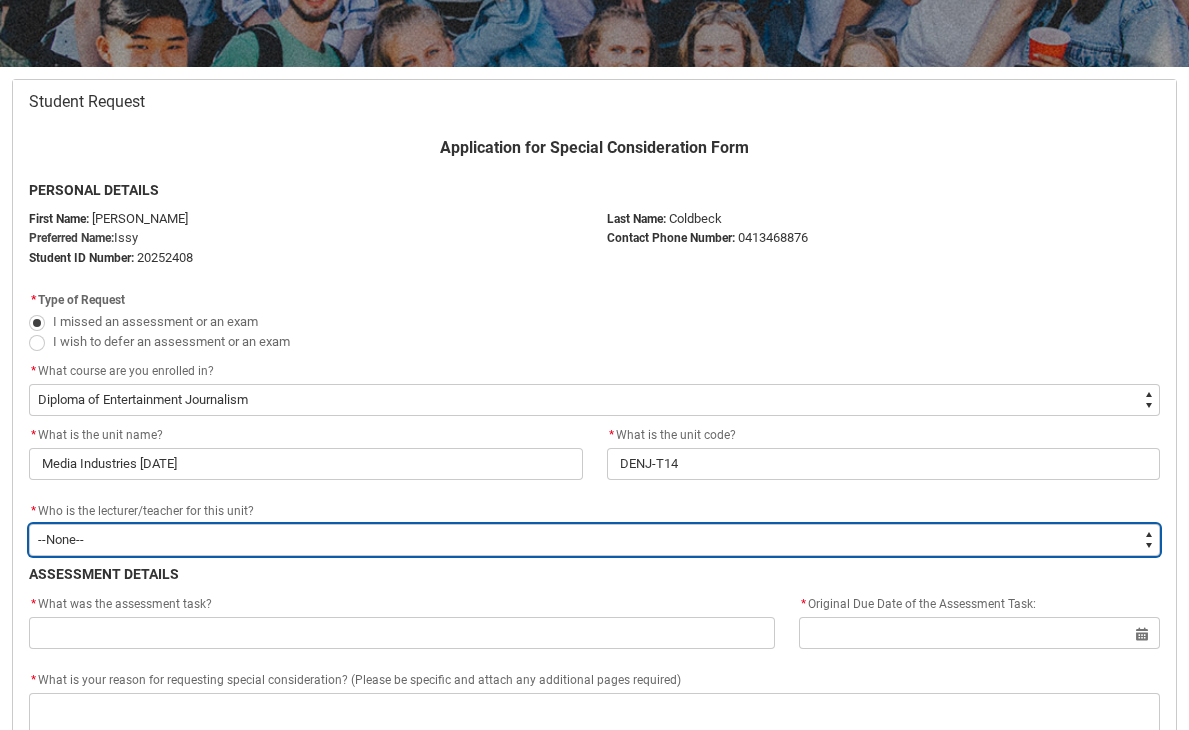 click on "--None-- [PERSON_NAME] [PERSON_NAME] [PERSON_NAME] [PERSON_NAME] [PERSON_NAME] [PERSON_NAME] [PERSON_NAME] [PERSON_NAME] [PERSON_NAME] [PERSON_NAME] [PERSON_NAME] [PERSON_NAME] [PERSON_NAME] [PERSON_NAME] [PERSON_NAME] [PERSON_NAME] [PERSON_NAME] [PERSON_NAME] [PERSON_NAME] [PERSON_NAME] [PERSON_NAME] [PERSON_NAME] [PERSON_NAME] [PERSON_NAME] [PERSON_NAME] [PERSON_NAME] [PERSON_NAME] [PERSON_NAME] [PERSON_NAME] [PERSON_NAME] [PERSON_NAME] [PERSON_NAME] [PERSON_NAME] [PERSON_NAME] [PERSON_NAME] [PERSON_NAME] [PERSON_NAME] [PERSON_NAME] [PERSON_NAME] [PERSON_NAME] [PERSON_NAME] [PERSON_NAME] [PERSON_NAME] [PERSON_NAME] [PERSON_NAME] [PERSON_NAME] [PERSON_NAME] [PERSON_NAME] [PERSON_NAME] [PERSON_NAME] [PERSON_NAME] [PERSON_NAME] [PERSON_NAME] [PERSON_NAME] [PERSON_NAME] [PERSON_NAME] [PERSON_NAME] [PERSON_NAME] [PERSON_NAME] [PERSON_NAME] [PERSON_NAME] [PERSON_NAME] [PERSON_NAME] [PERSON_NAME] [PERSON_NAME] [PERSON_NAME] [PERSON_NAME] [PERSON_NAME] [PERSON_NAME]" at bounding box center [594, 540] 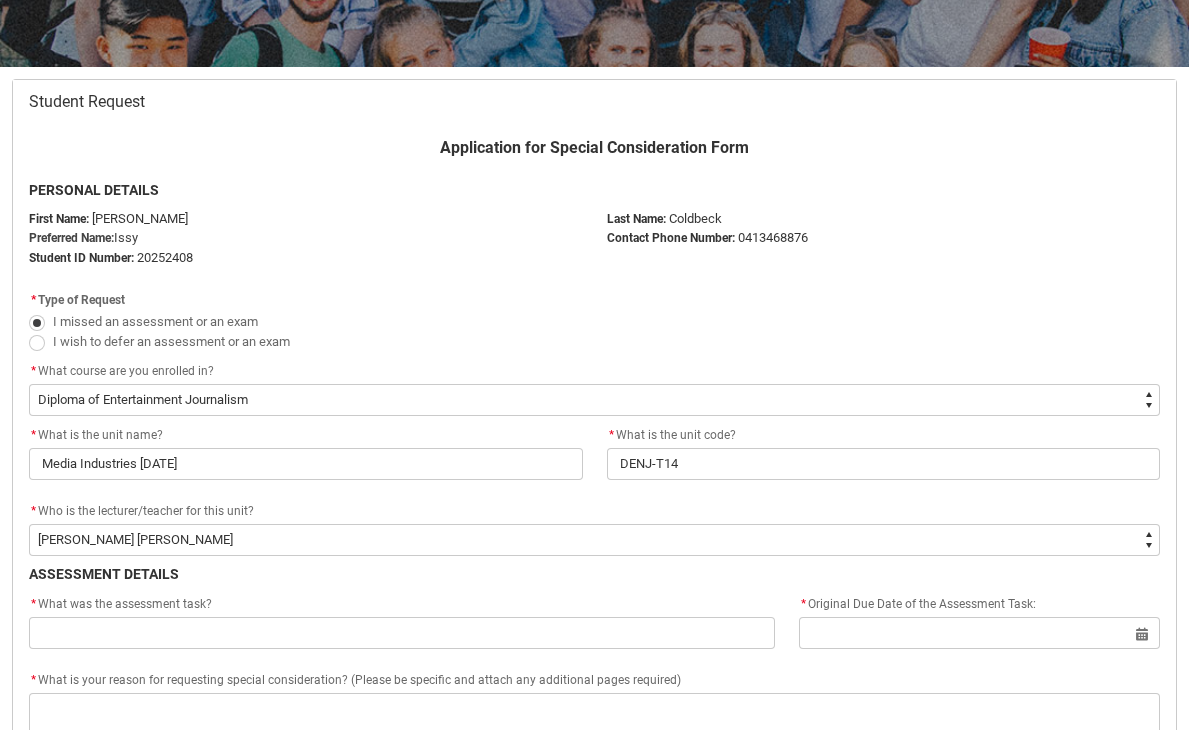 click on "* What was the assessment task?" 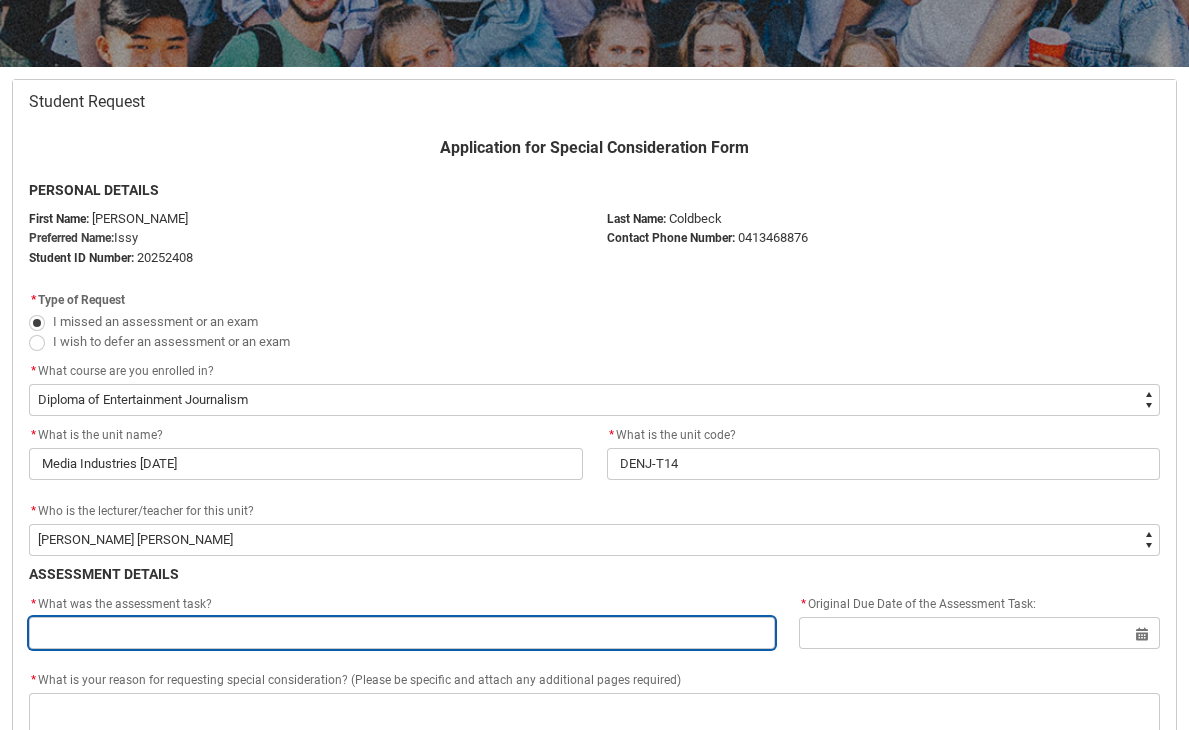 click at bounding box center (402, 633) 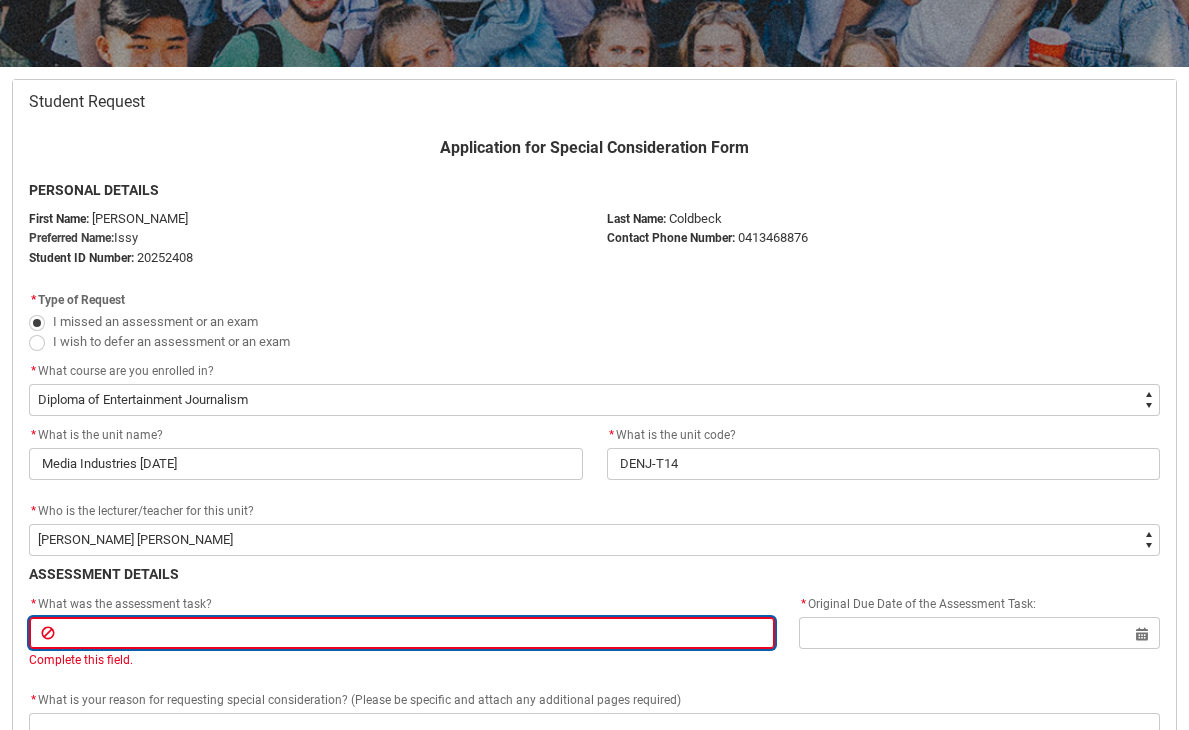 paste on "Assignment 1 - In-class Presentation" 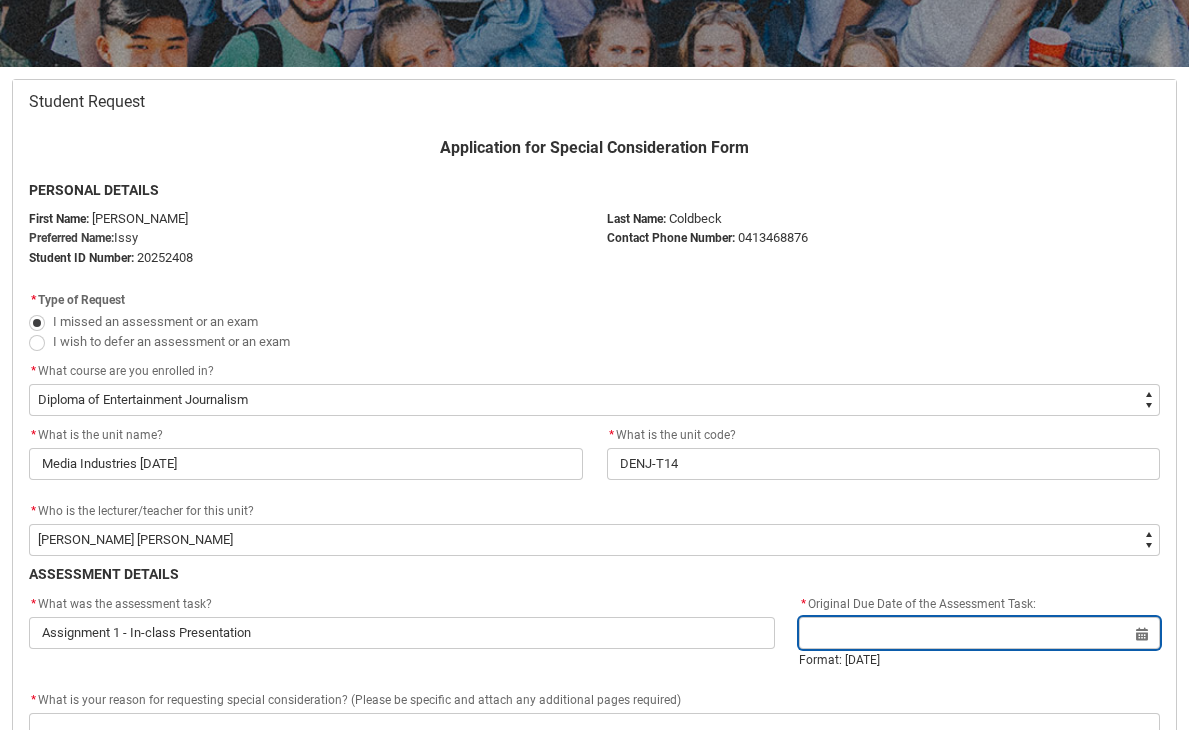 click at bounding box center [979, 633] 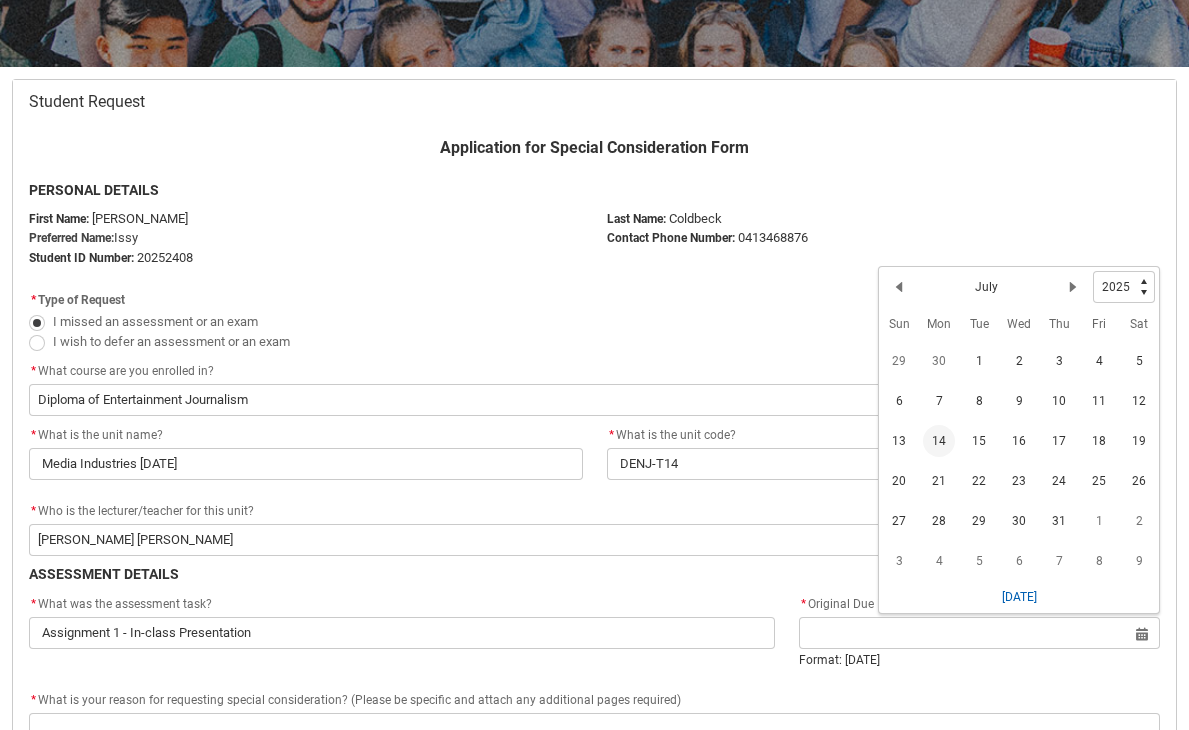 click on "14" 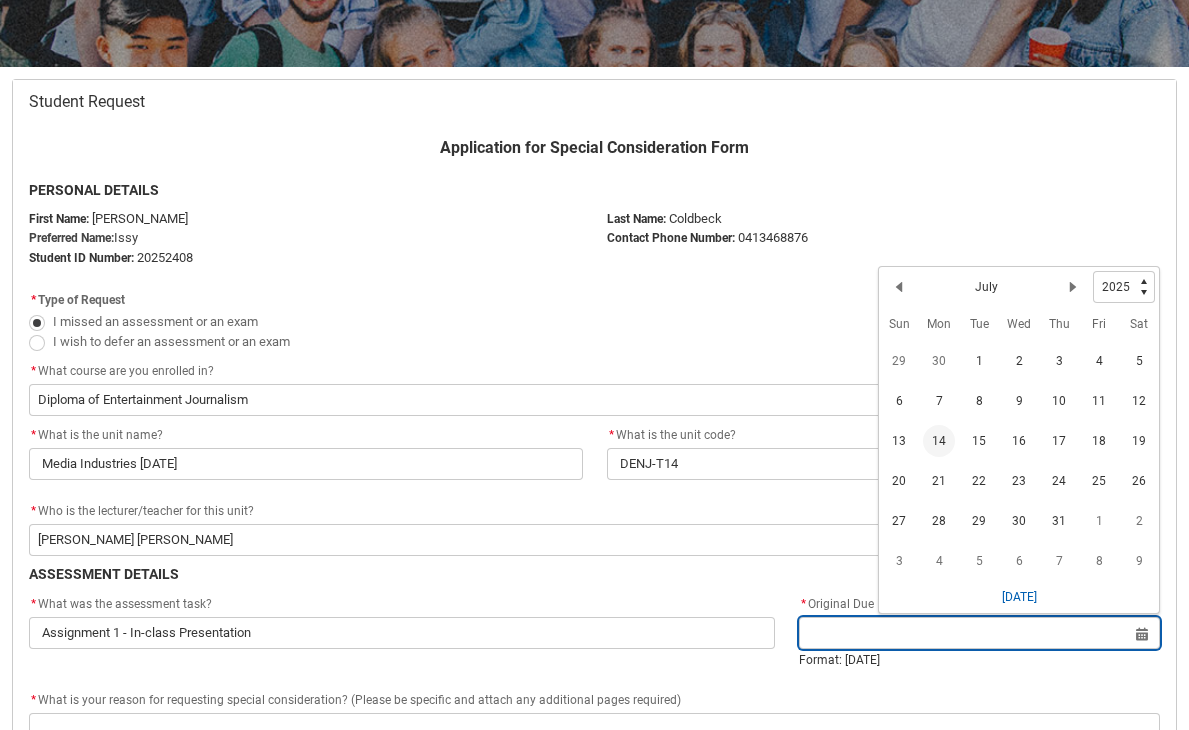 type on "[DATE]" 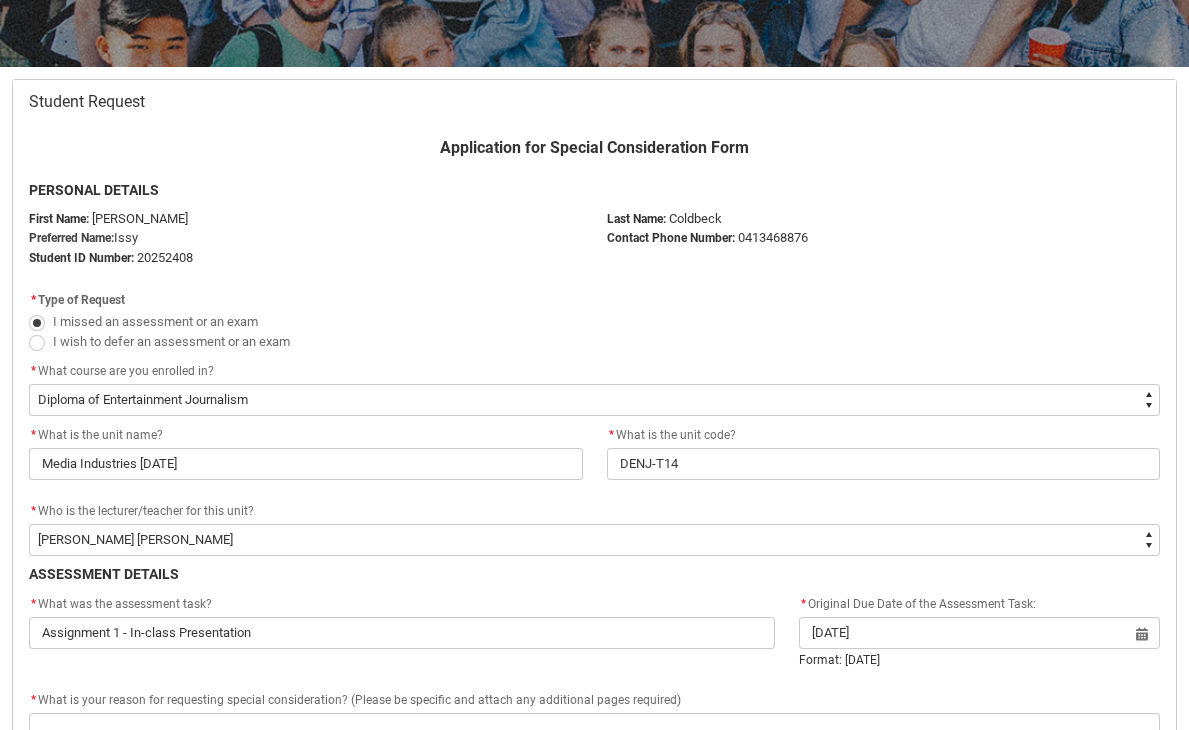 click on "ASSESSMENT DETAILS" 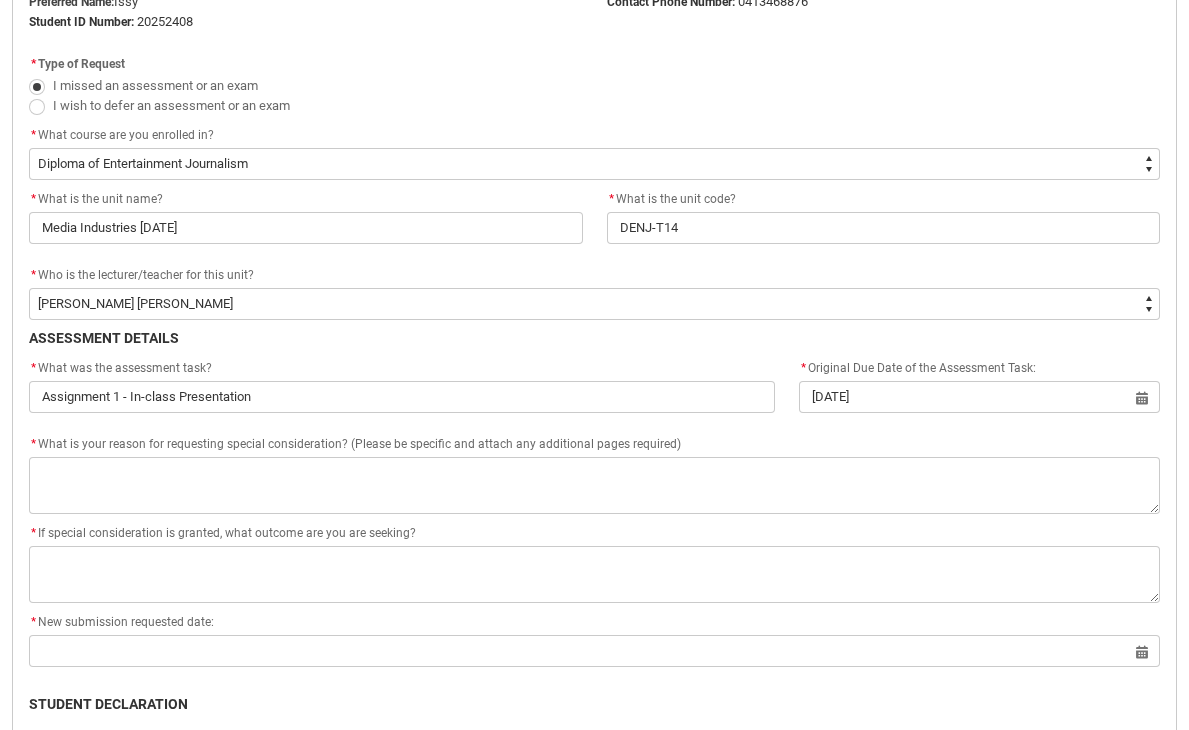 scroll, scrollTop: 573, scrollLeft: 0, axis: vertical 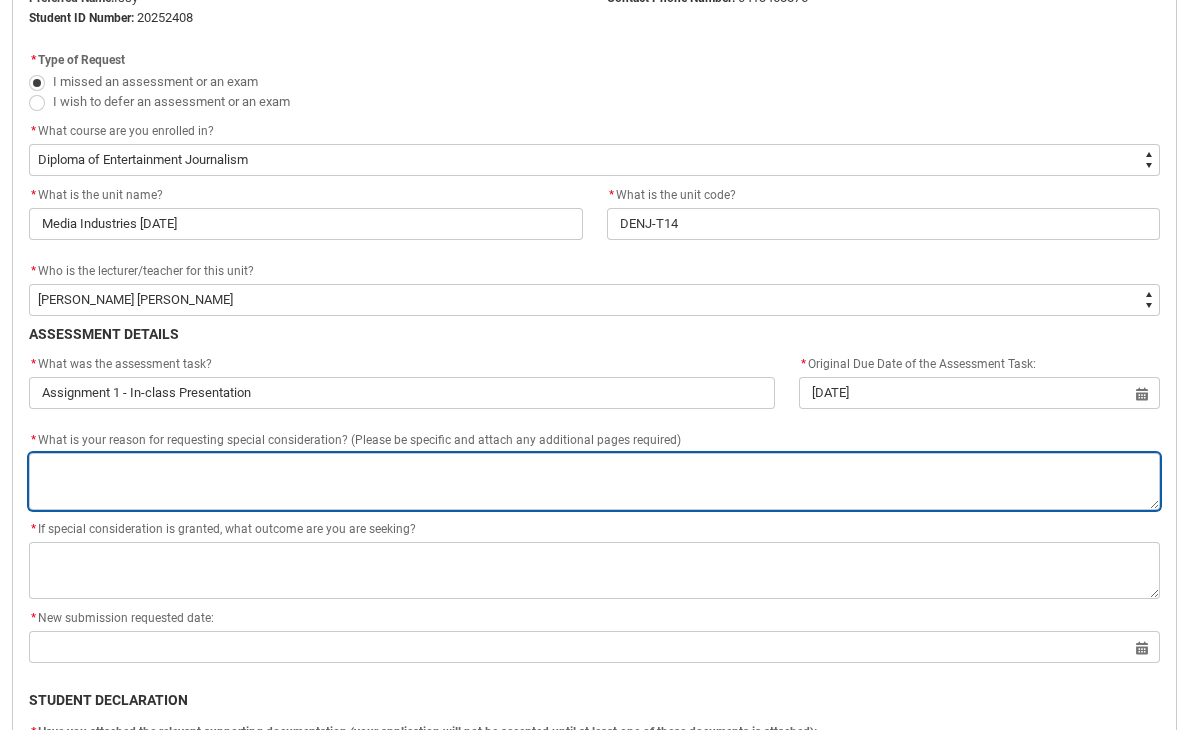 click on "*" at bounding box center [594, 481] 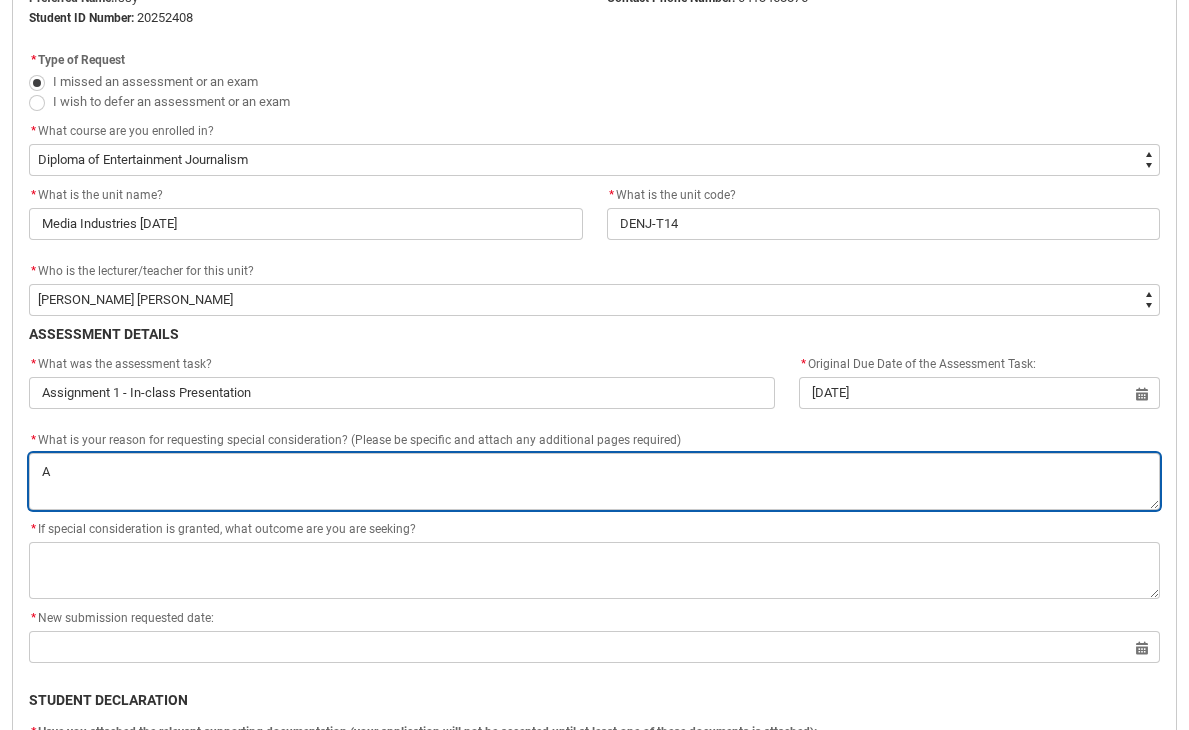 type on "Al" 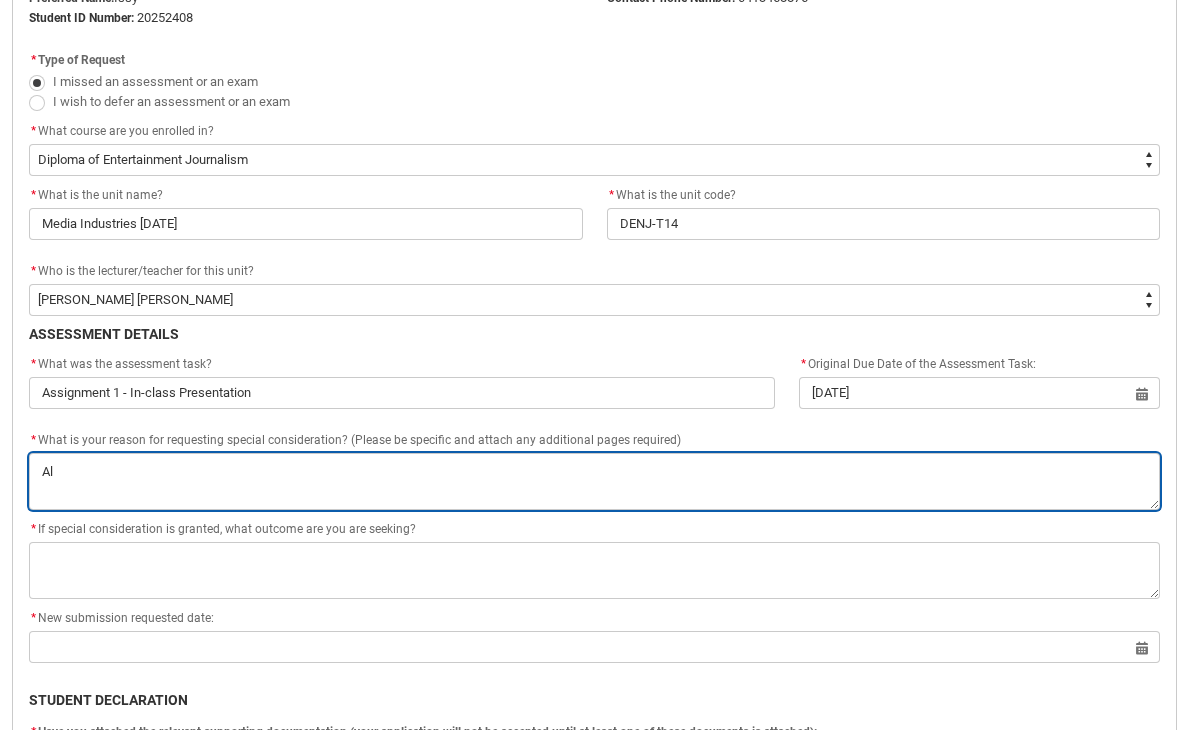 type on "Alt" 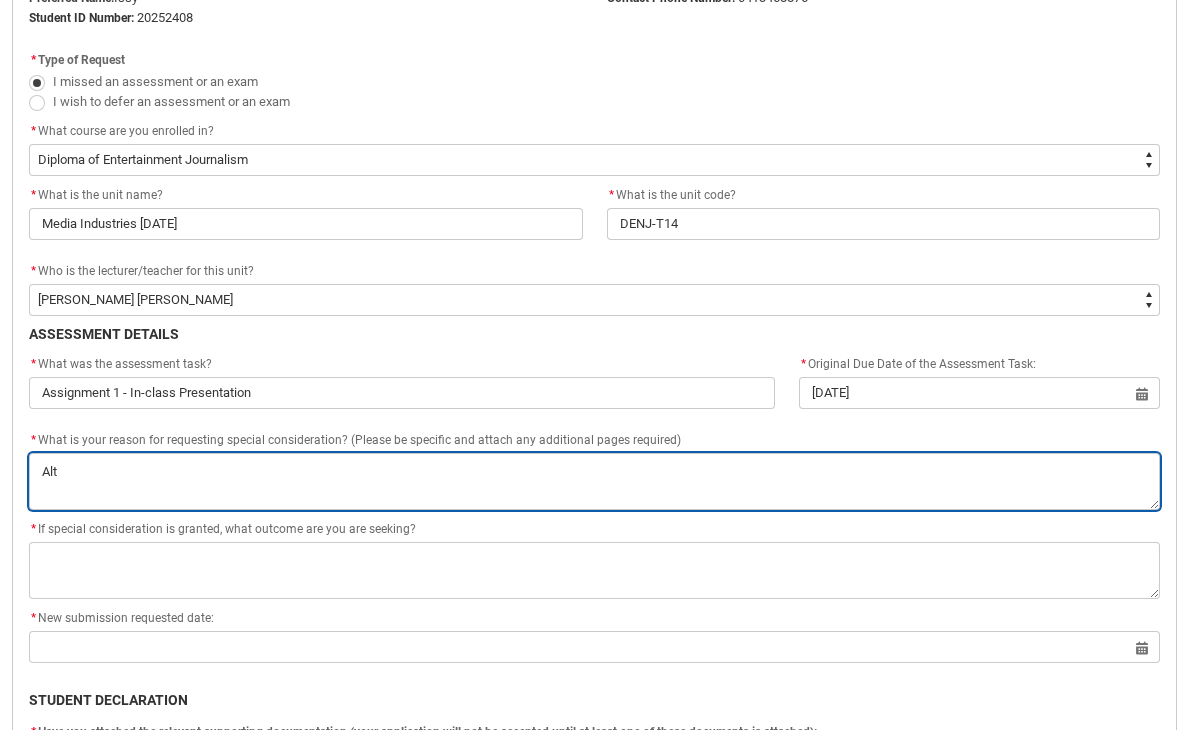 type on "Although" 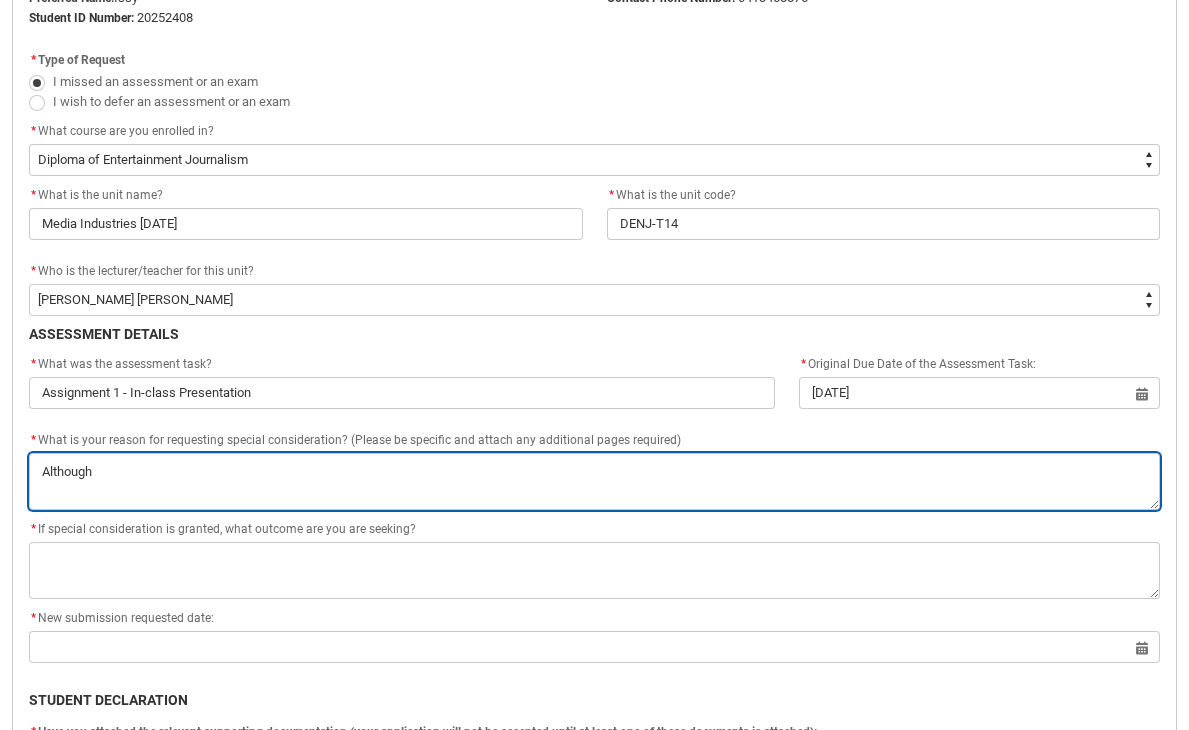 type on "Although I" 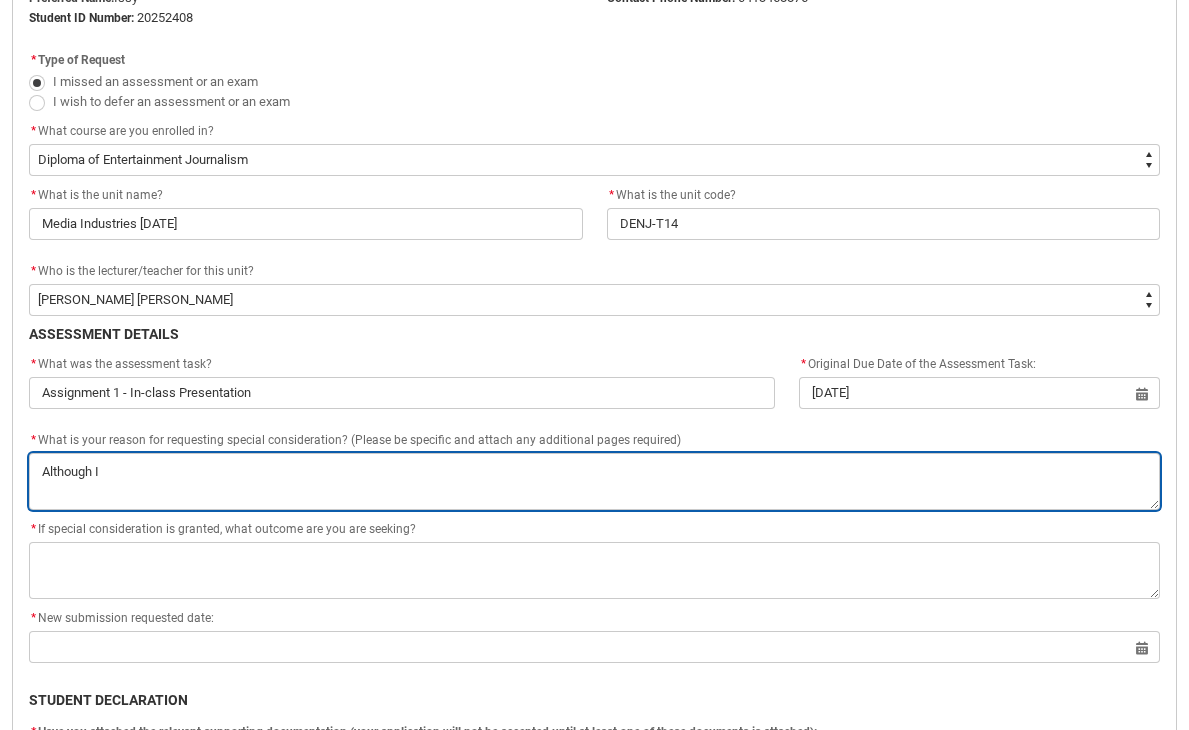 type on "Although I" 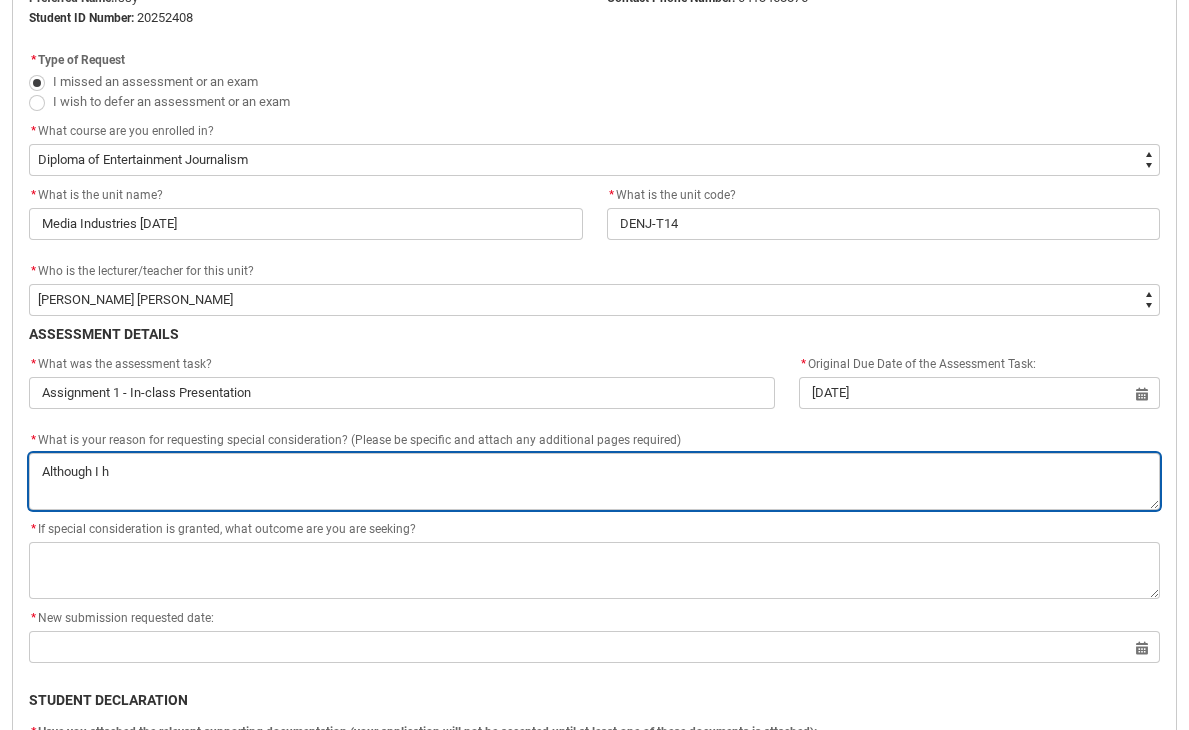 type on "Although I ha" 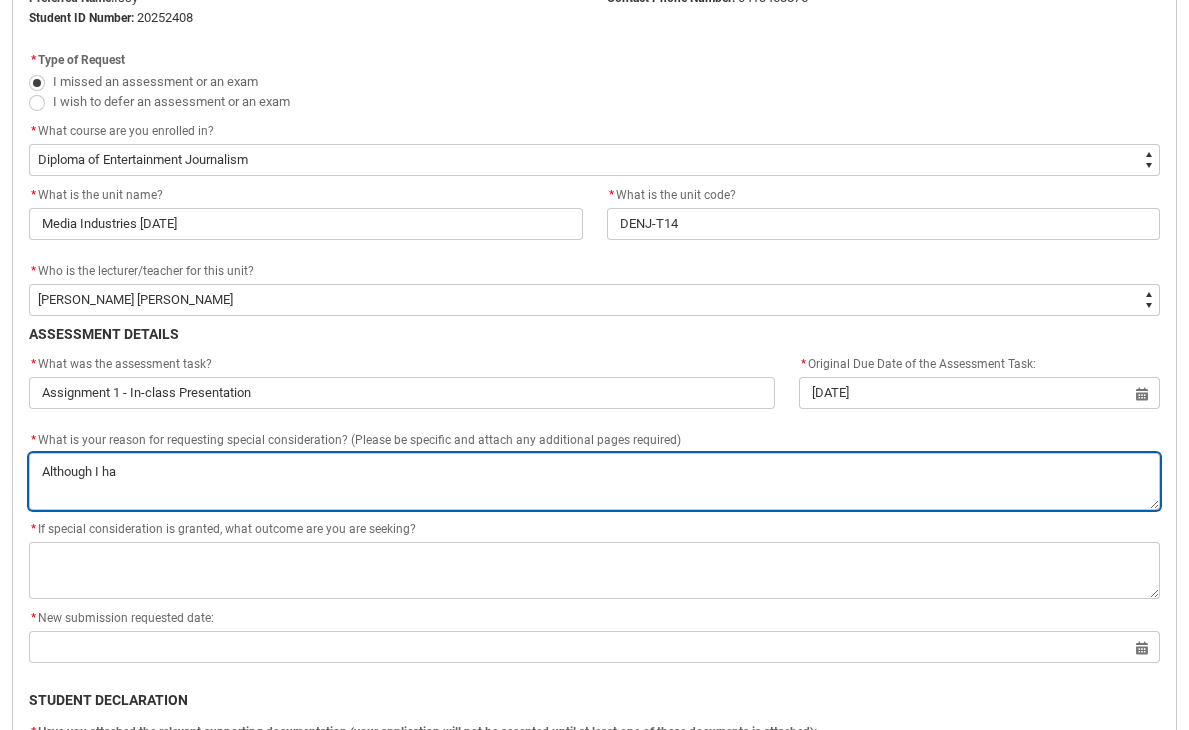 type on "Although I had" 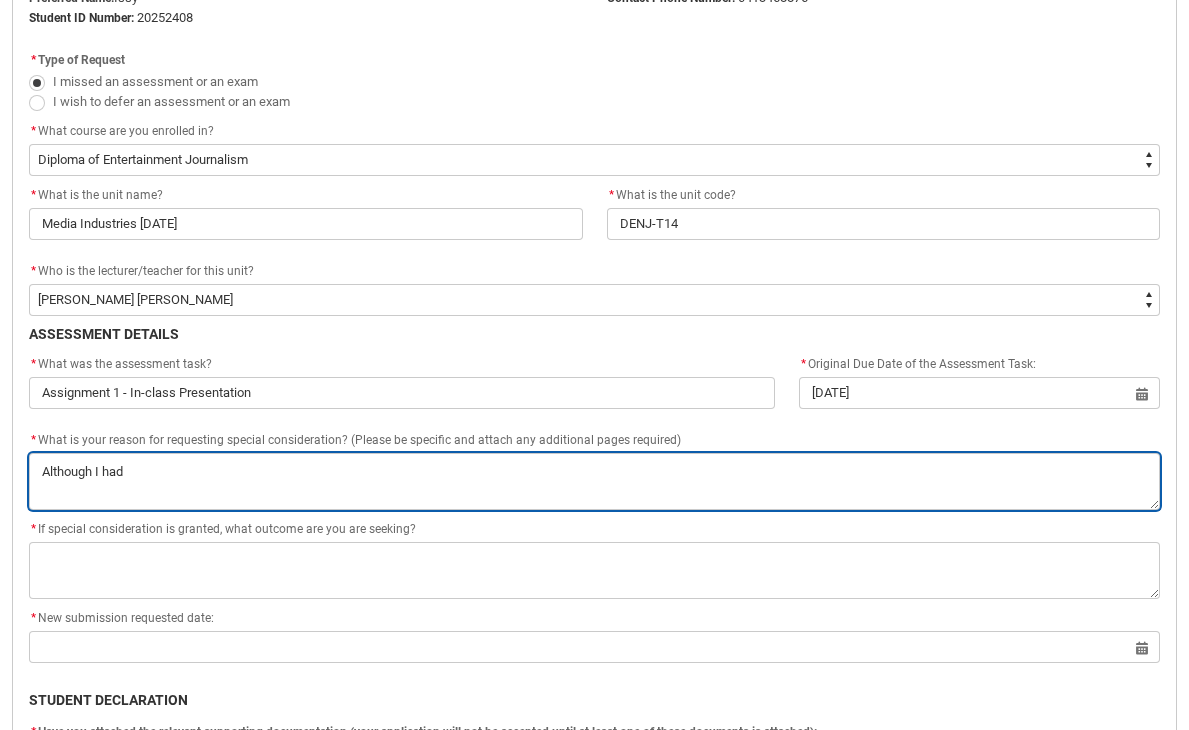 type on "Although I had" 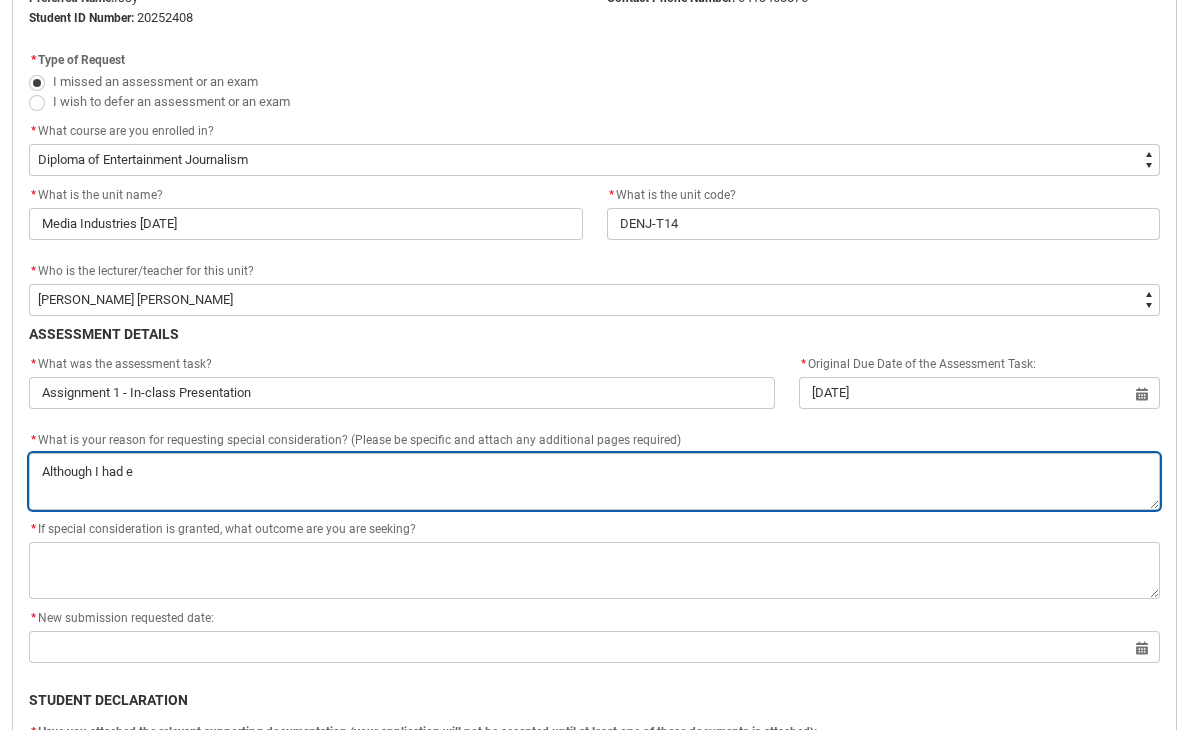 type on "Although I had ev" 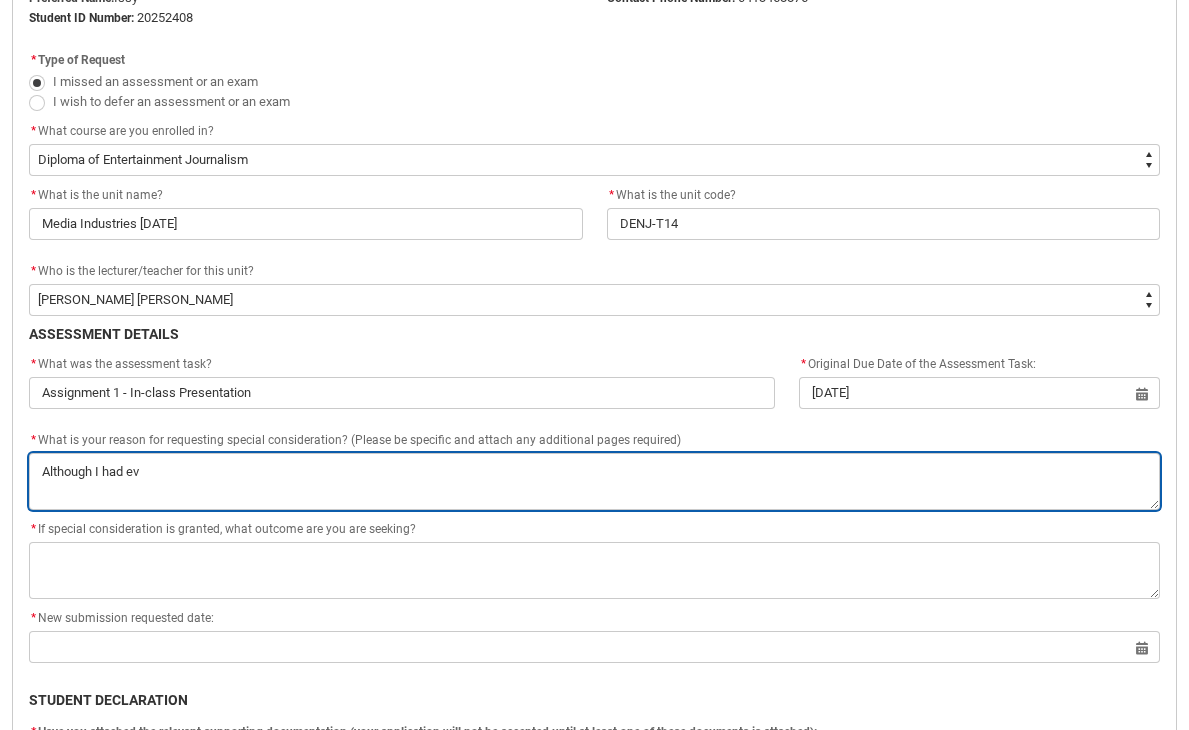 type on "Although I had eve" 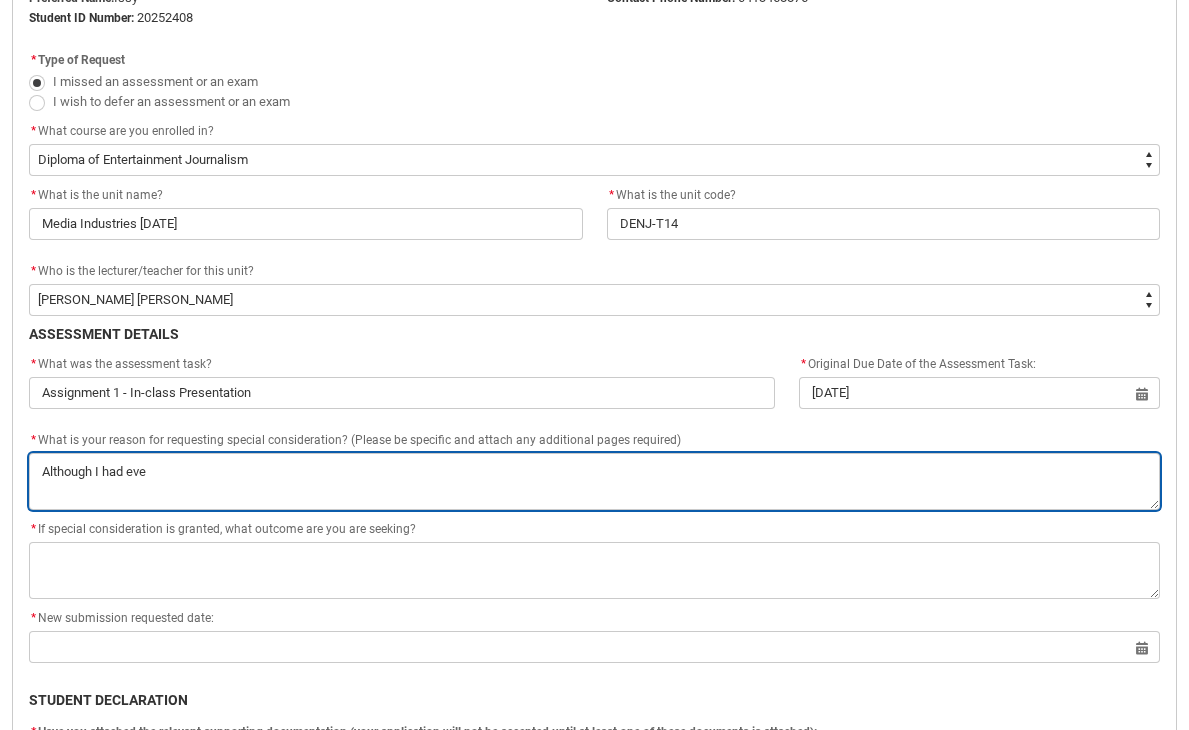 type on "Although I had ever" 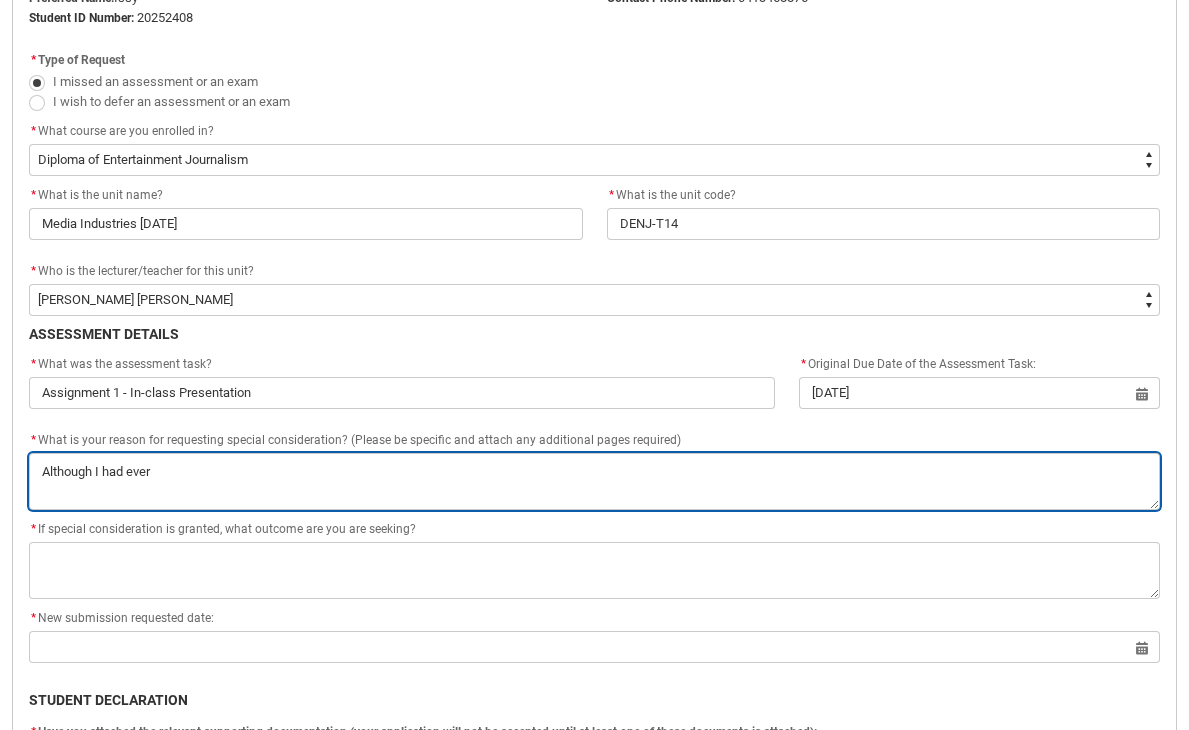type on "Although I had every" 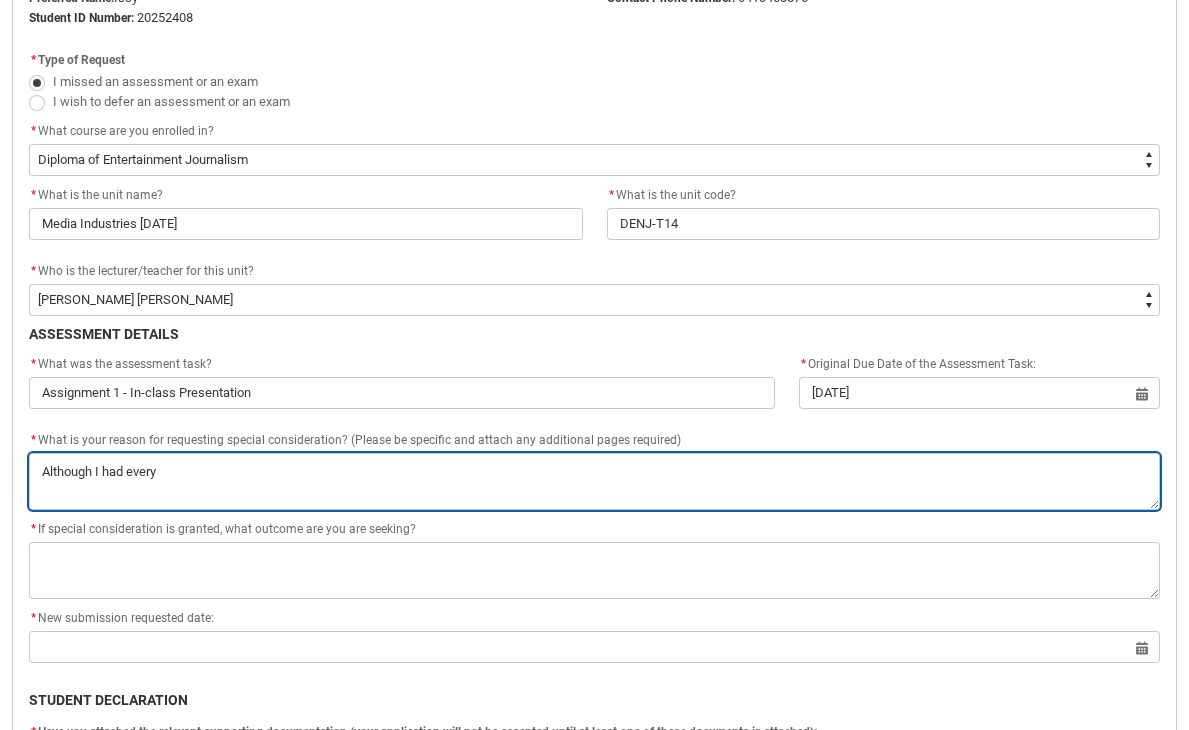 type on "Although I had every" 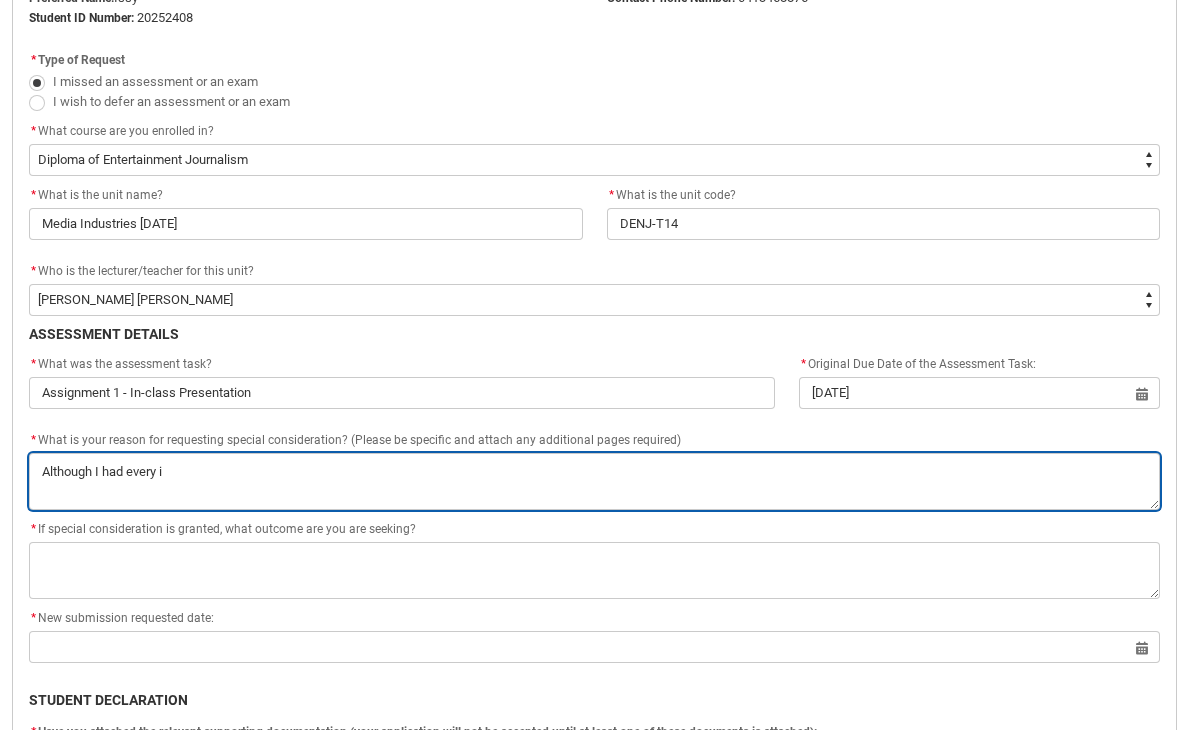 type on "Although I had every intention" 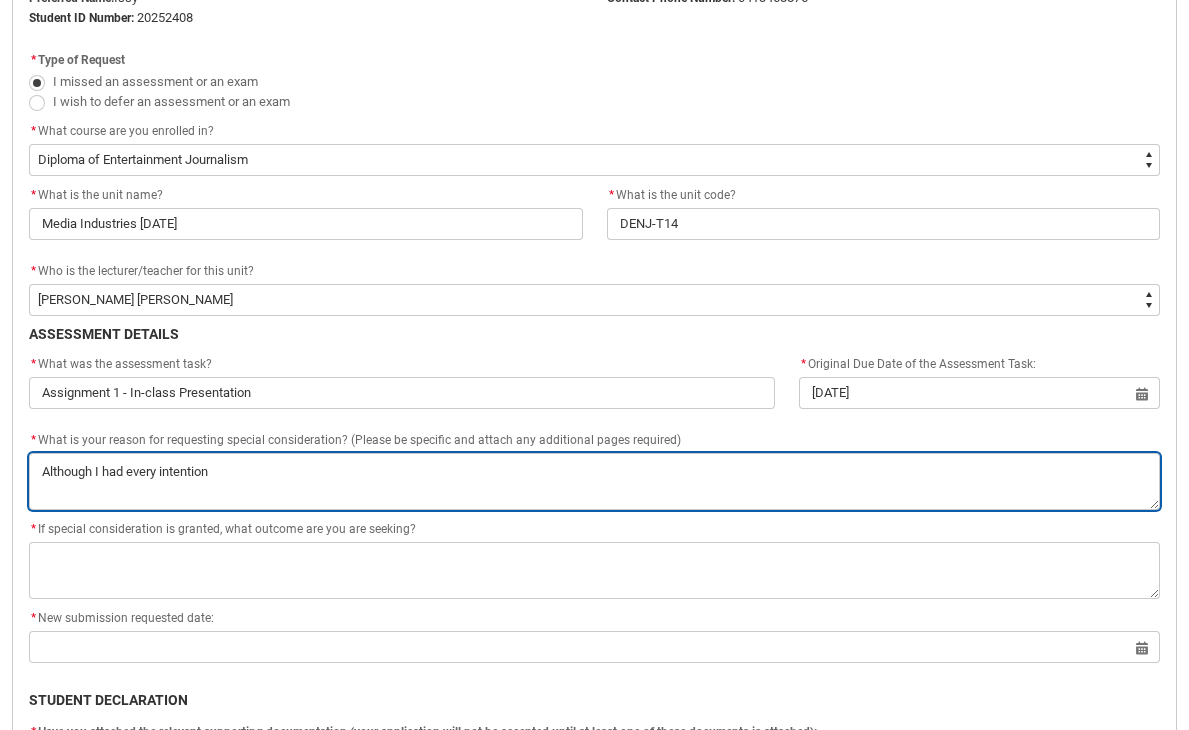 type on "Although I had every intention f" 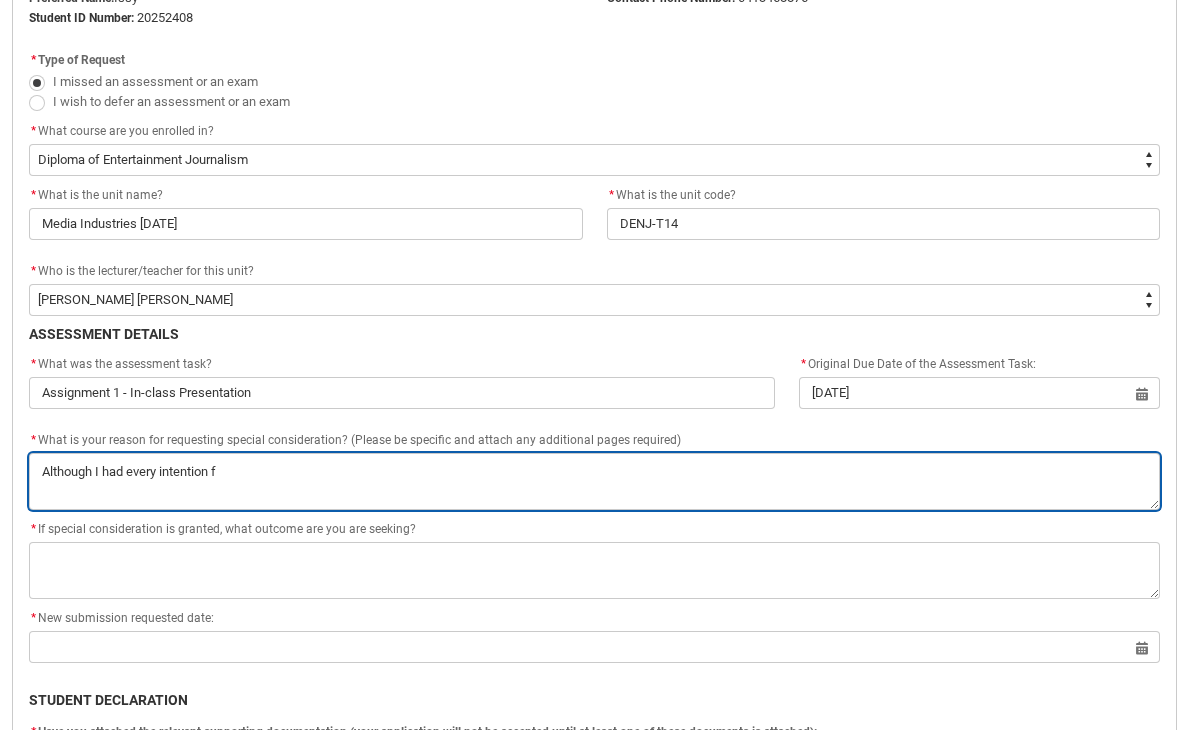 type on "Although I had every intention fo" 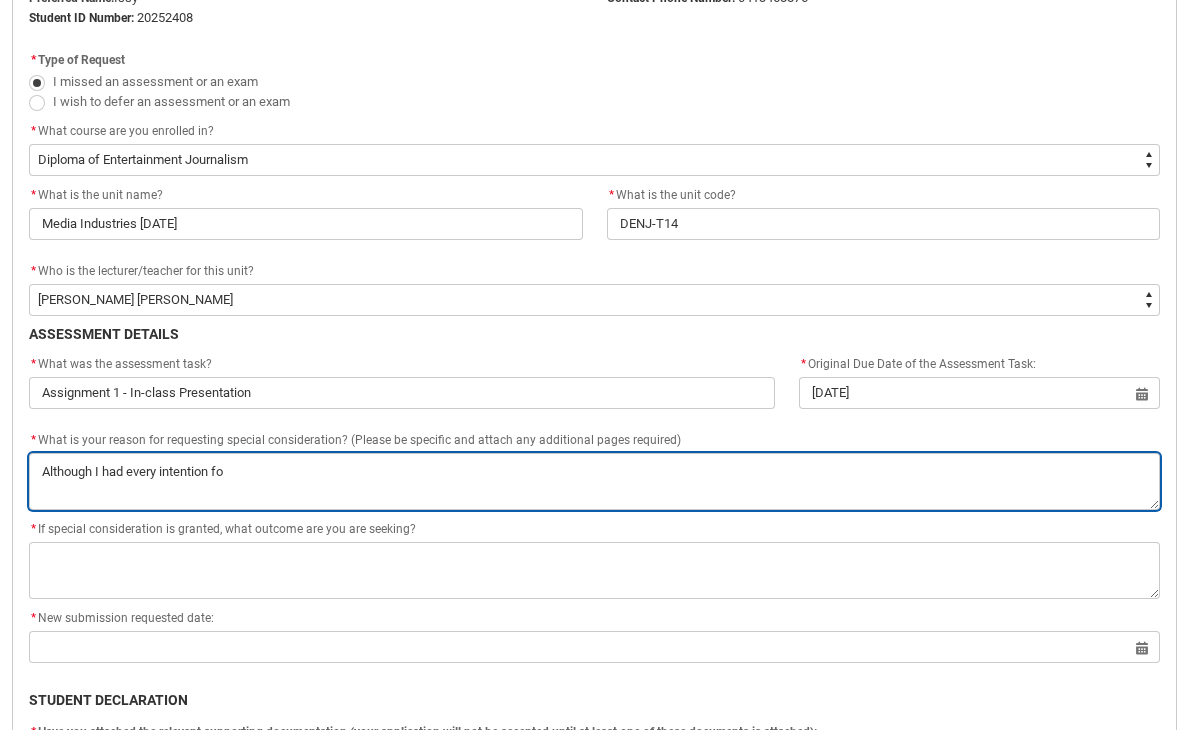 type on "Although I had every intention for" 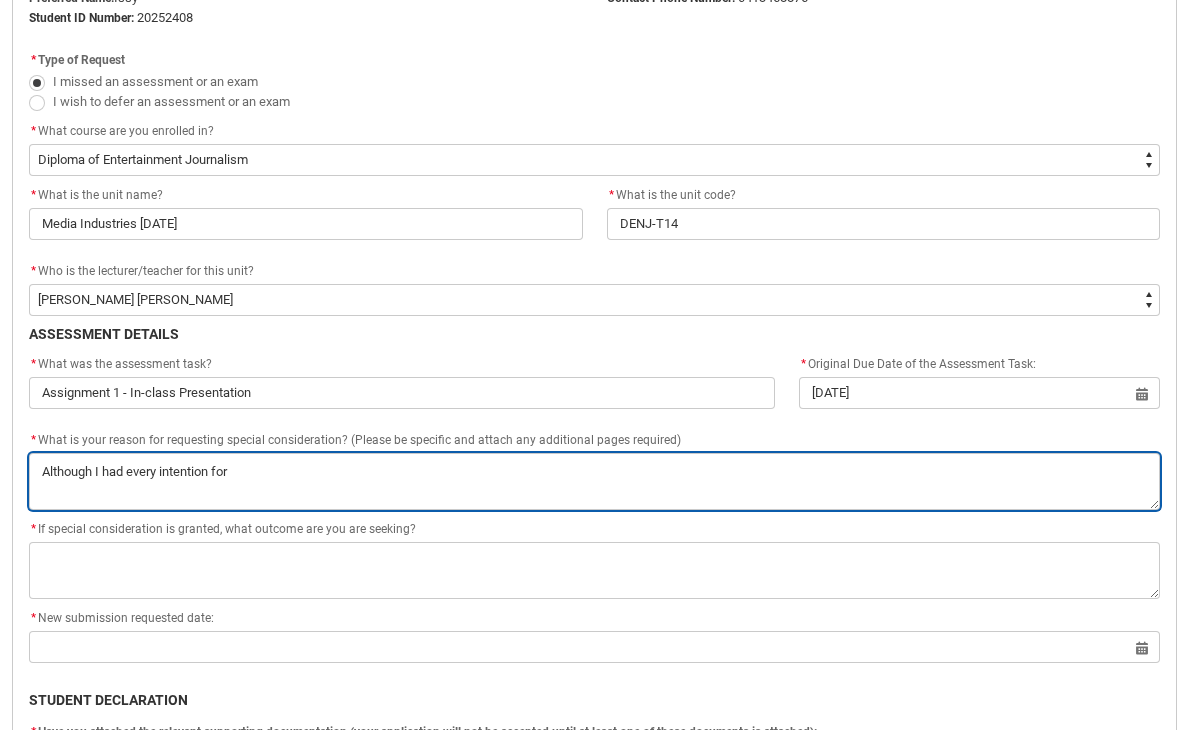 type on "Although I had every intention for" 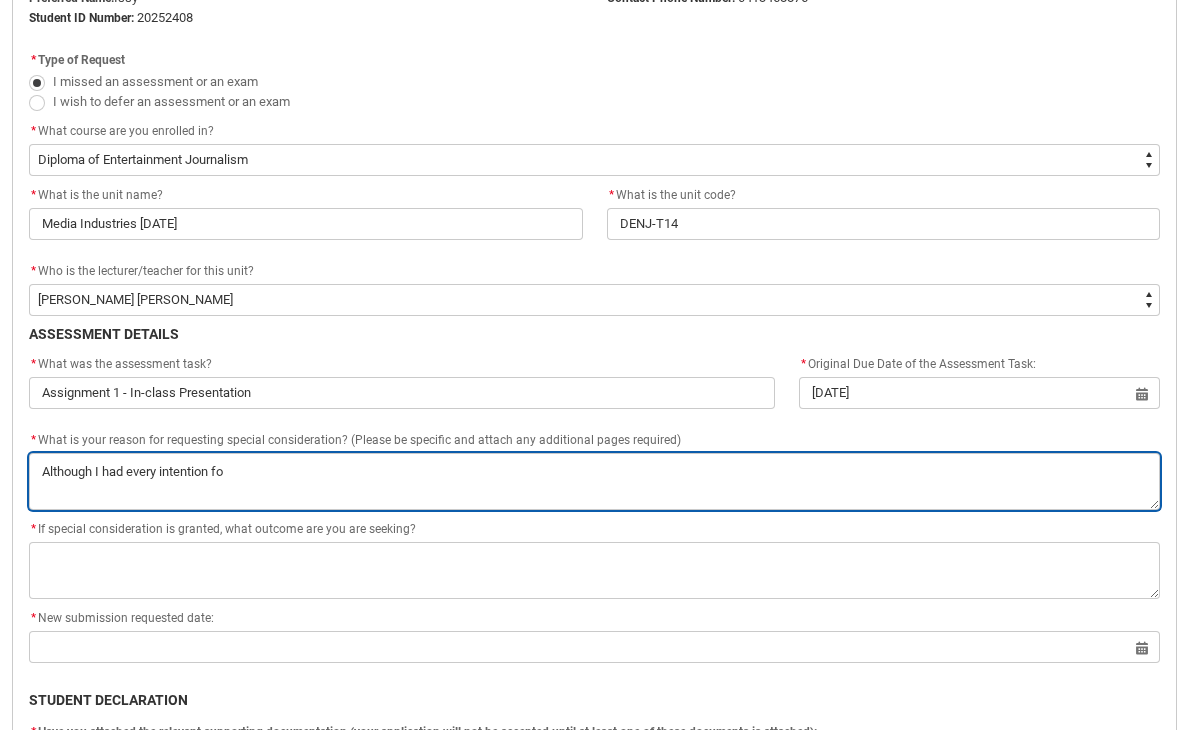 type on "Although I had every intention f" 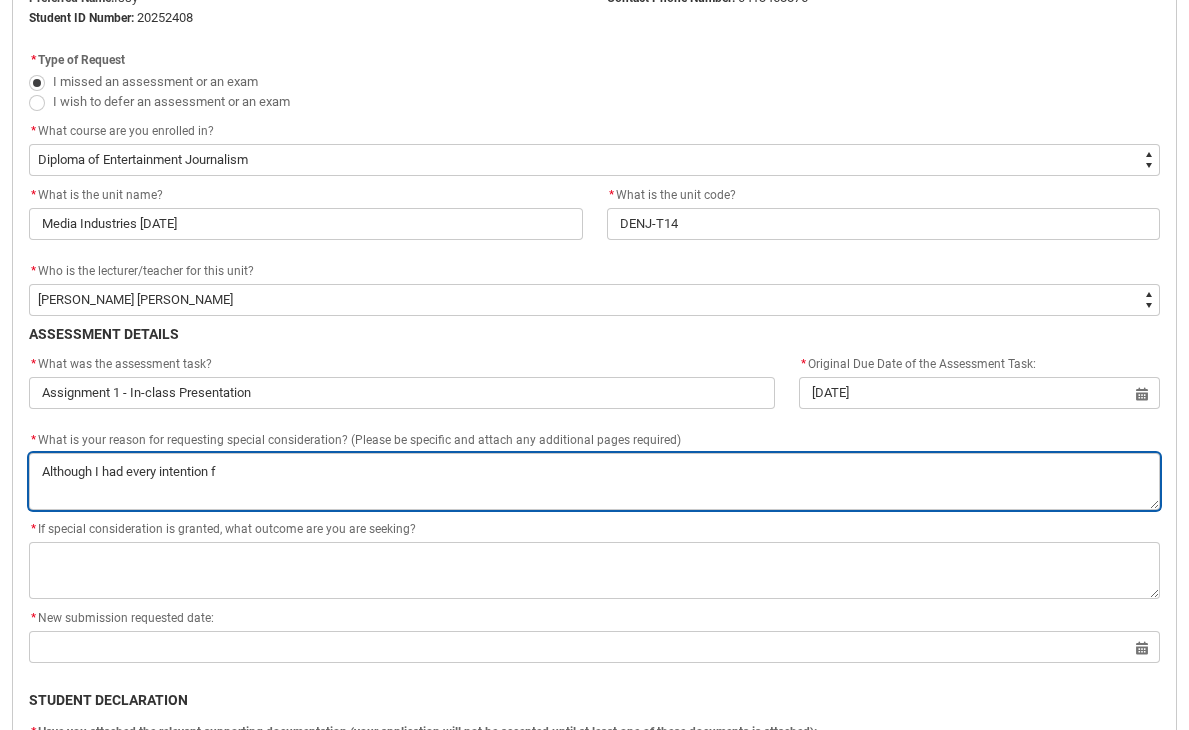 type on "Although I had every intention" 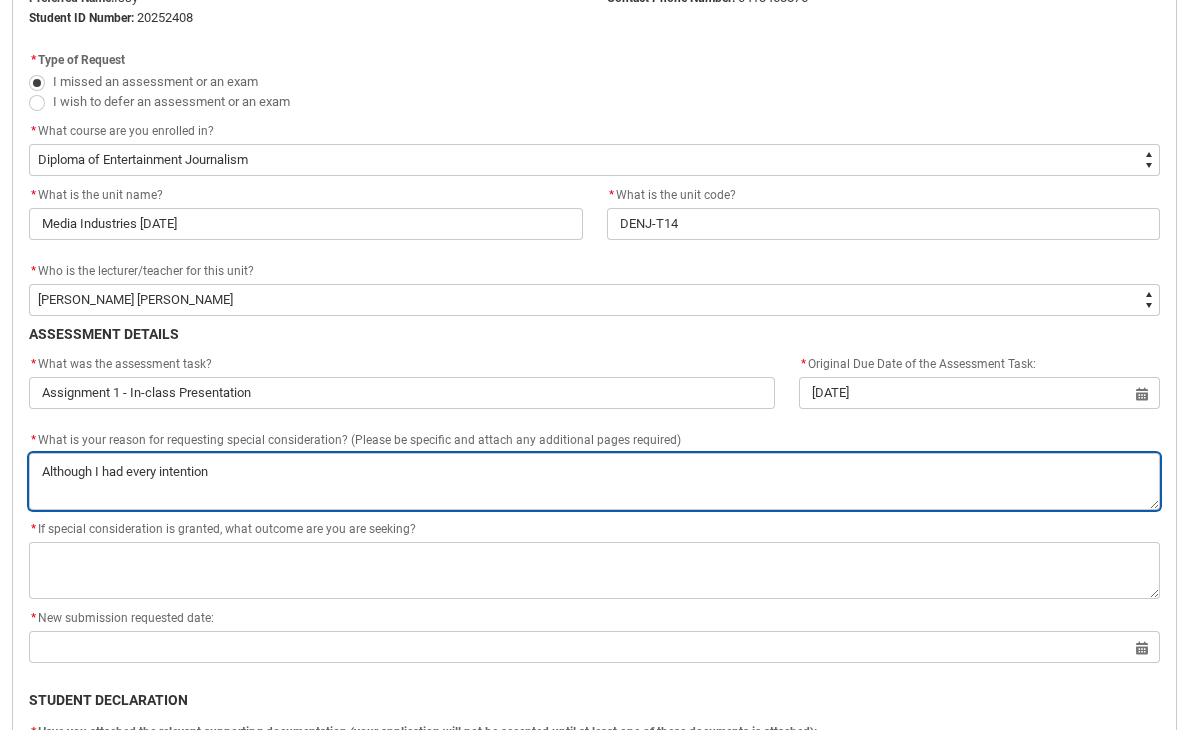 type on "Although I had every intention o" 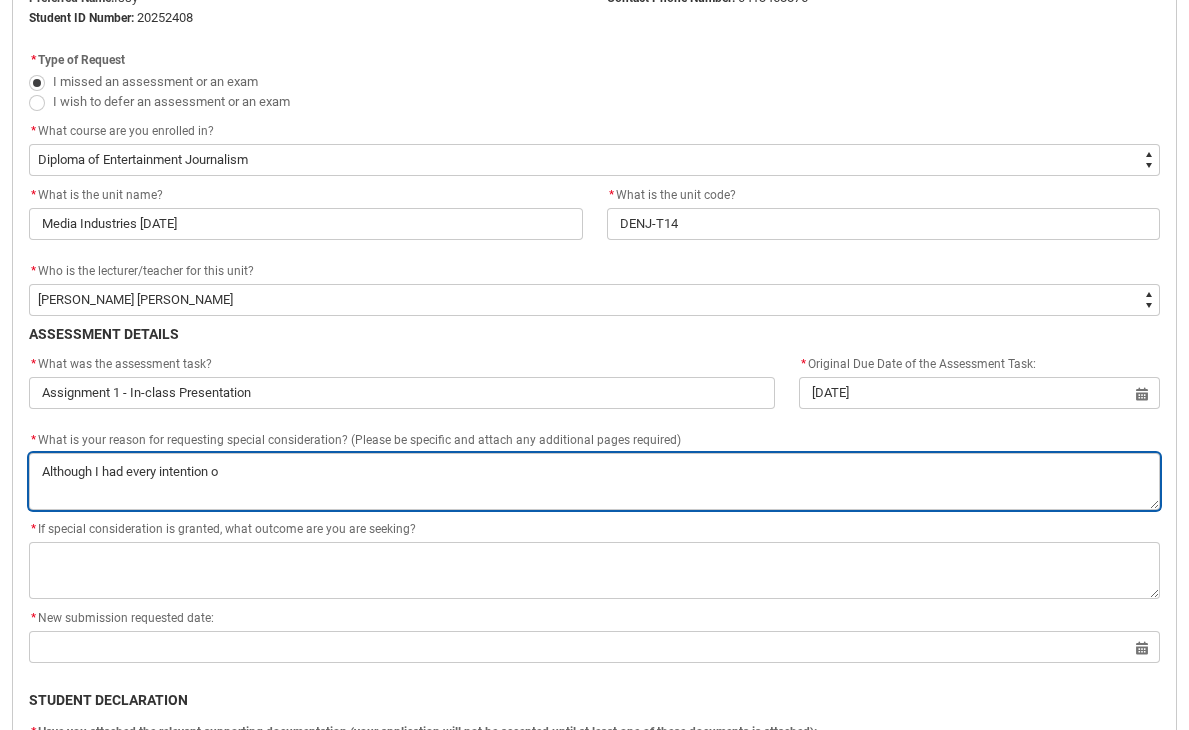type on "Although I had every intention of" 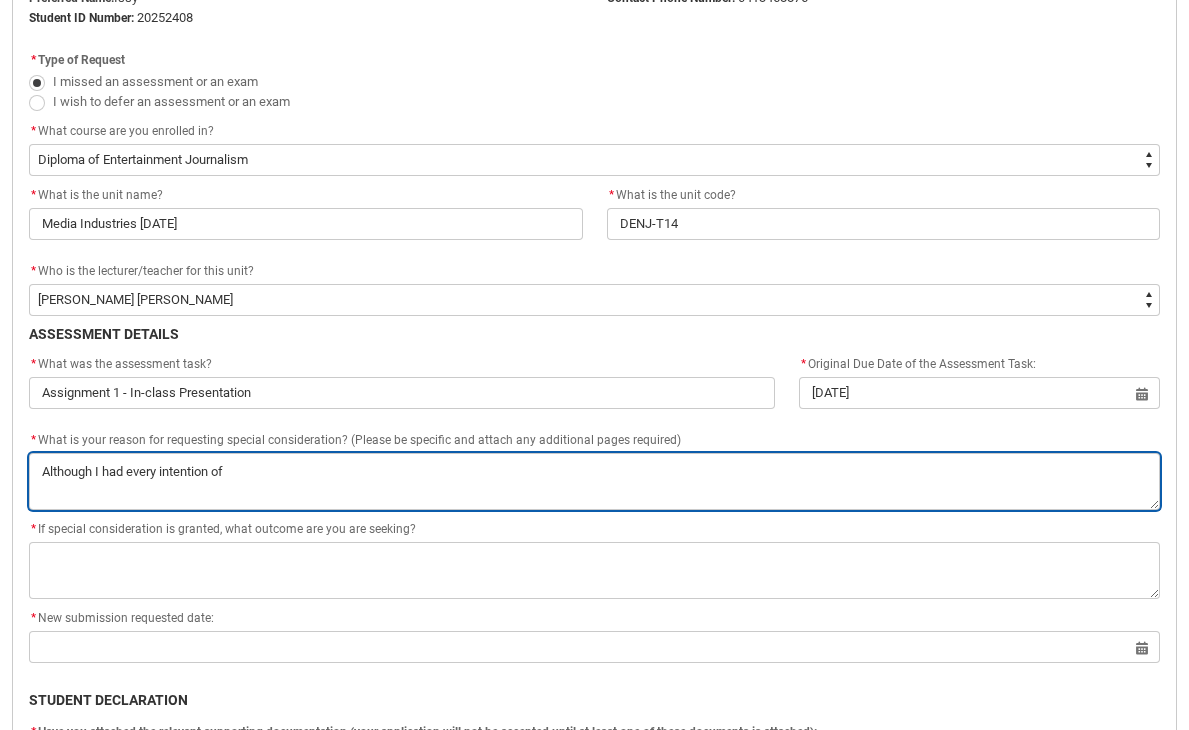 type on "Although I had every intention of" 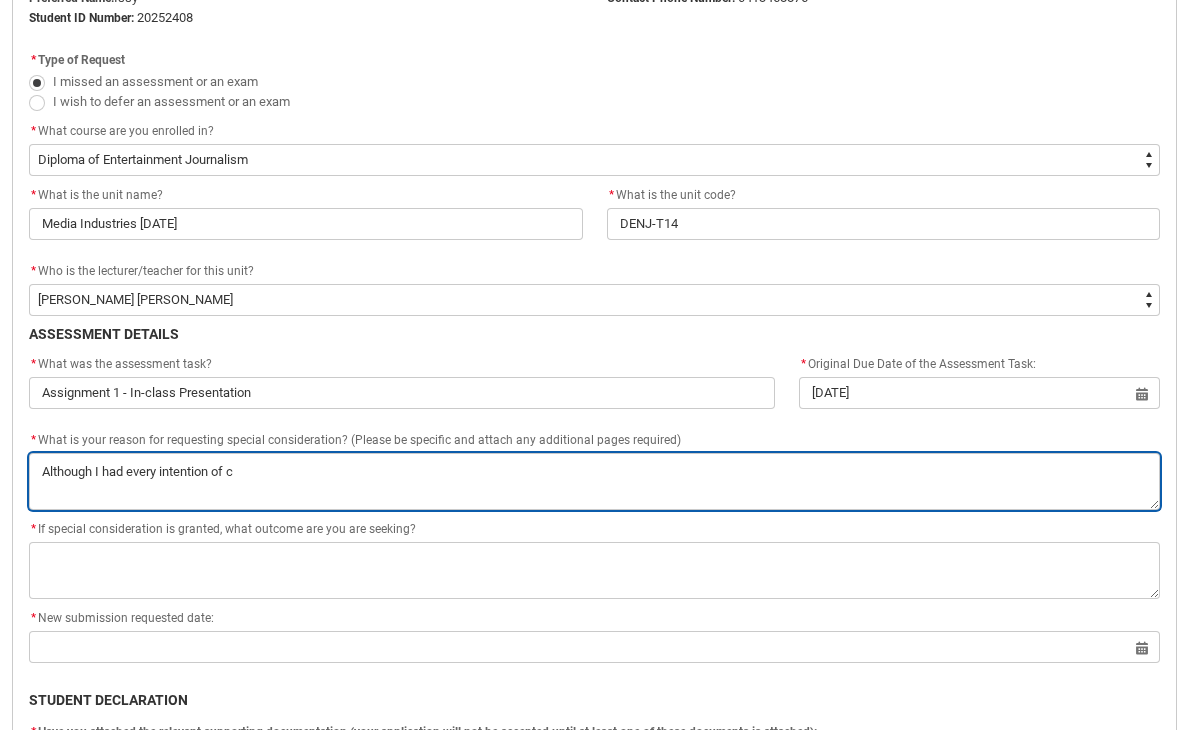 type on "Although I had every intention of co" 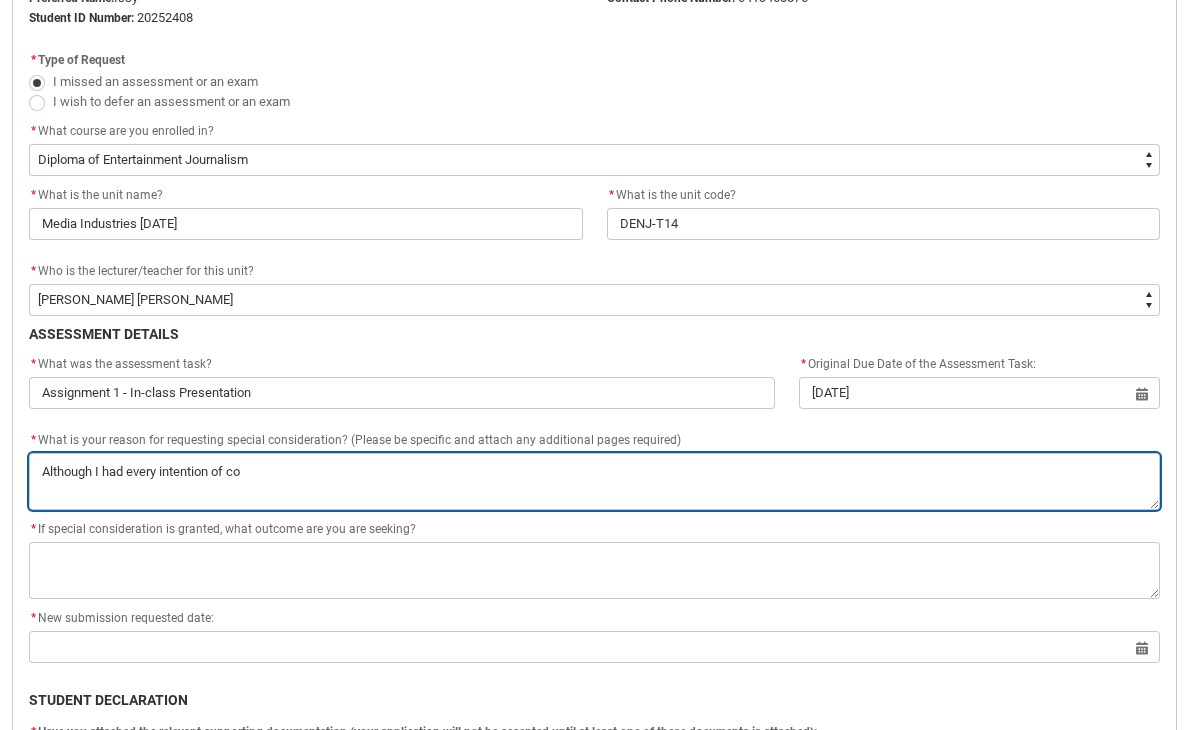 type on "Although I had every intention of com" 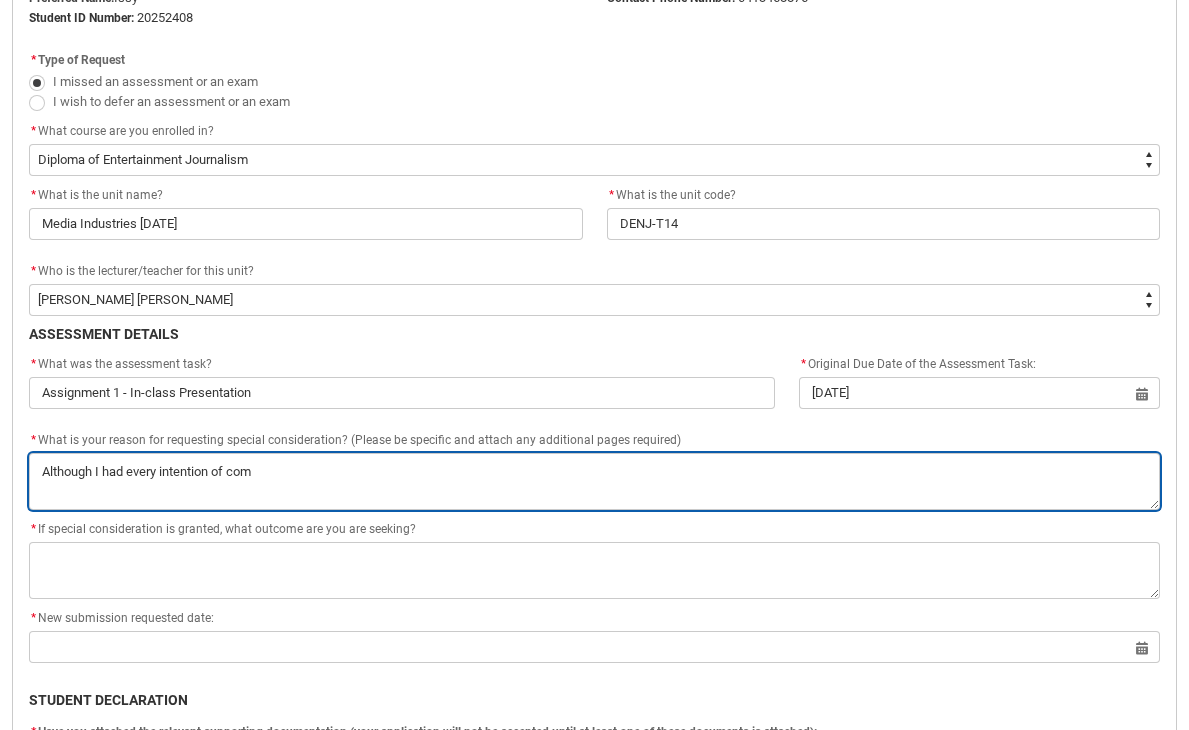 type on "Although I had every intention of comi" 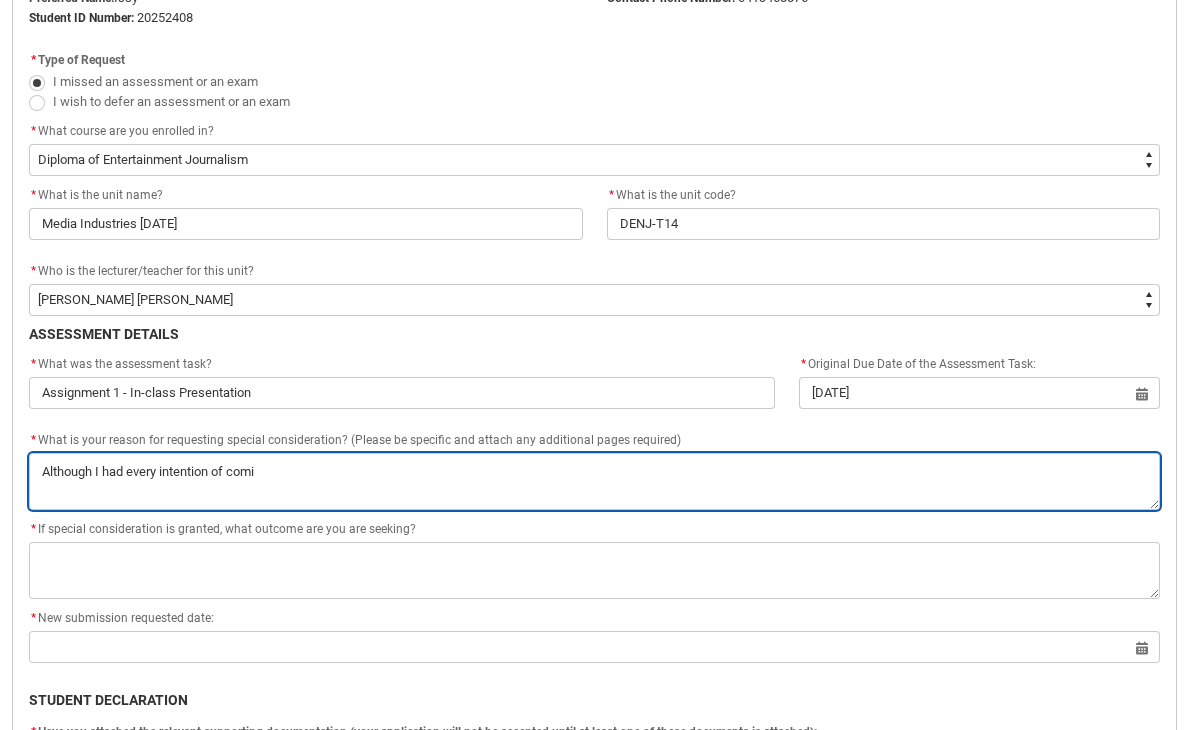 type on "Although I had every intention of comin" 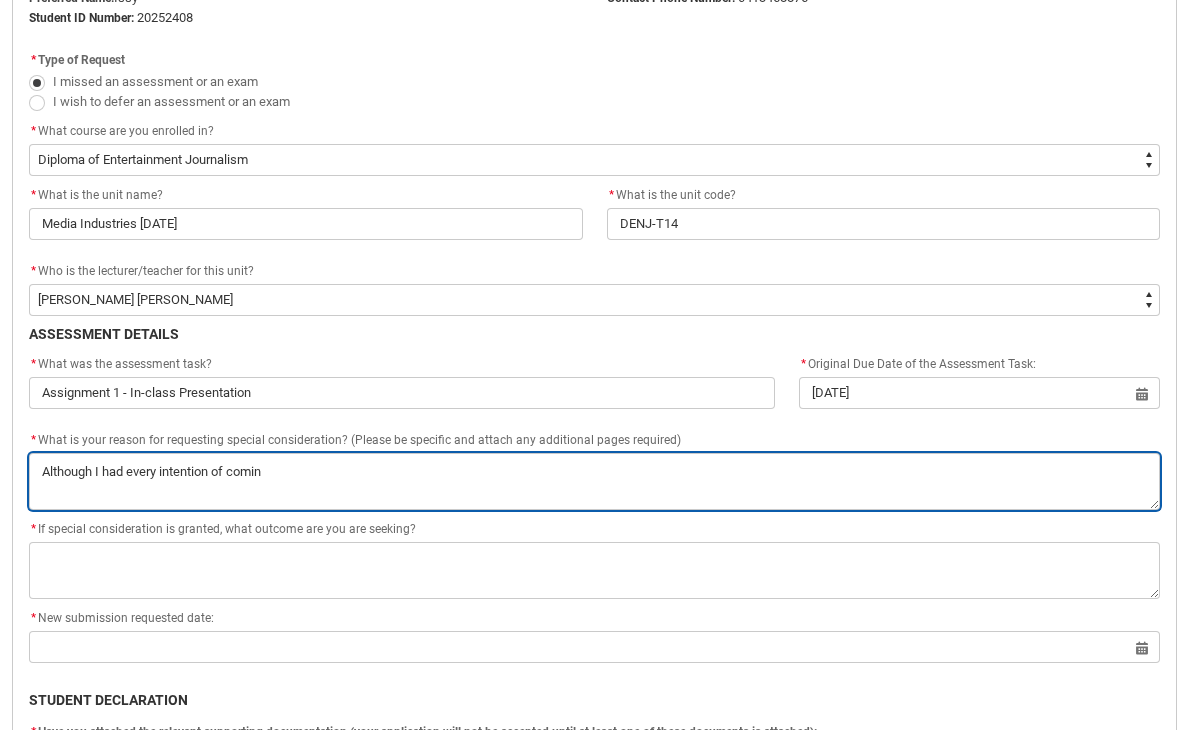 type on "Although I had every intention of coming" 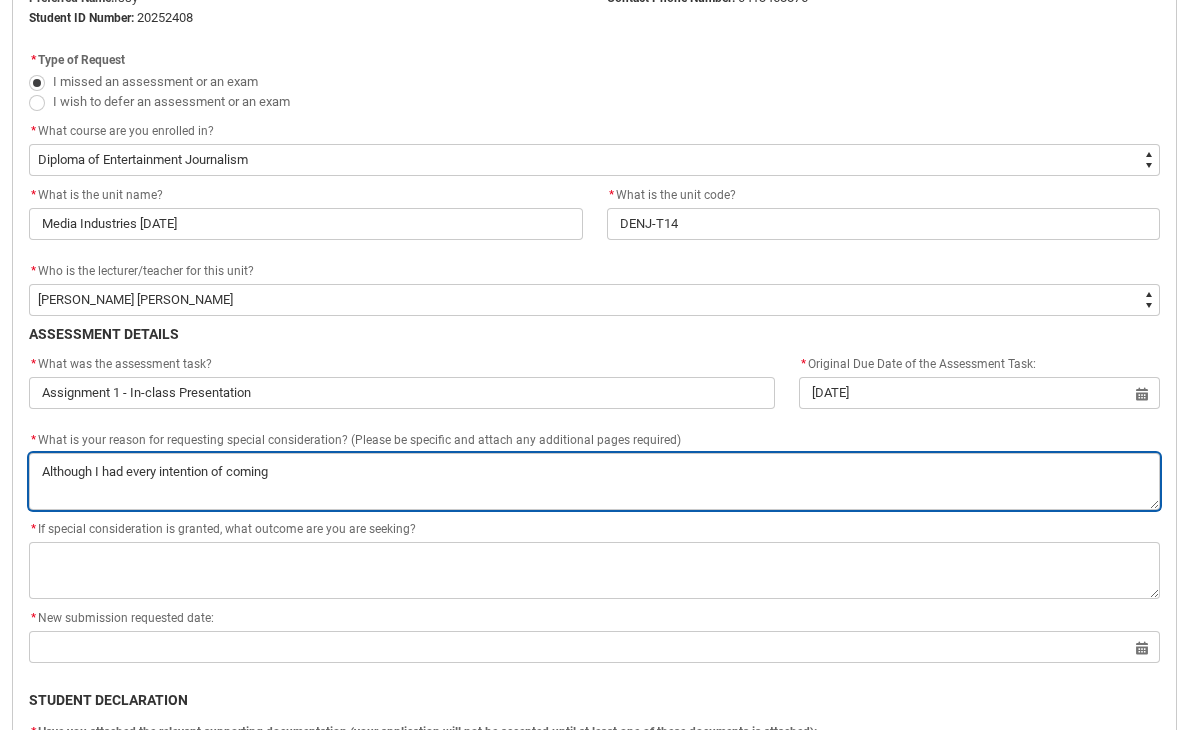 type on "Although I had every intention of coming" 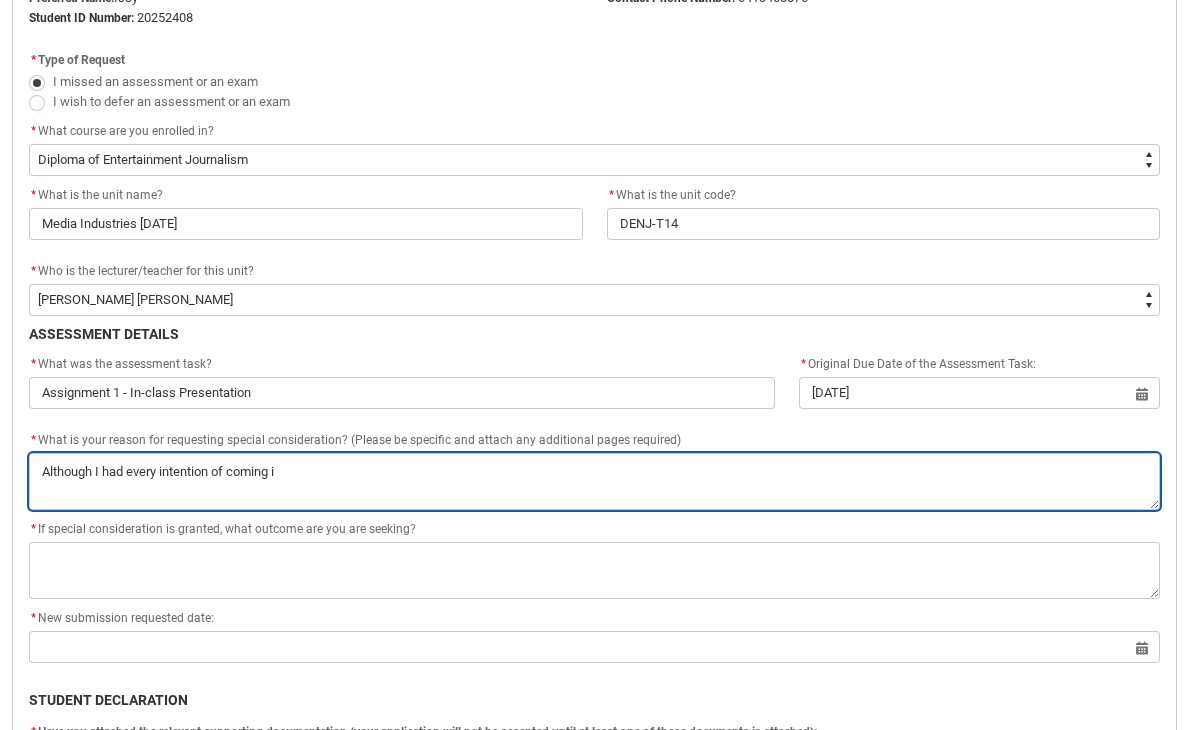 type on "Although I had every intention of coming in" 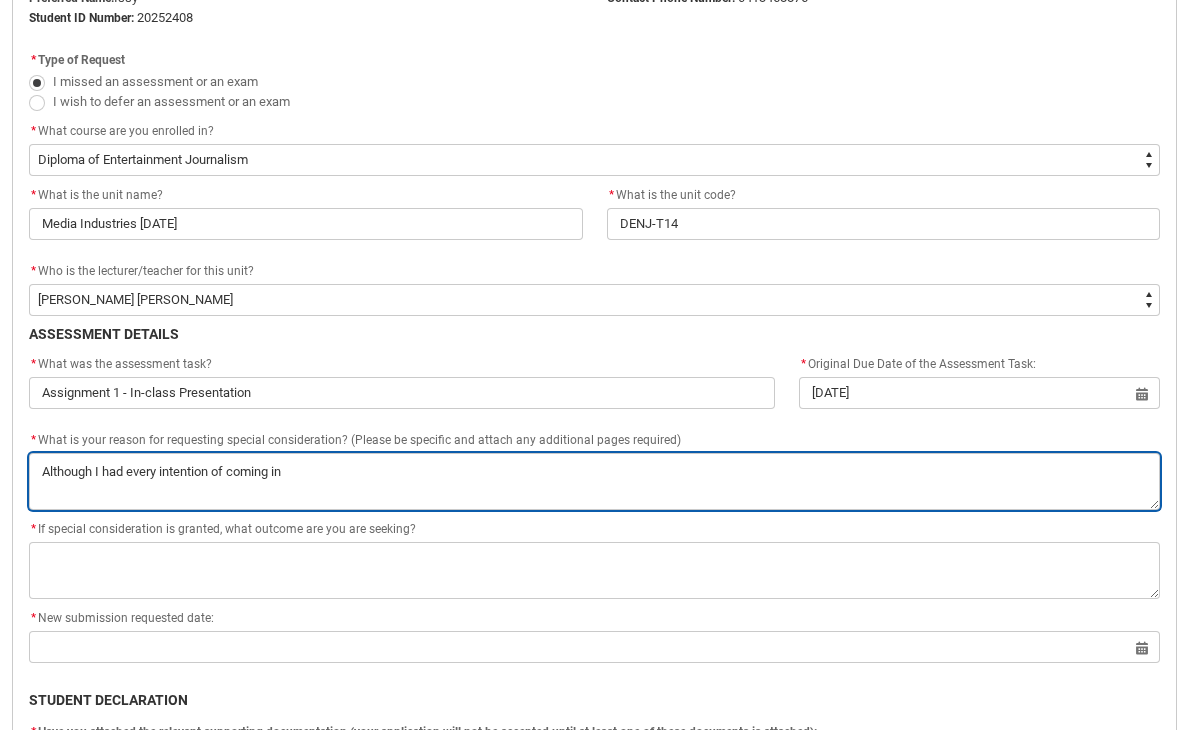 type on "Although I had every intention of coming int" 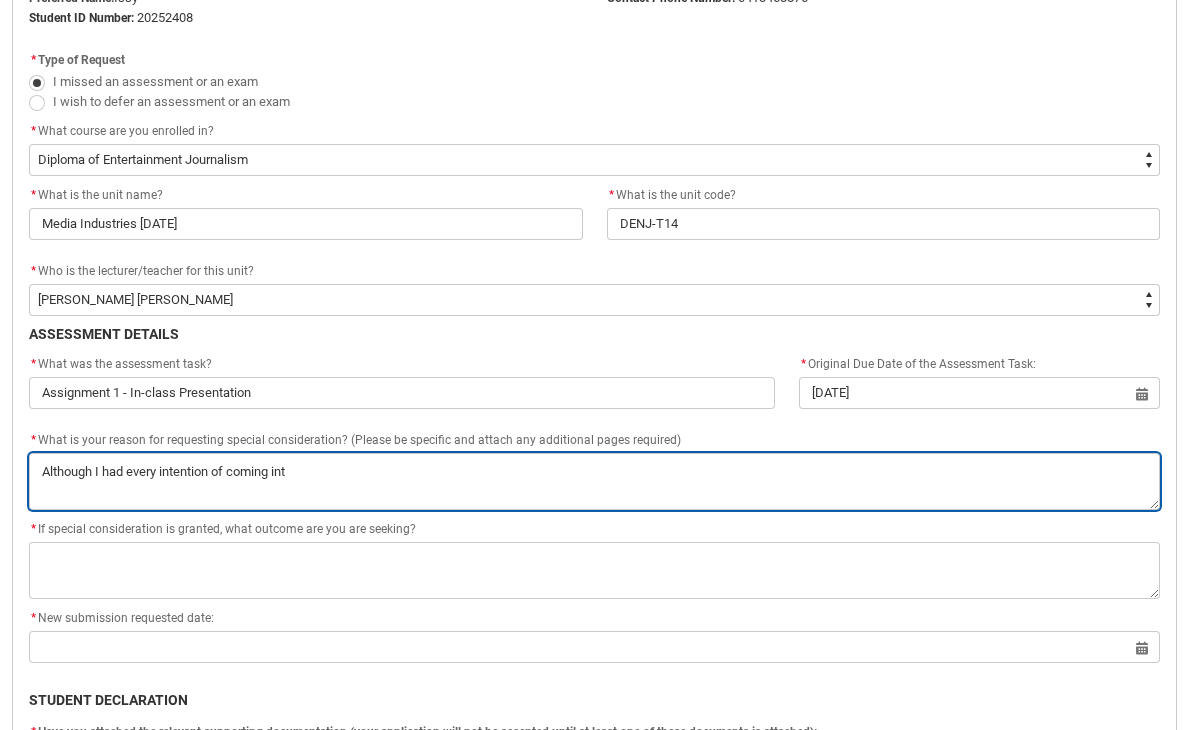 type on "Although I had every intention of coming into" 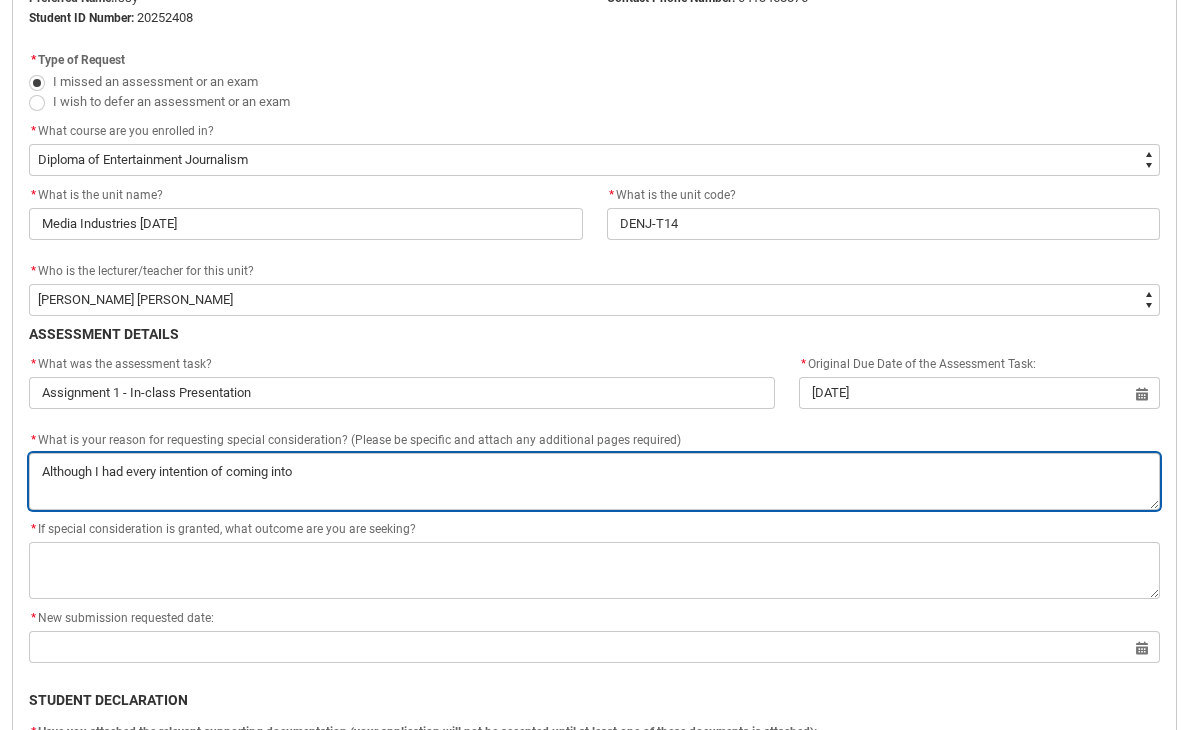 type on "Although I had every intention of coming into" 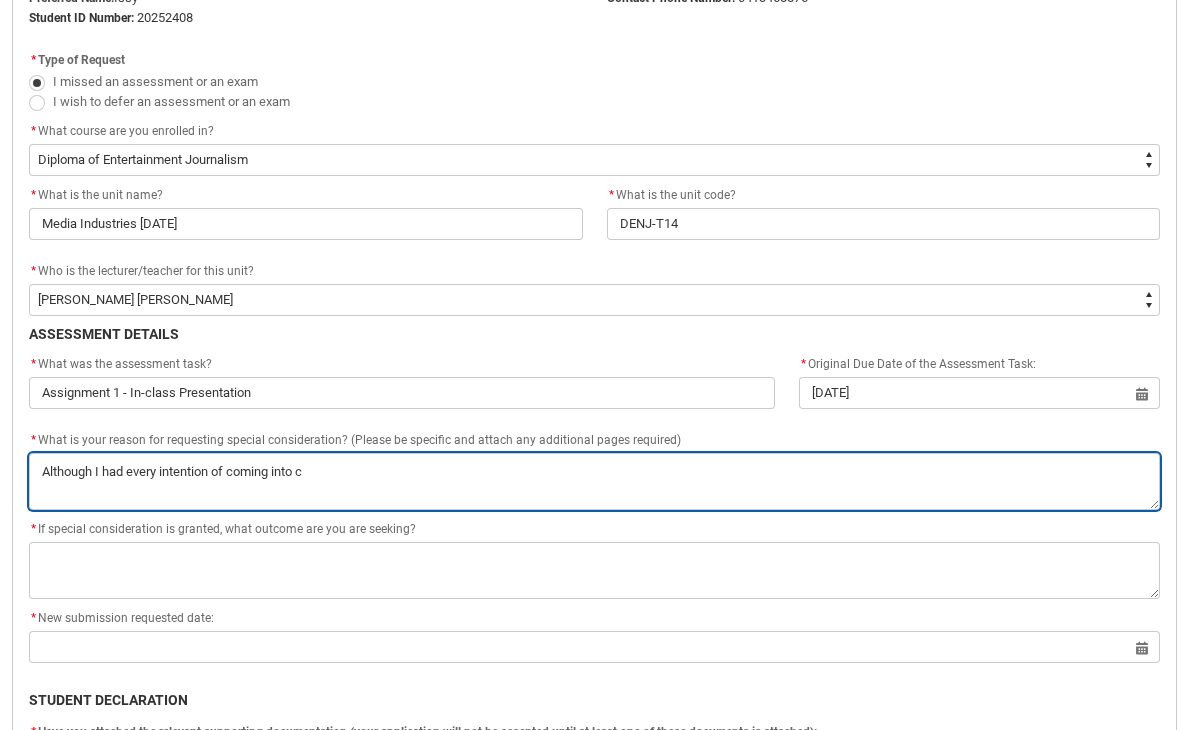 type on "Although I had every intention of coming into cl" 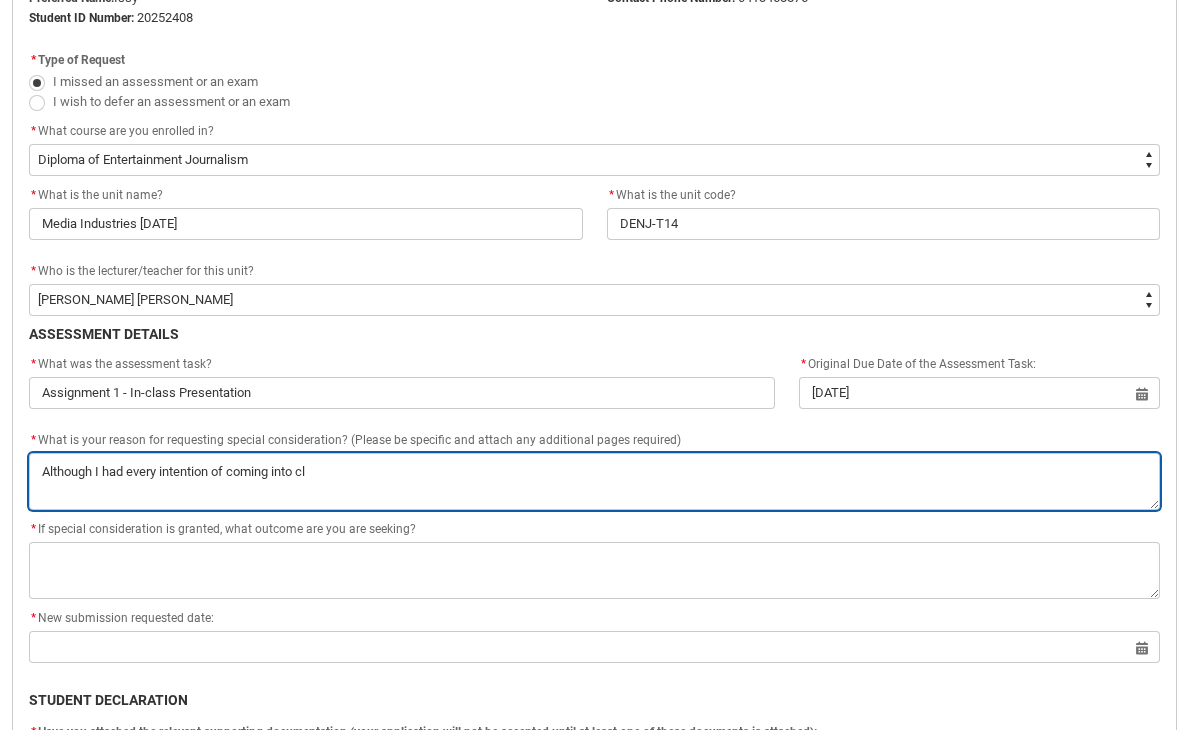 type on "Although I had every intention of coming into cla" 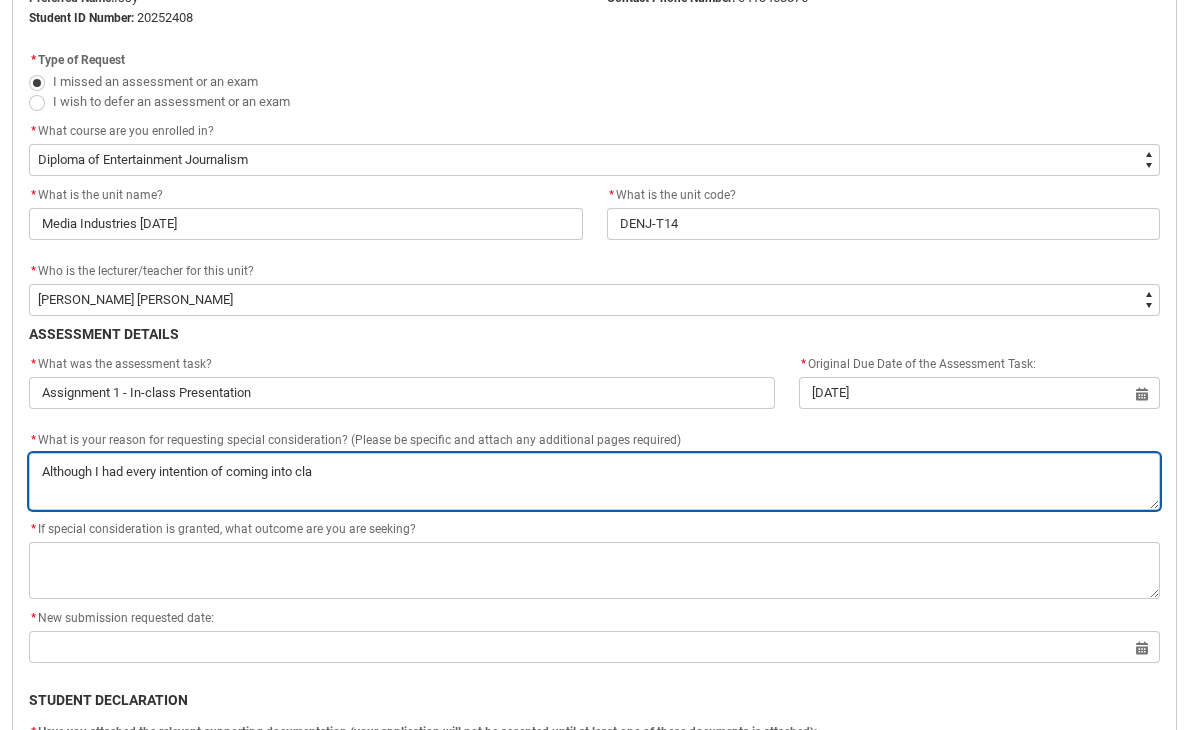 type on "Although I had every intention of coming into clas" 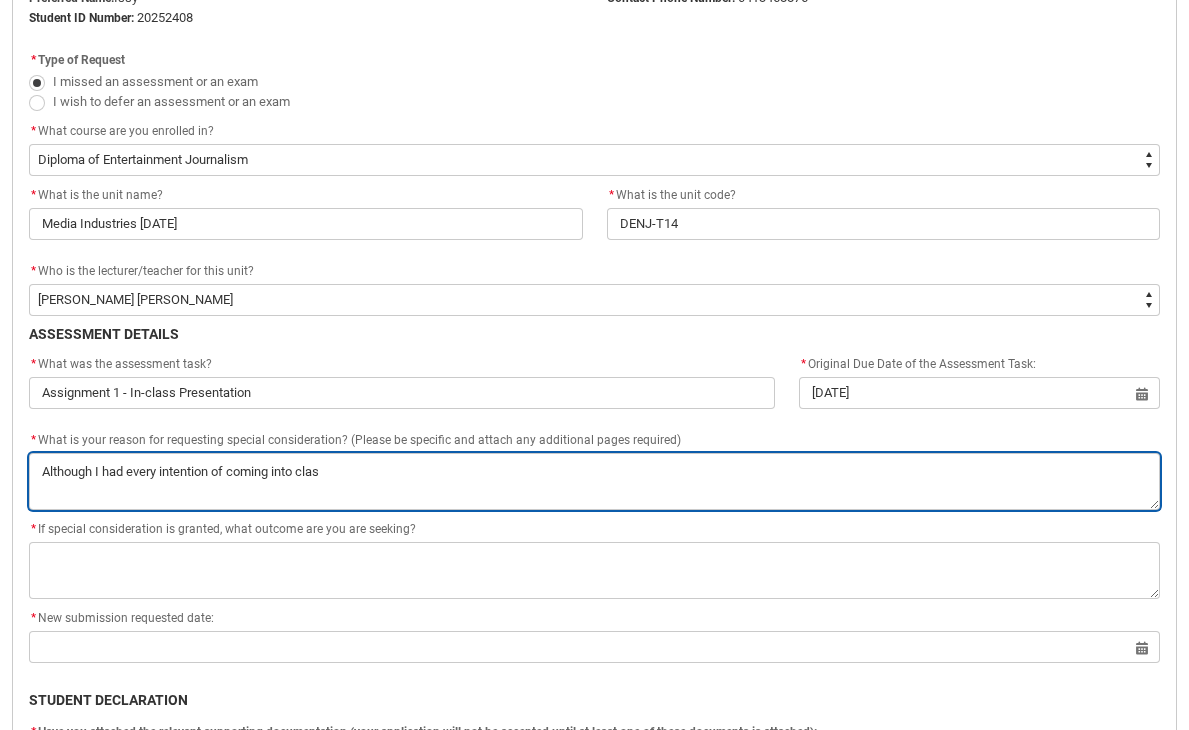 type on "Although I had every intention of coming into class" 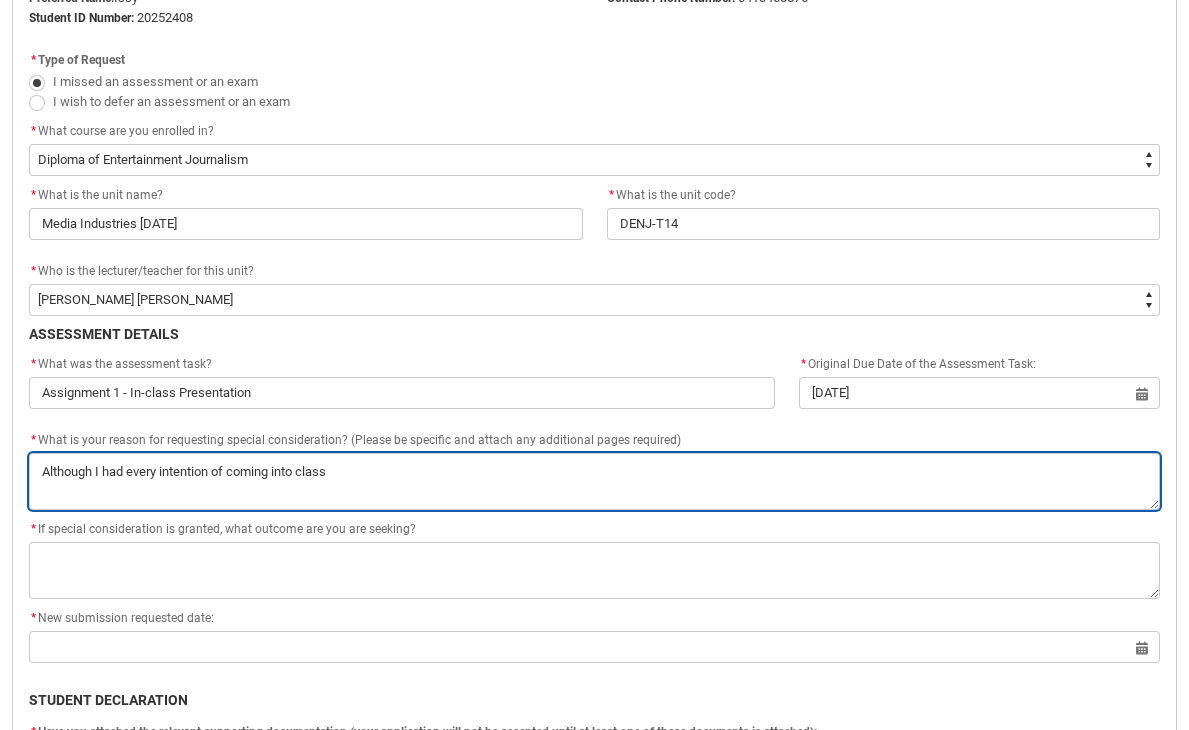 type on "Although I had every intention of coming into class" 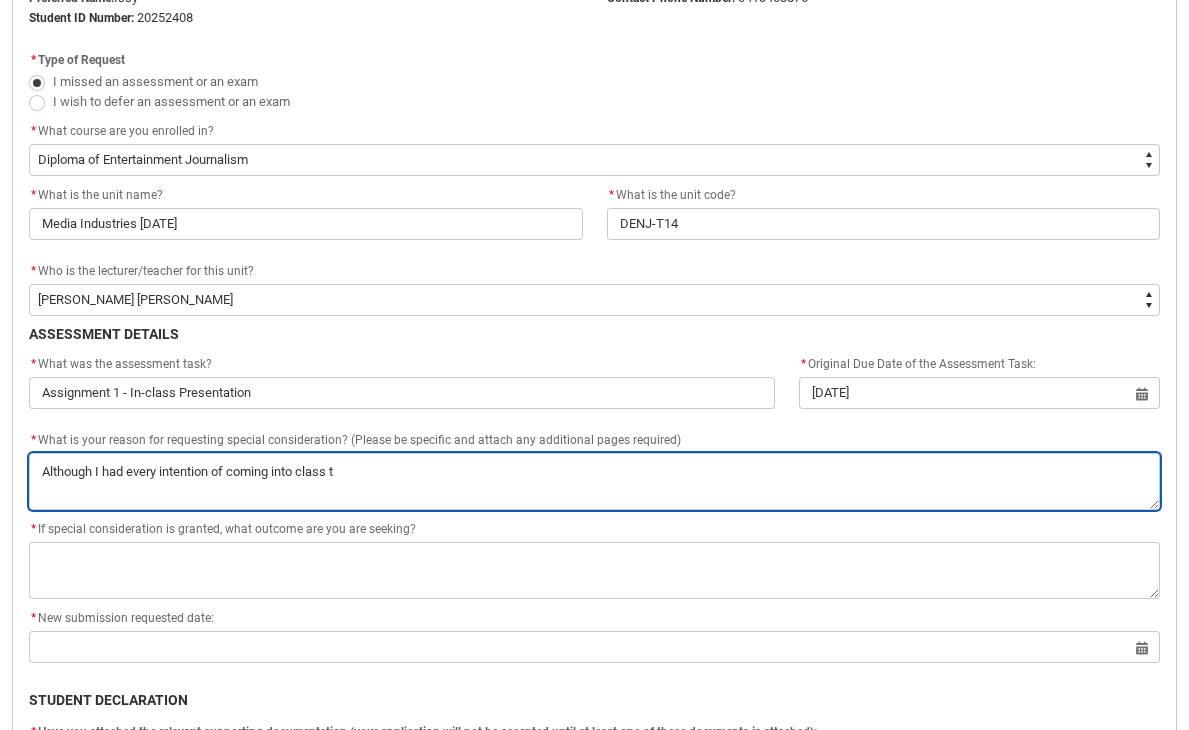 type on "Although I had every intention of coming into class to" 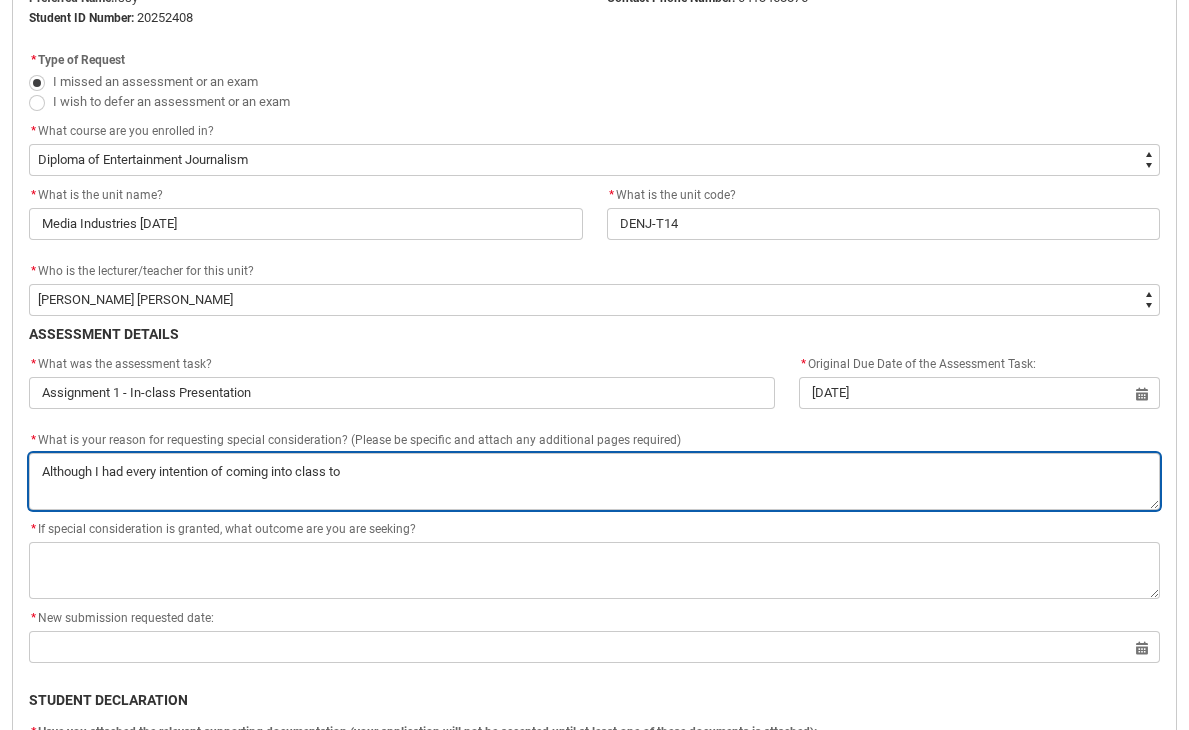 type on "Although I had every intention of coming into class [PERSON_NAME]" 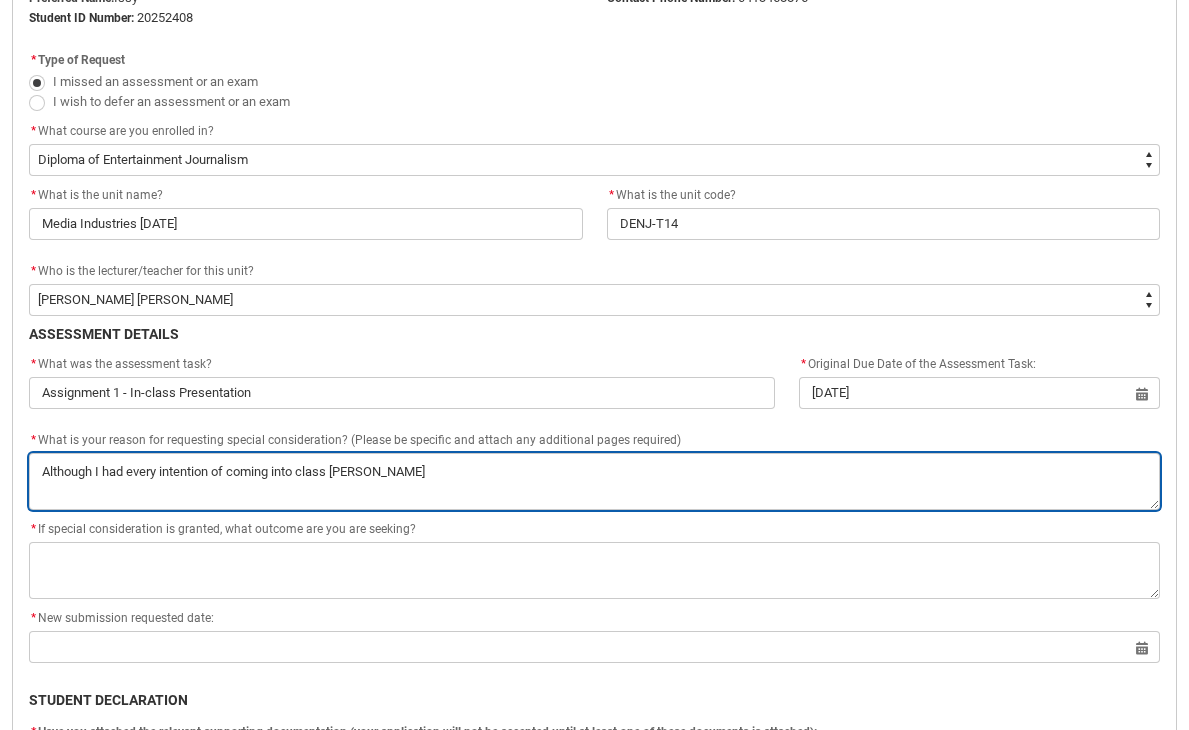 type on "Although I had every intention of coming into class toda" 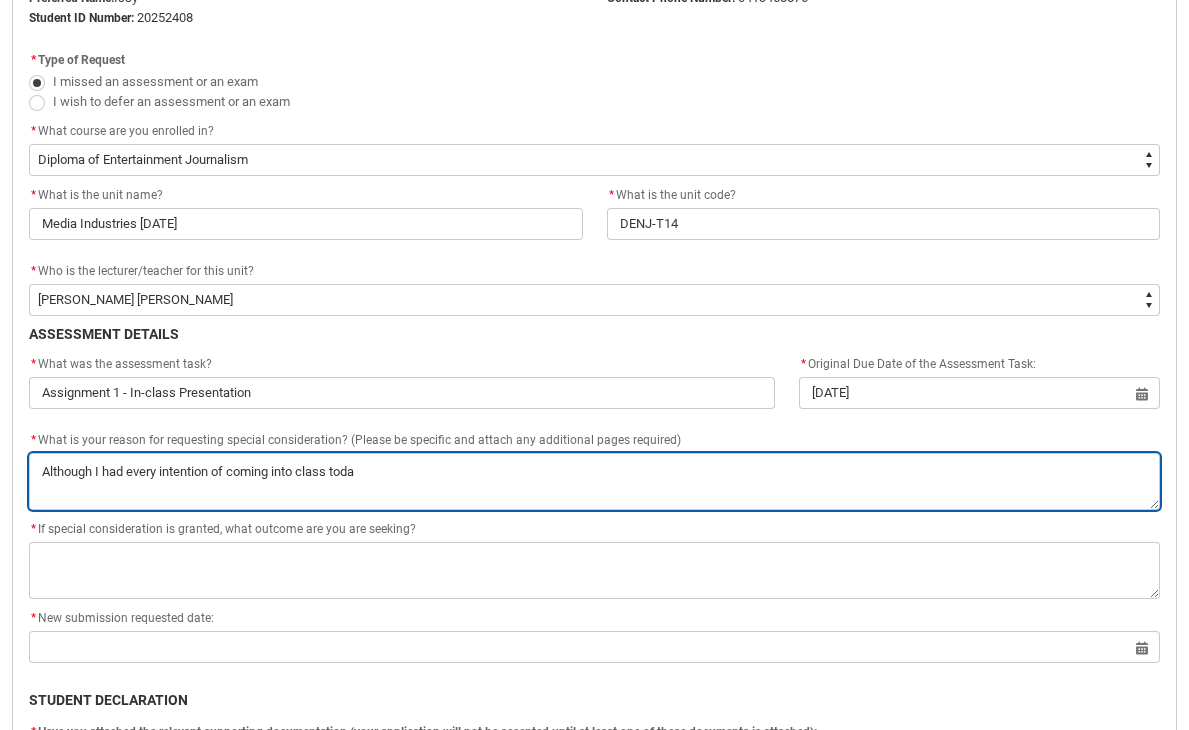 type on "Although I had every intention of coming into class [DATE]" 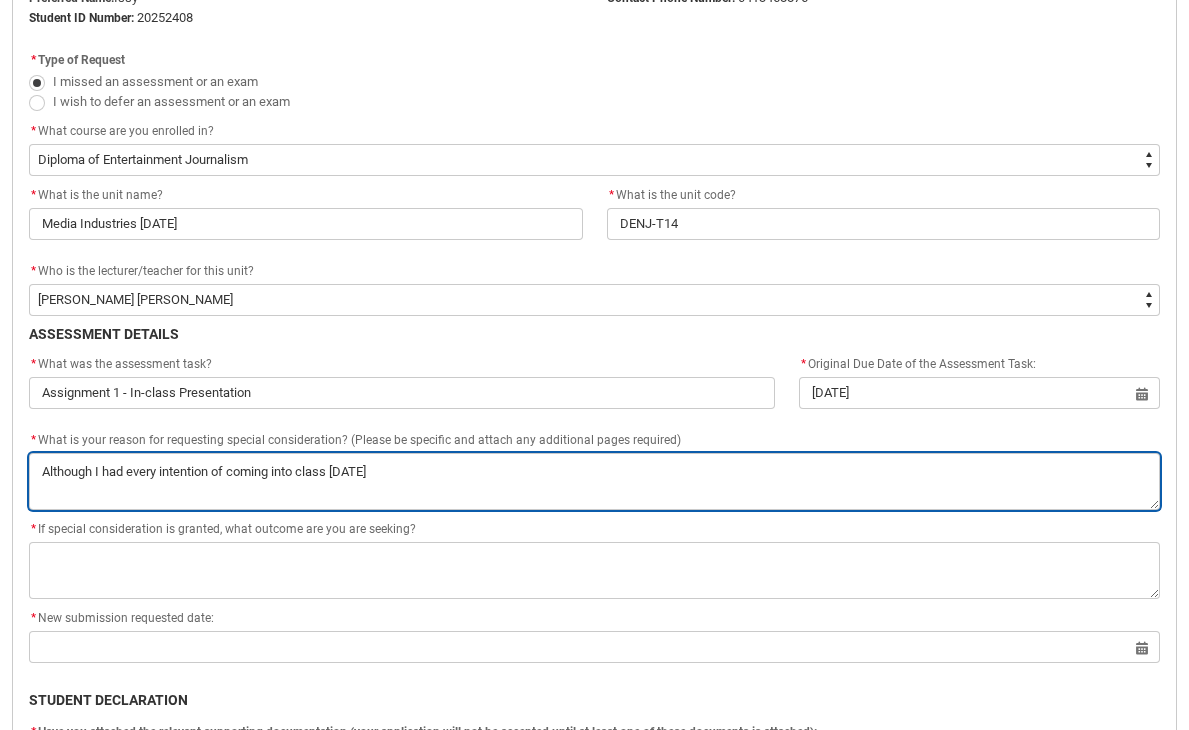 type on "Although I had every intention of coming into class [DATE]" 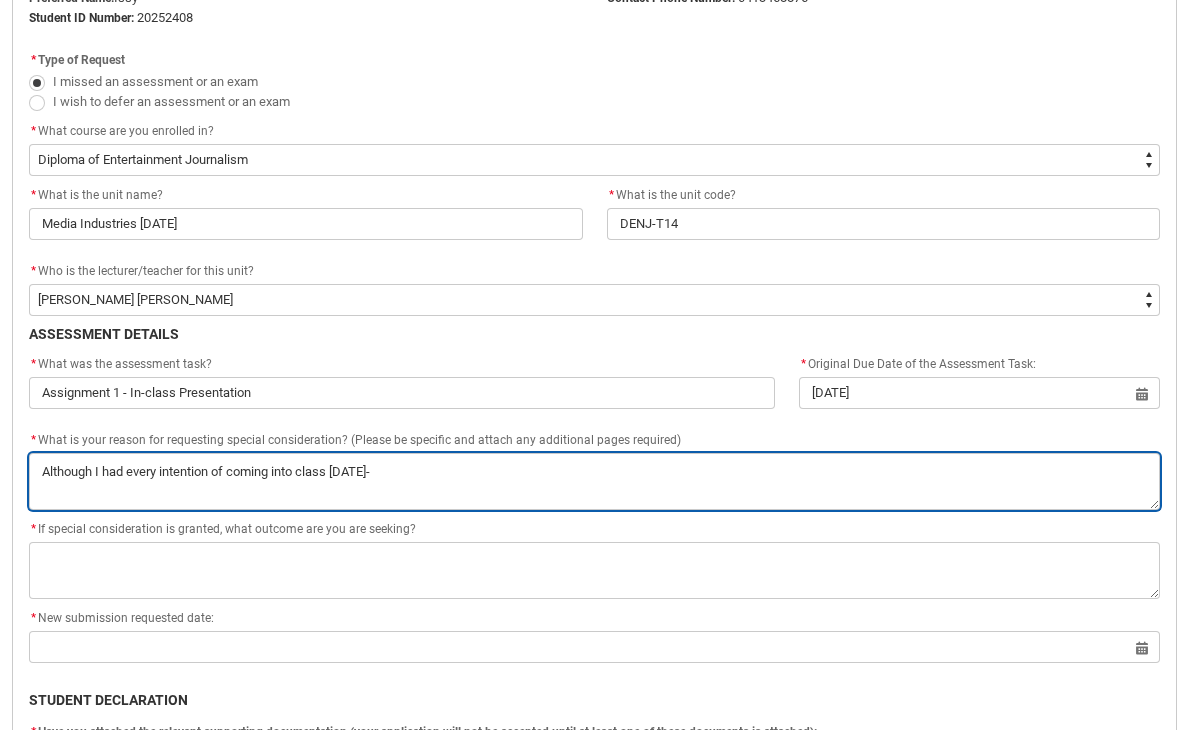 type on "Although I had every intention of coming into class [DATE]-" 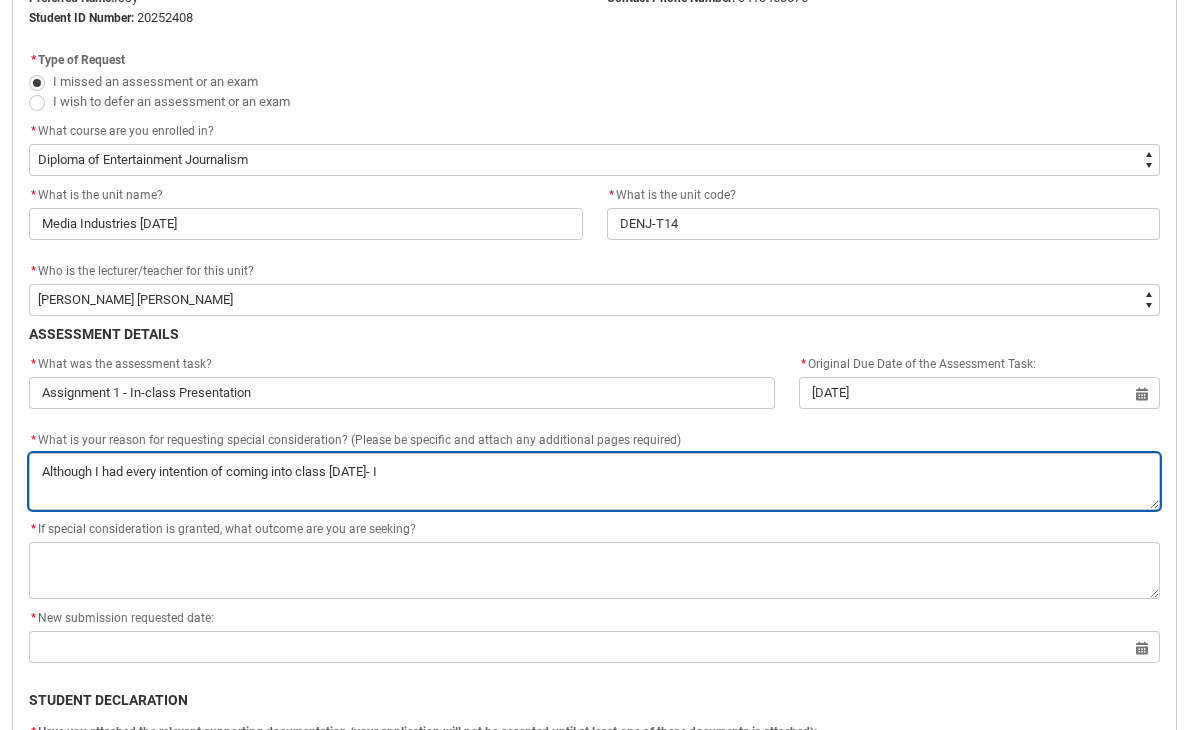 type on "Although I had every intention of coming into class [DATE]- I" 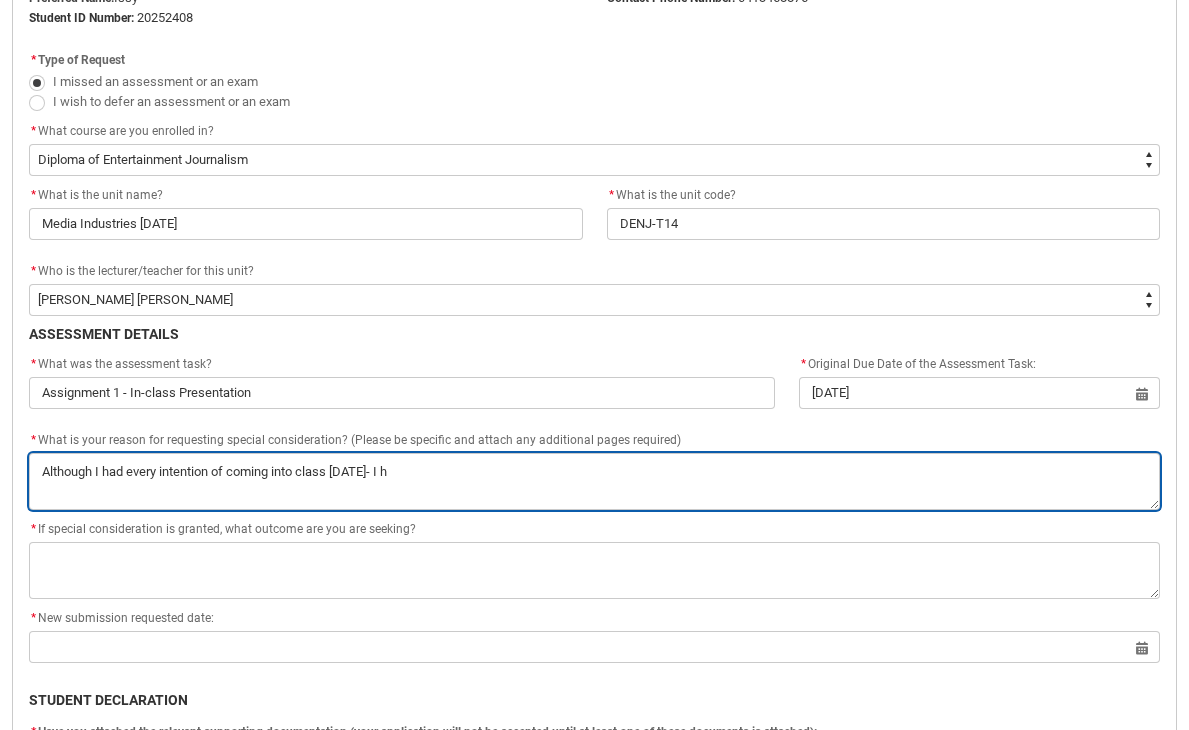 type on "Although I had every intention of coming into class [DATE]- I ha" 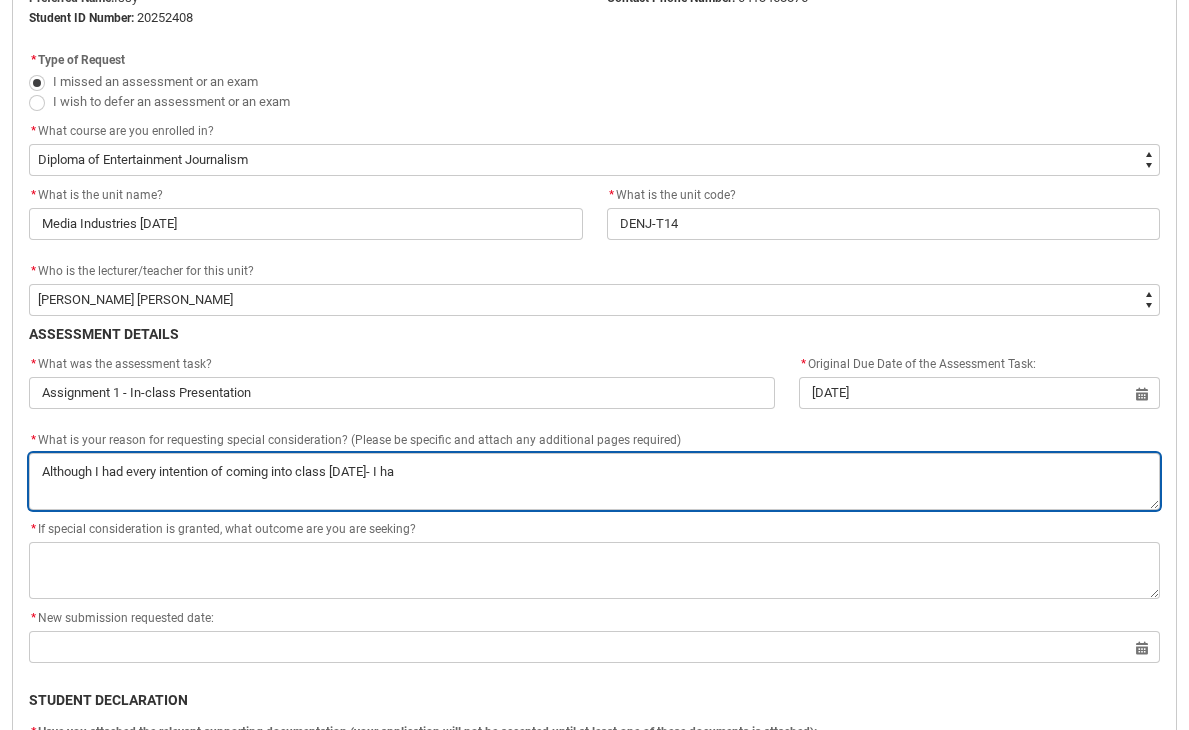 type on "Although I had every intention of coming into class [DATE]- I had" 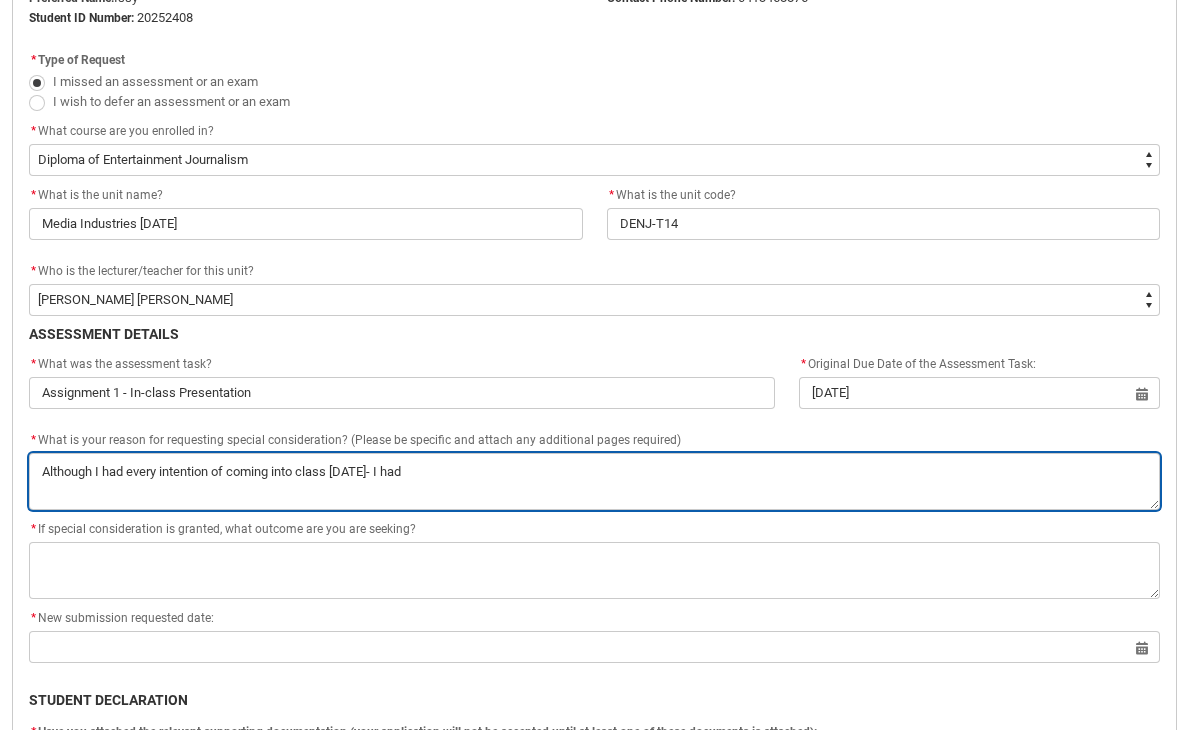 type on "Although I had every intention of coming into class [DATE]- I had" 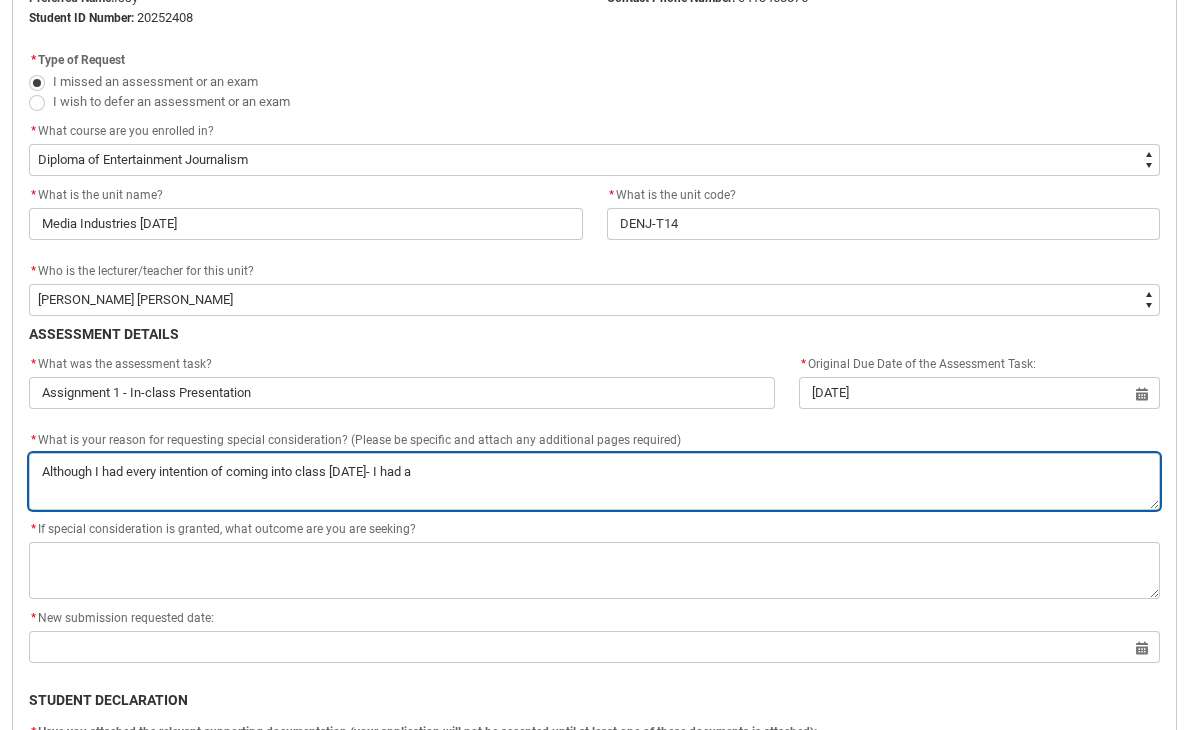 type on "Although I had every intention of coming into class [DATE]- I had a" 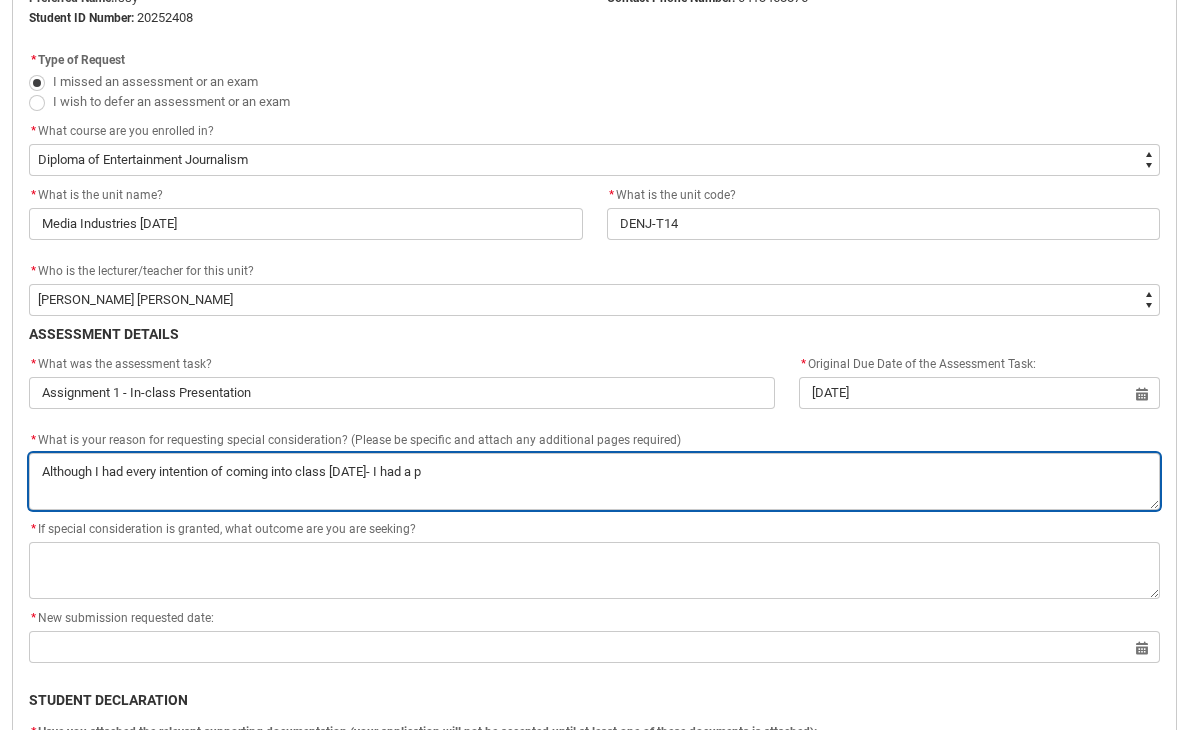 type on "Although I had every intention of coming into class [DATE]- I had a" 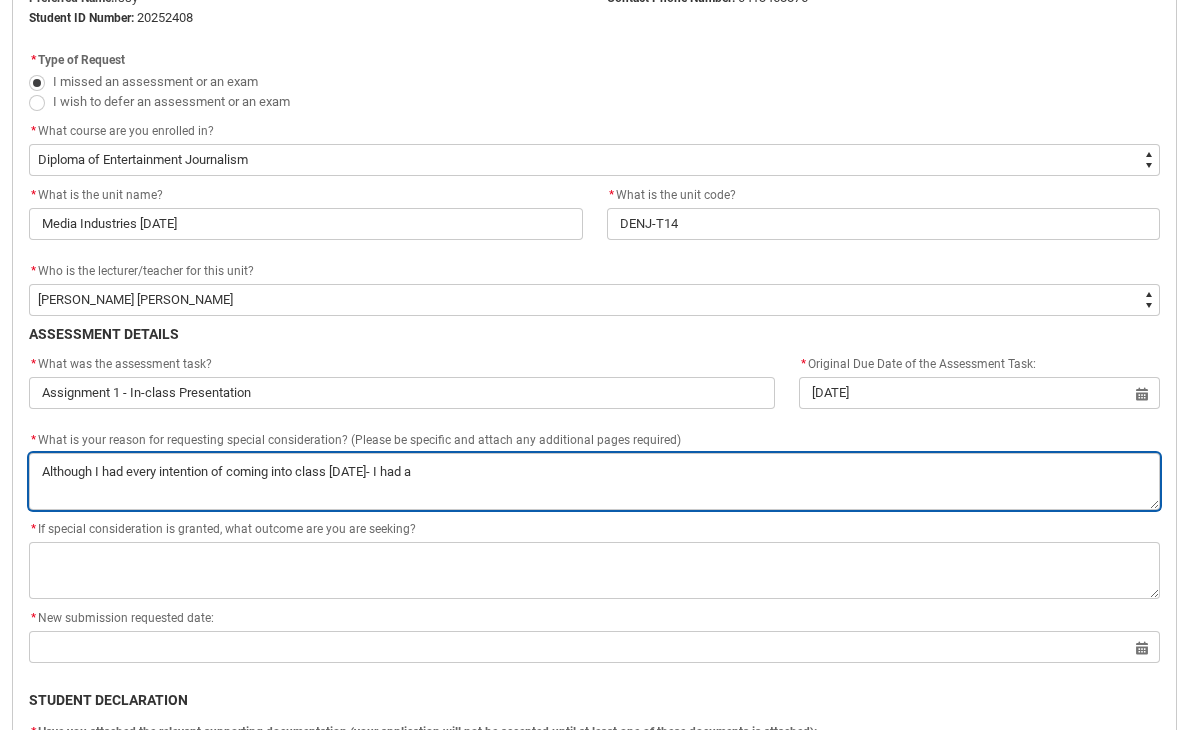 type on "Although I had every intention of coming into class [DATE]- I had a" 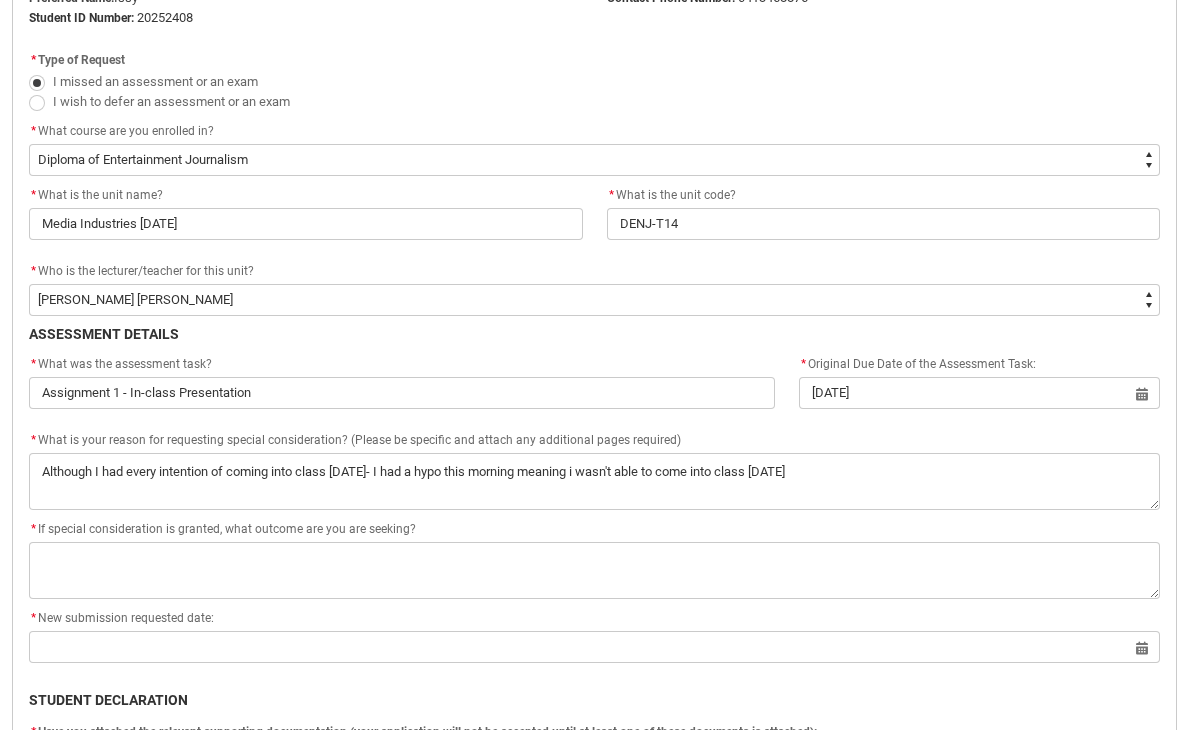 click on "* What is your reason for requesting special consideration? (Please be specific and attach any additional pages required) *" 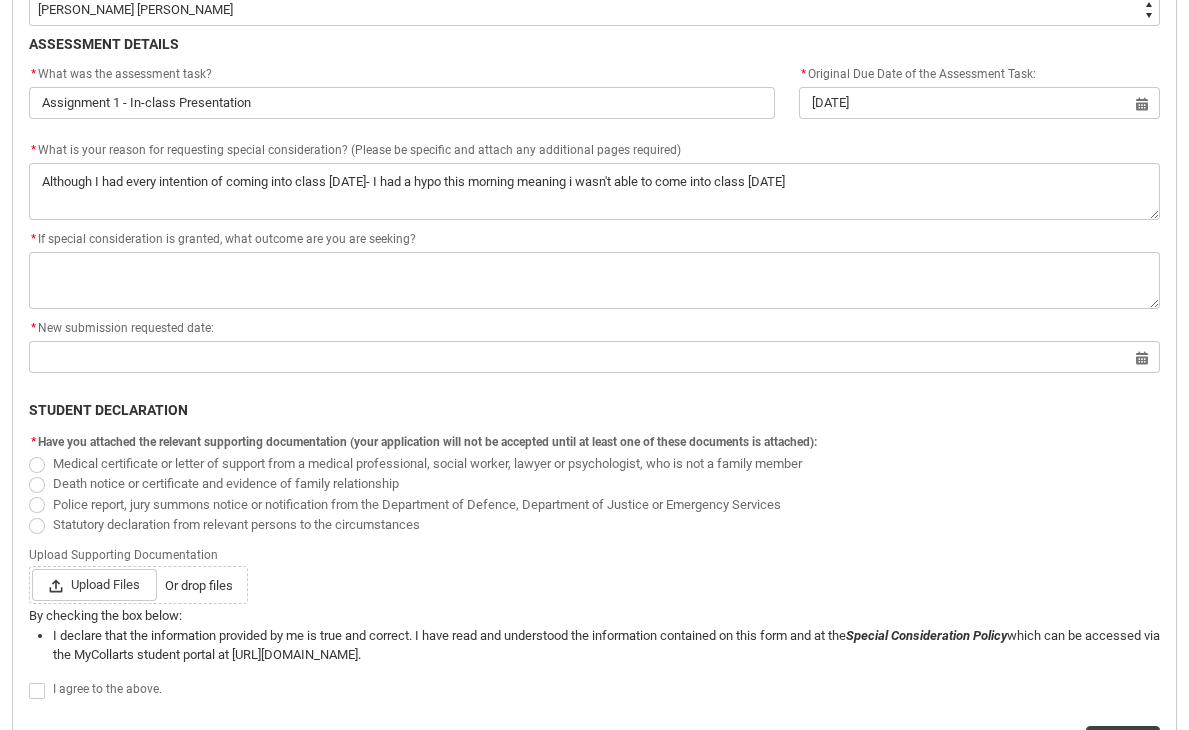 scroll, scrollTop: 893, scrollLeft: 0, axis: vertical 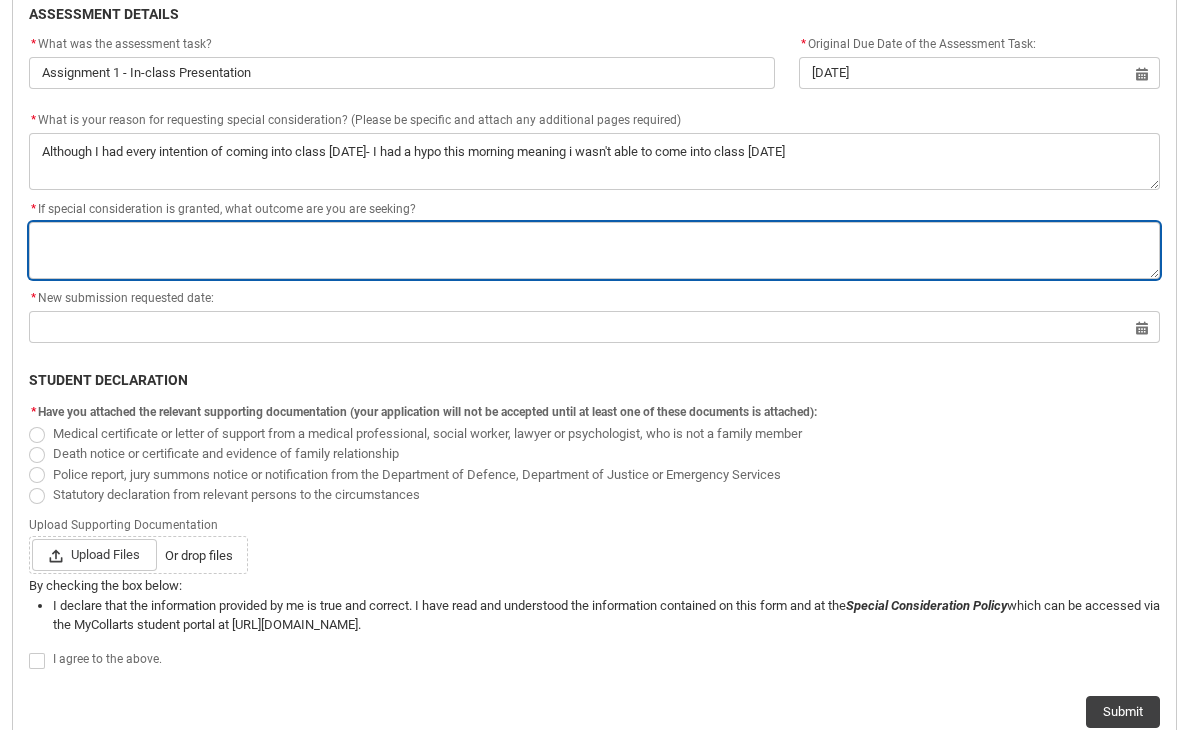 click on "*" at bounding box center [594, 250] 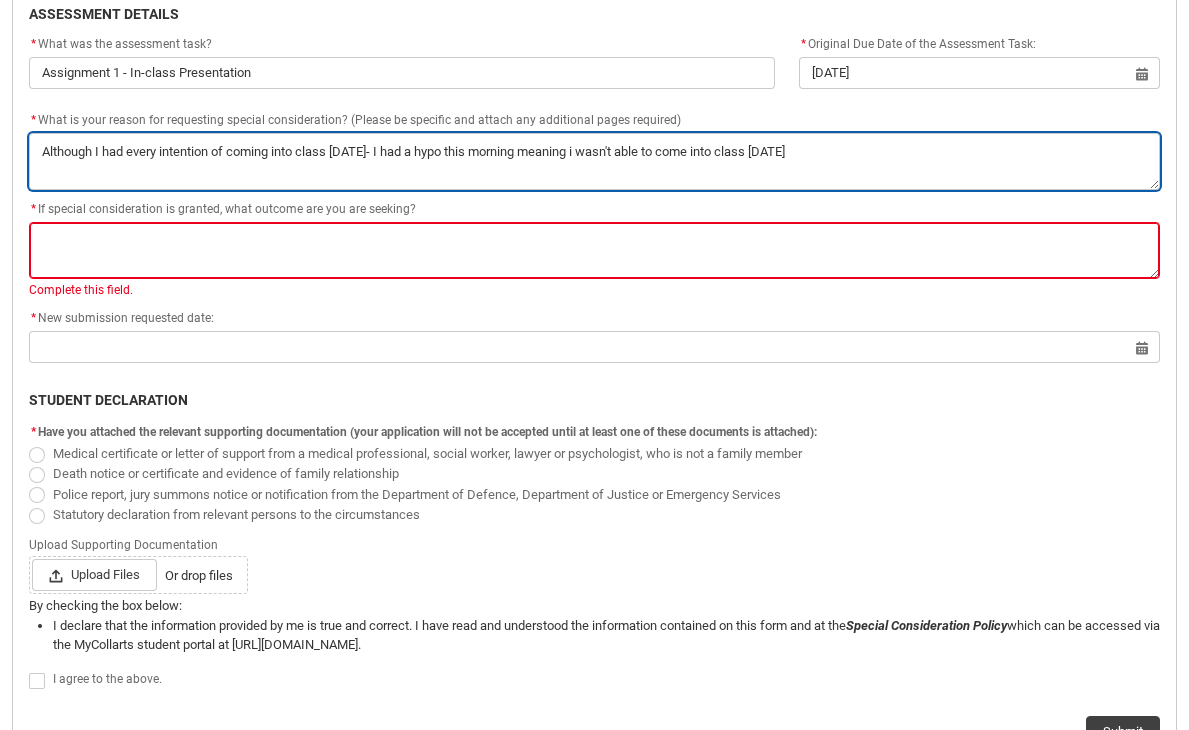 click on "*" at bounding box center (594, 161) 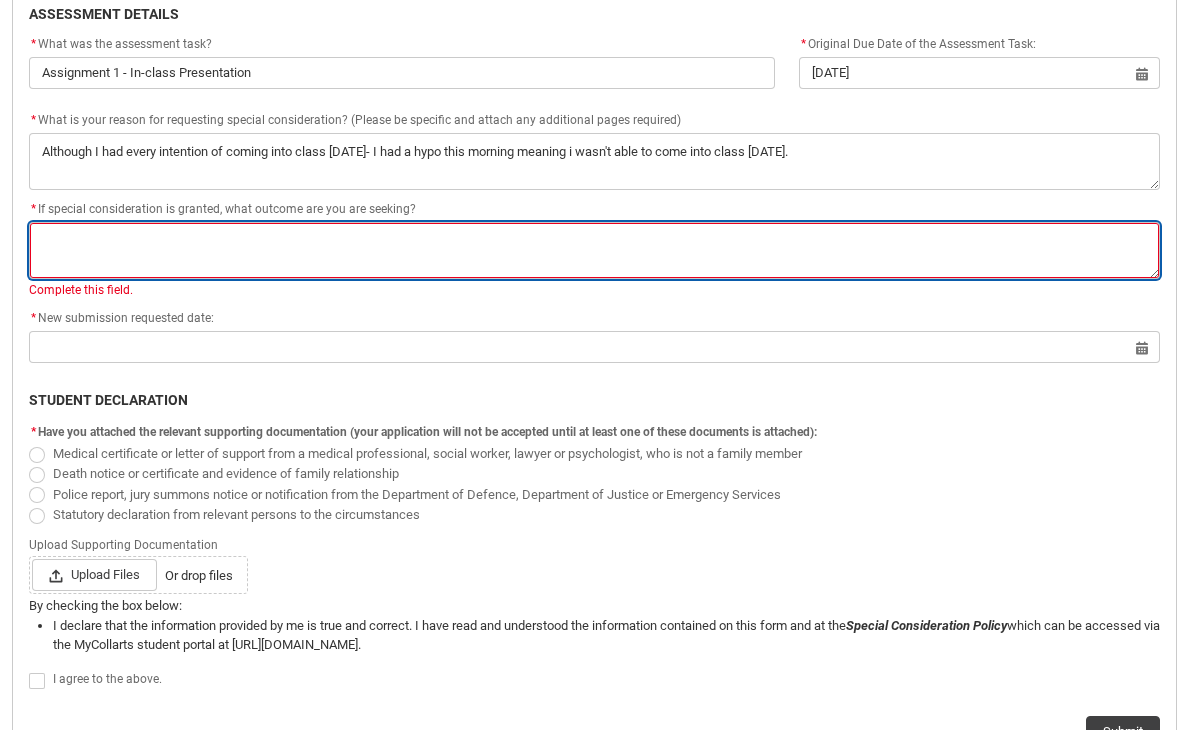 click on "*" at bounding box center [594, 250] 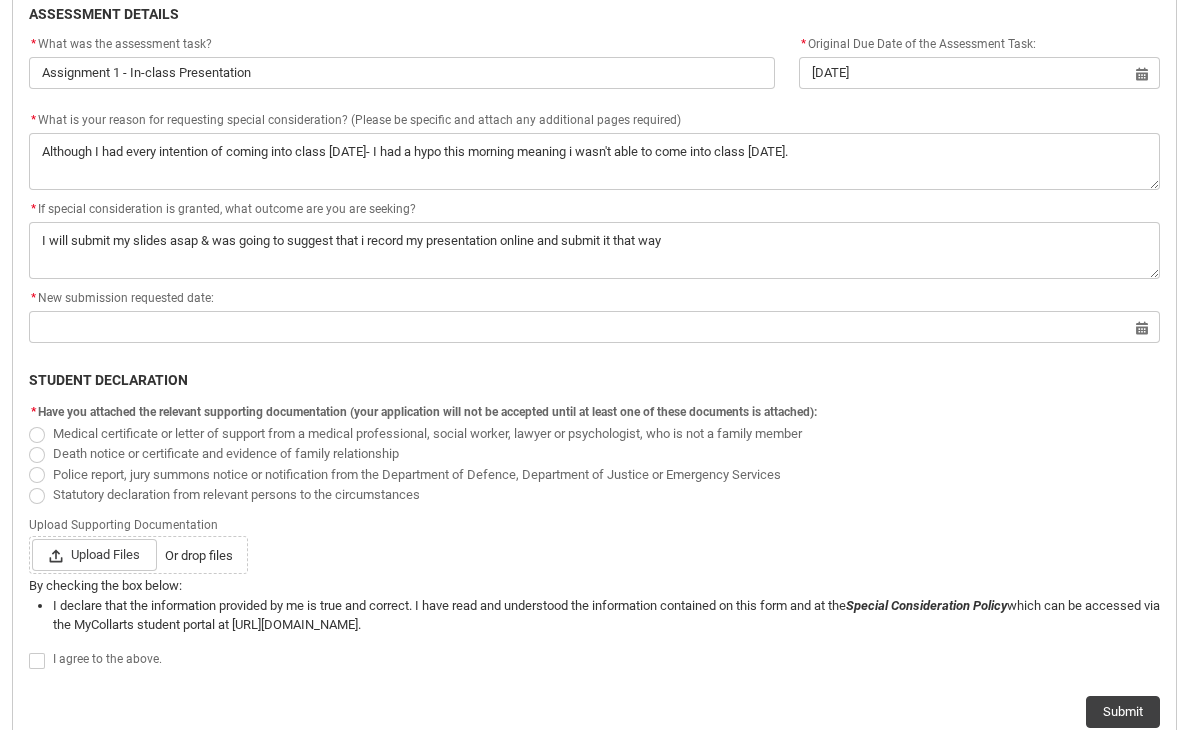 click on "* New submission requested date:" 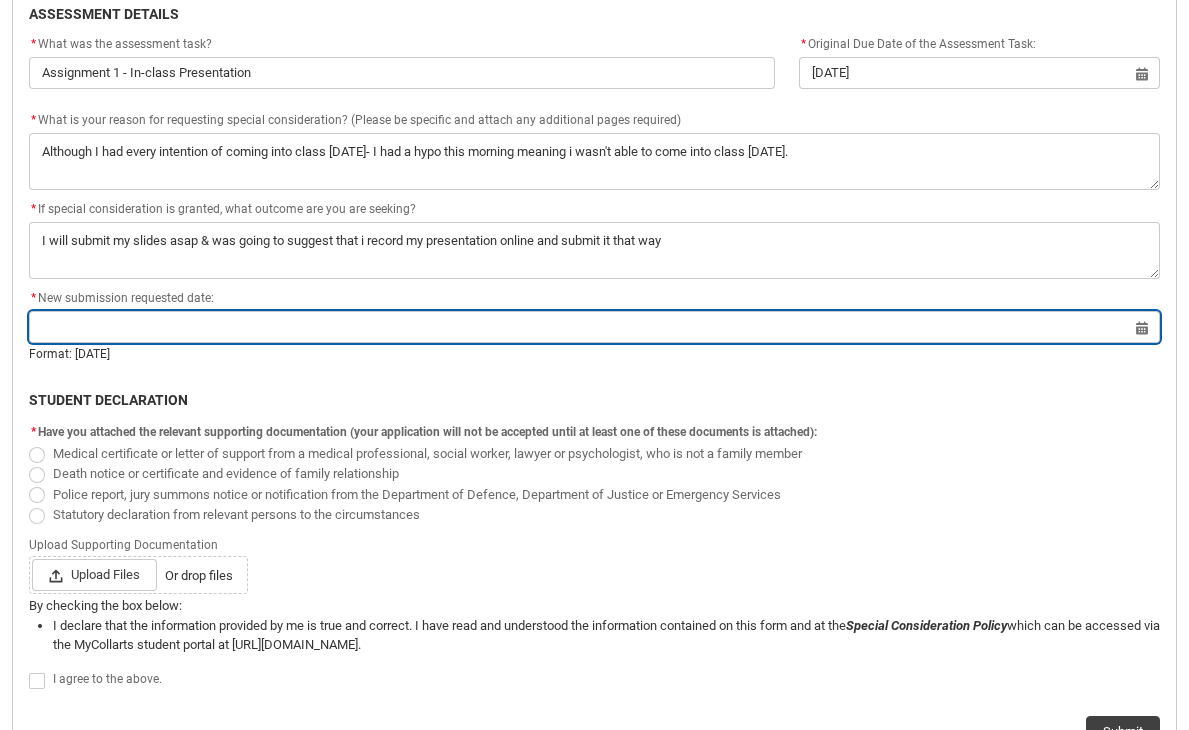 click at bounding box center (594, 327) 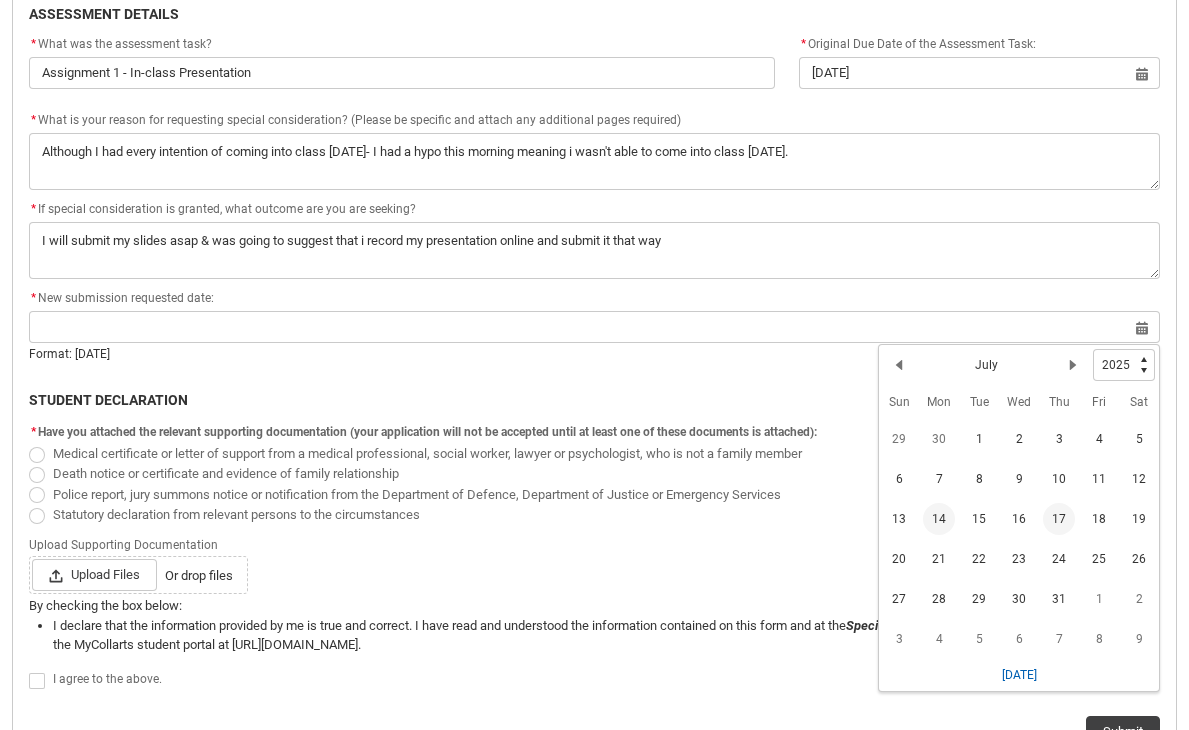 click on "17" 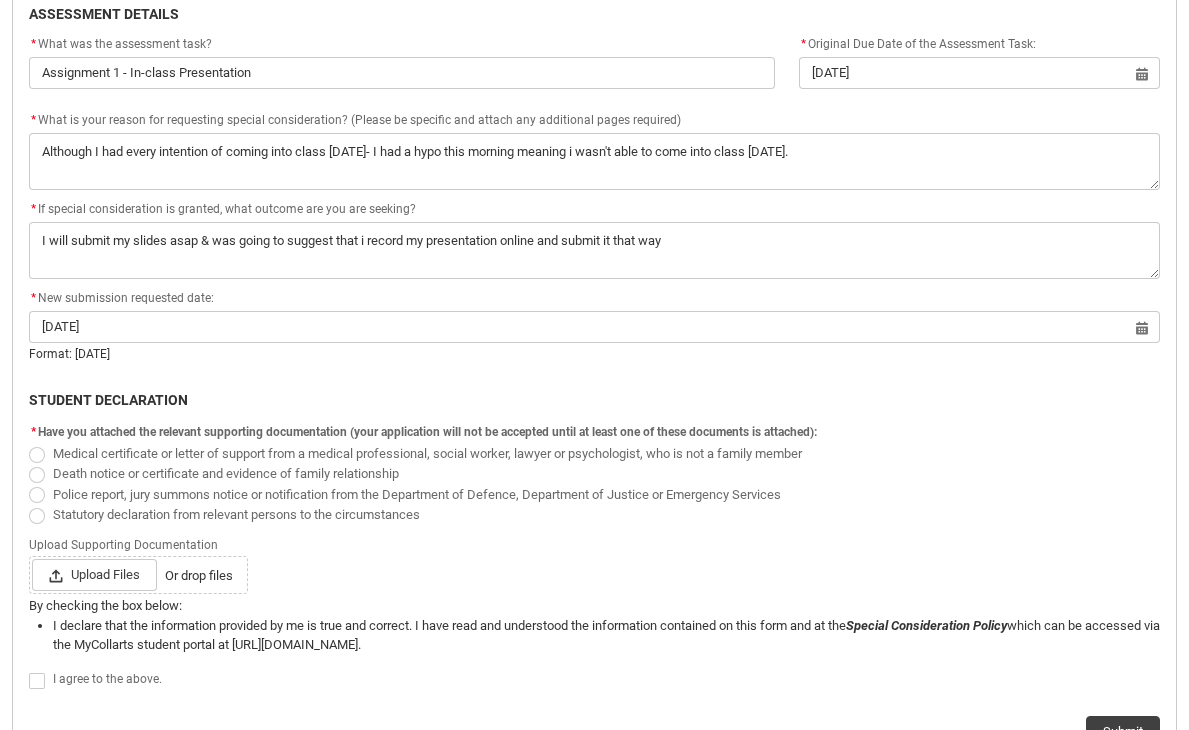 click on "STUDENT DECLARATION" 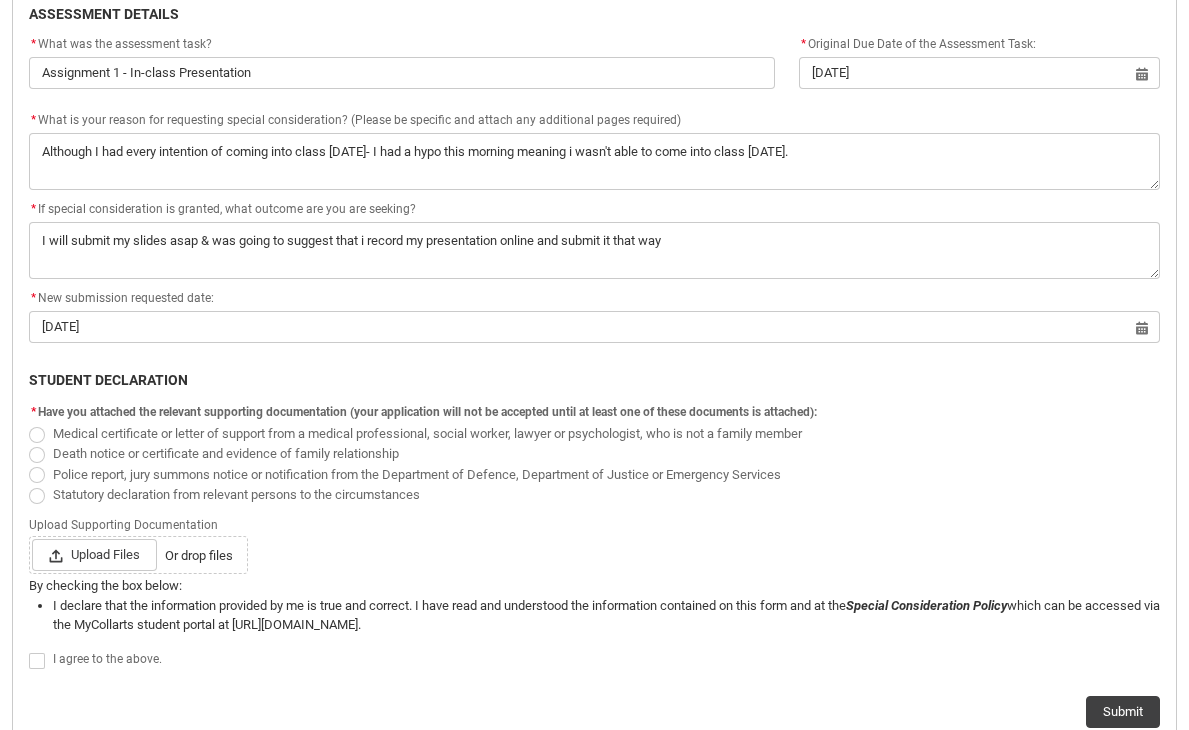 scroll, scrollTop: 933, scrollLeft: 0, axis: vertical 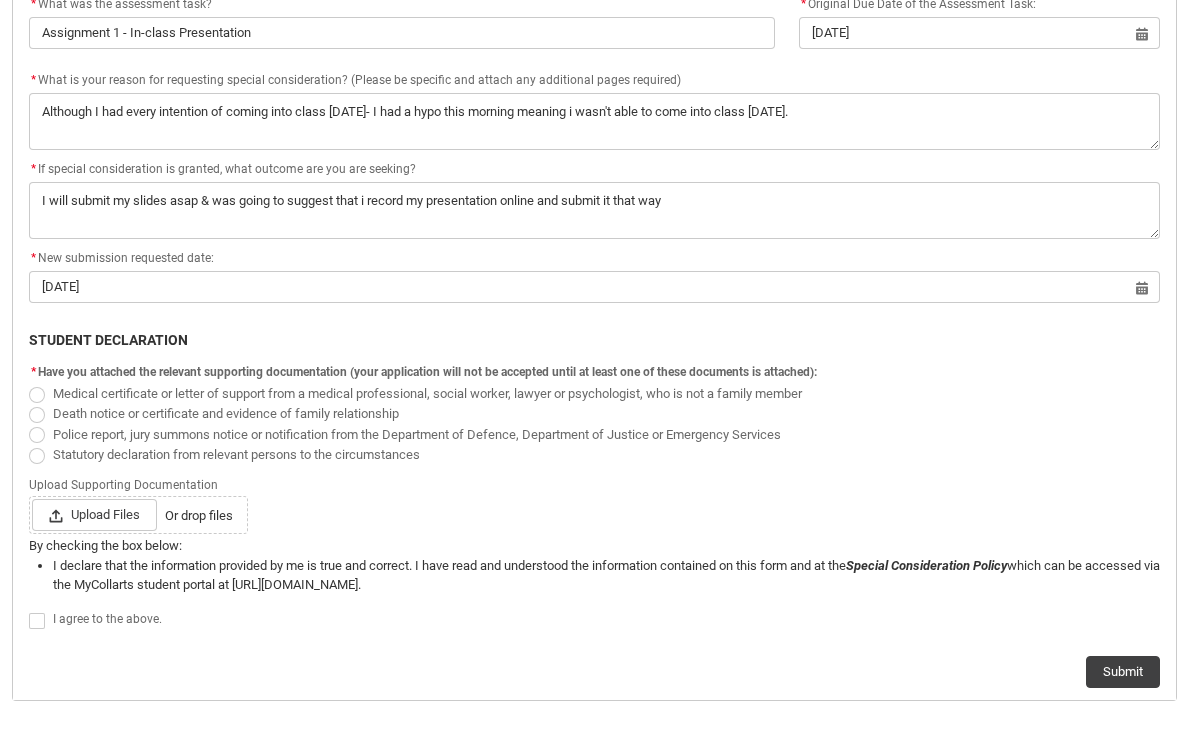 click on "Medical certificate or letter of support from a medical professional, social worker, lawyer or psychologist, who is not a family member" at bounding box center [431, 391] 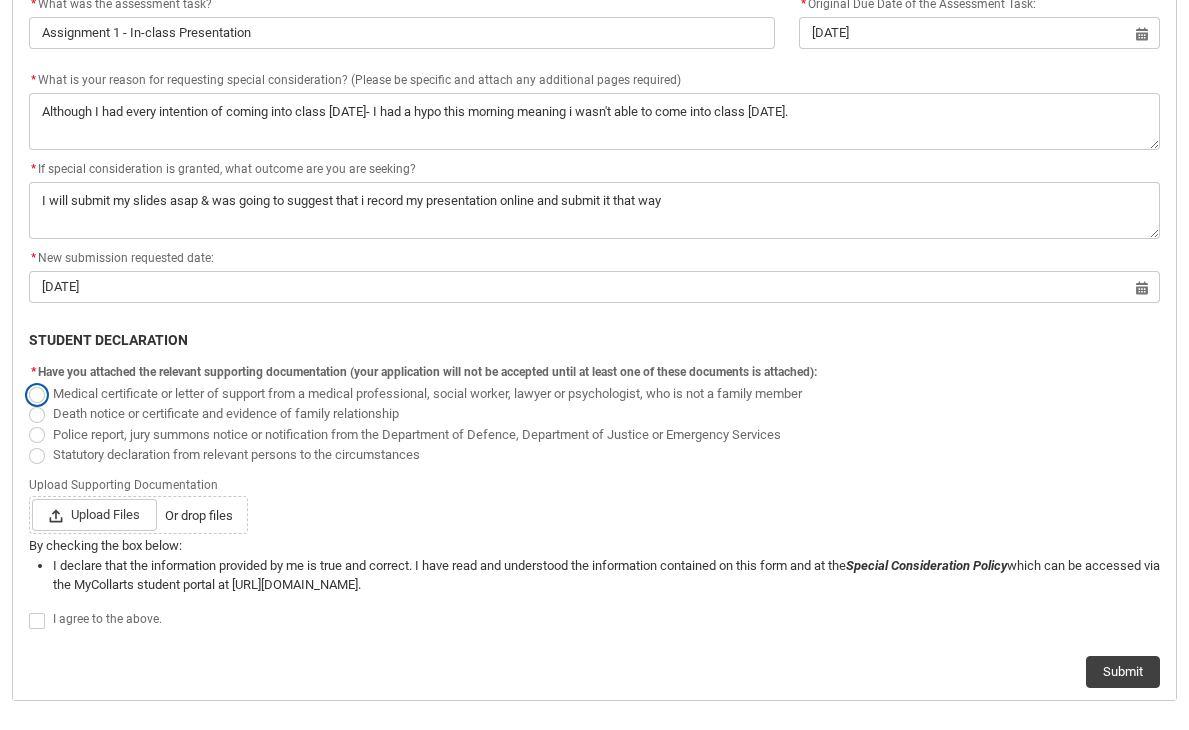 click on "Medical certificate or letter of support from a medical professional, social worker, lawyer or psychologist, who is not a family member" at bounding box center (28, 382) 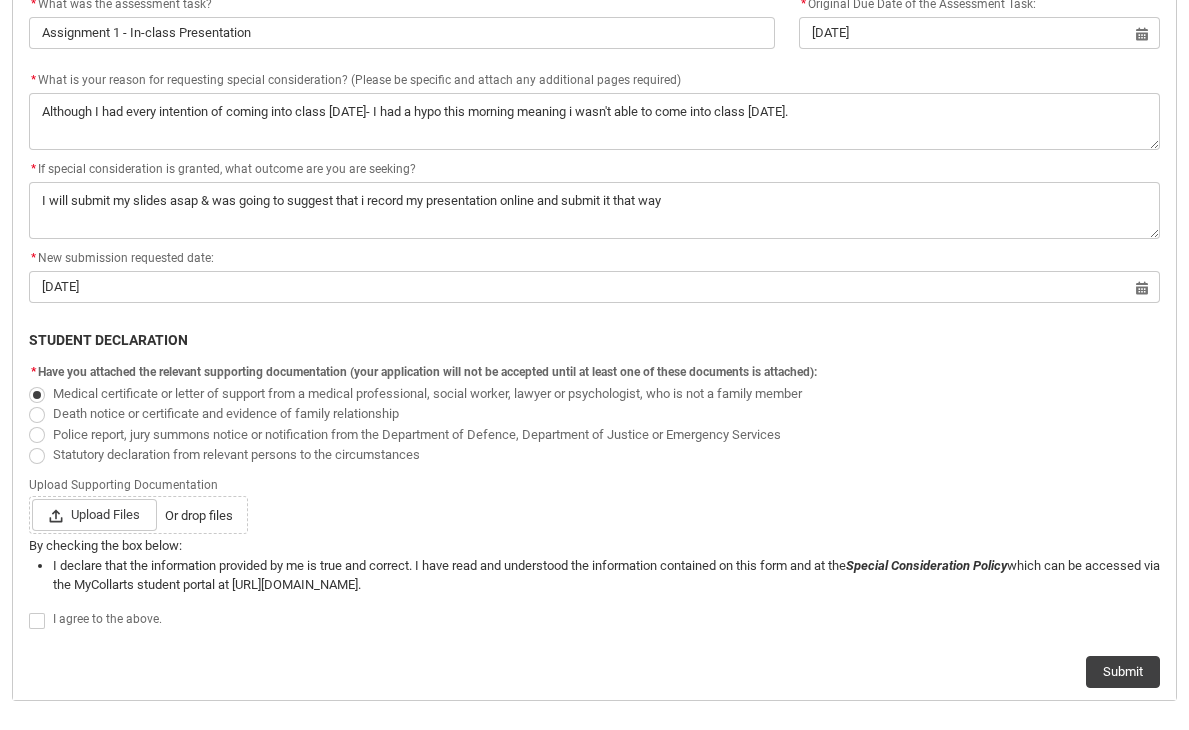 click on "Upload Files Or drop files" 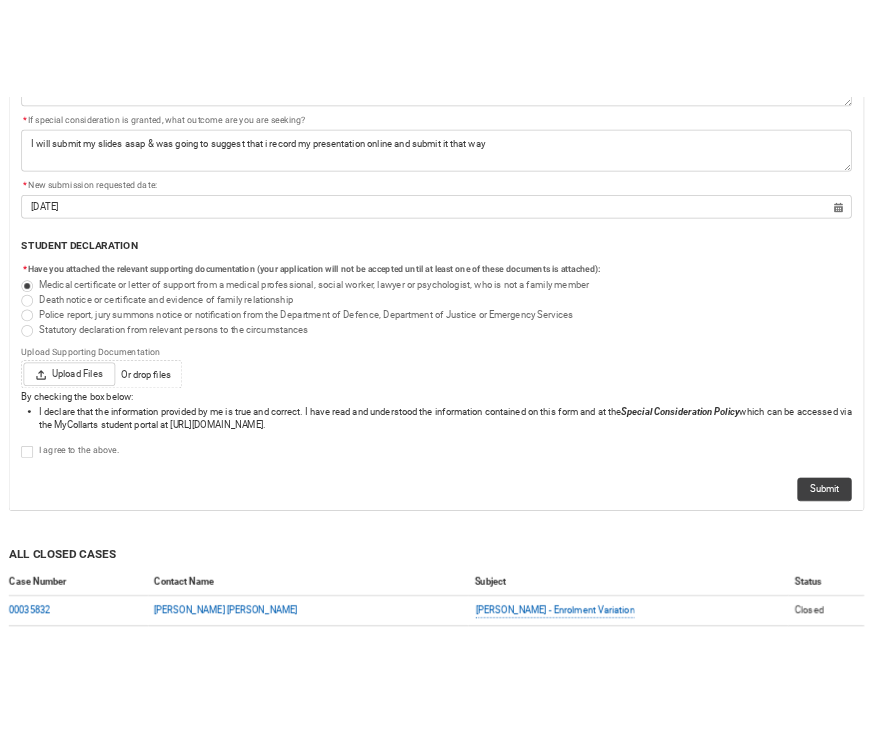 scroll, scrollTop: 1093, scrollLeft: 0, axis: vertical 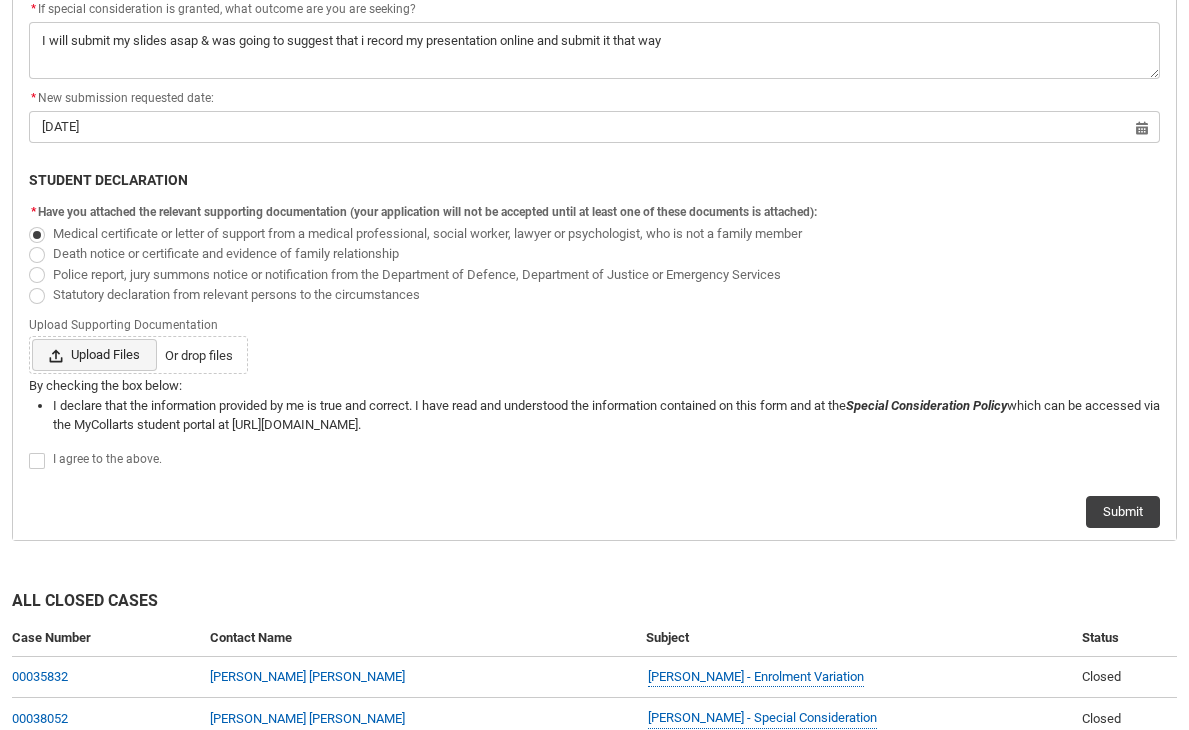 click on "Upload Files" at bounding box center (94, 355) 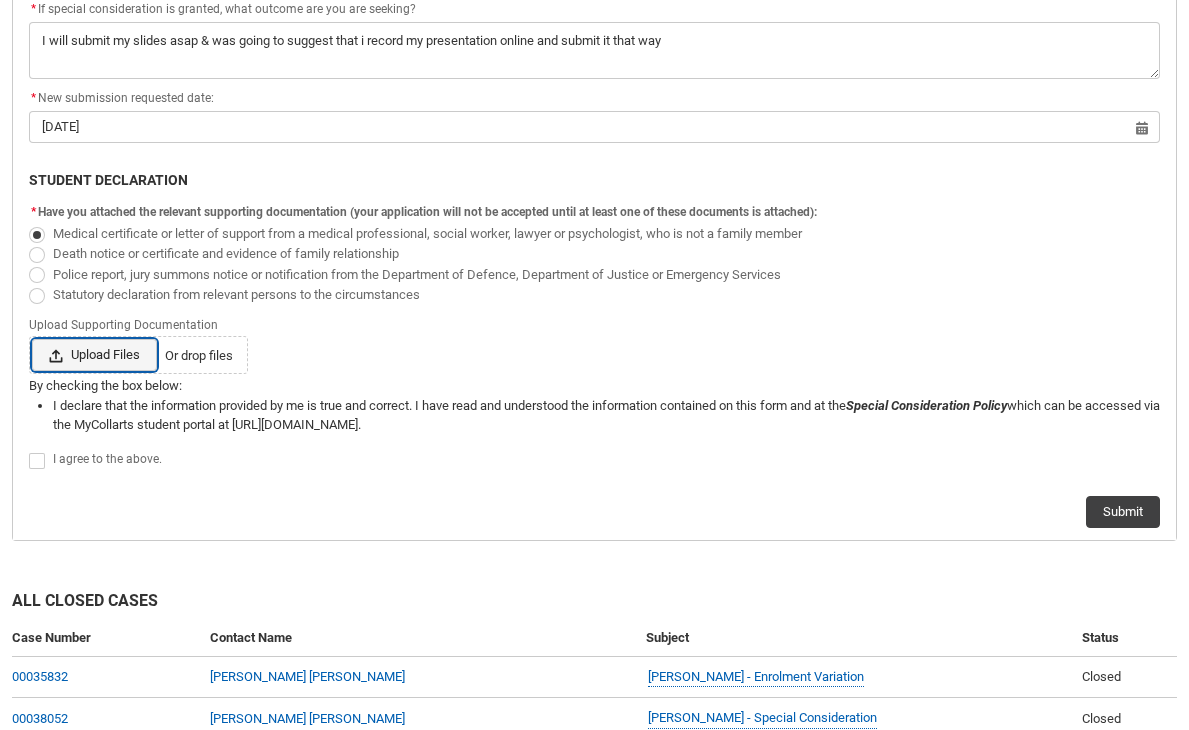 click on "Upload Files Or drop files" at bounding box center [31, 338] 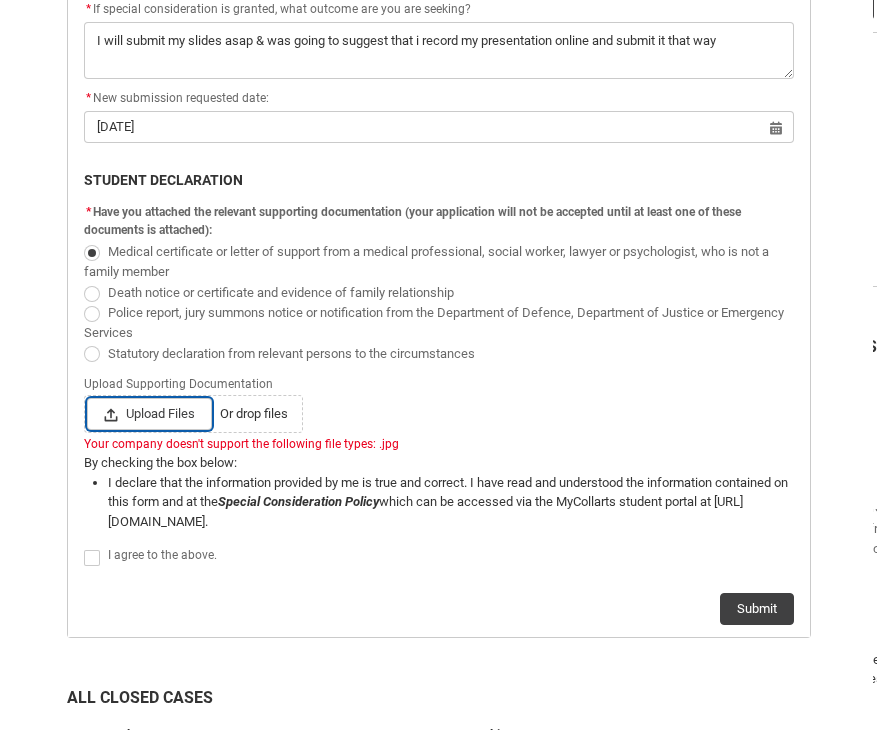 scroll, scrollTop: 1093, scrollLeft: 0, axis: vertical 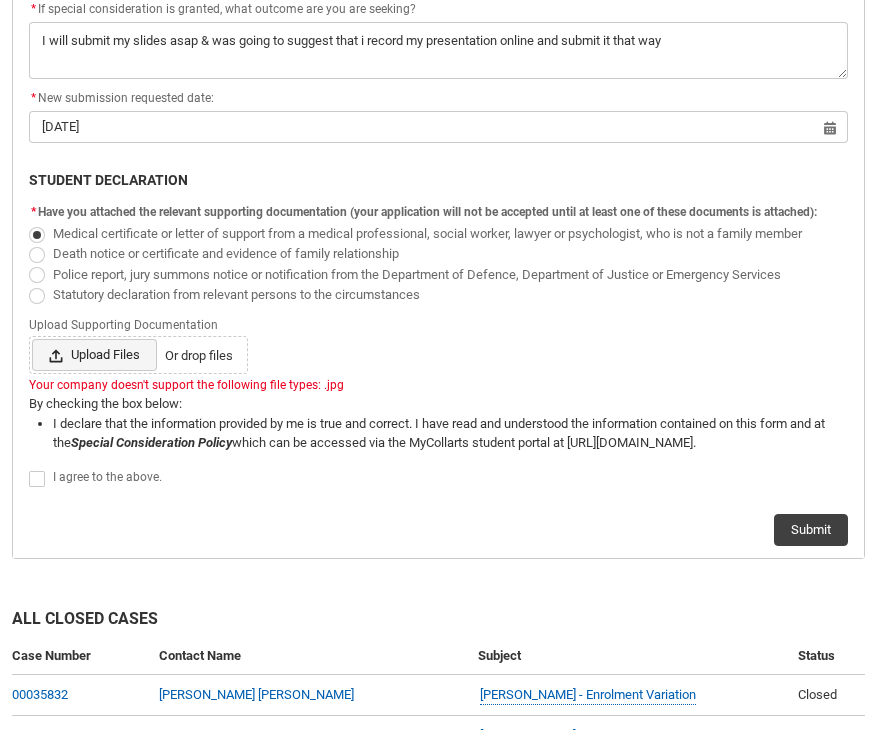click on "Upload Files" at bounding box center [94, 355] 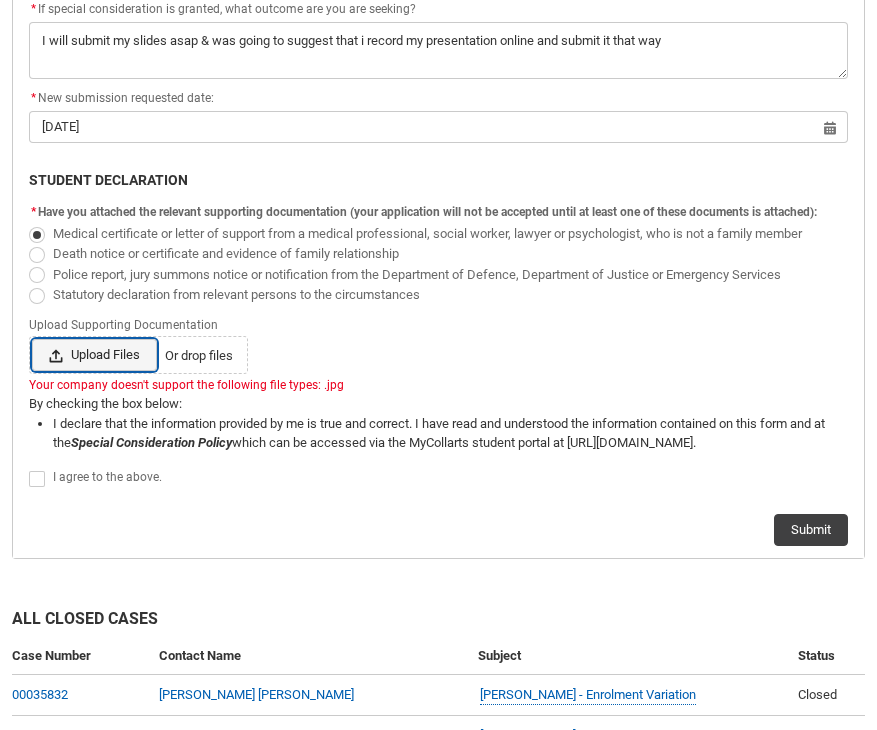 click on "Upload Files Or drop files" at bounding box center [31, 338] 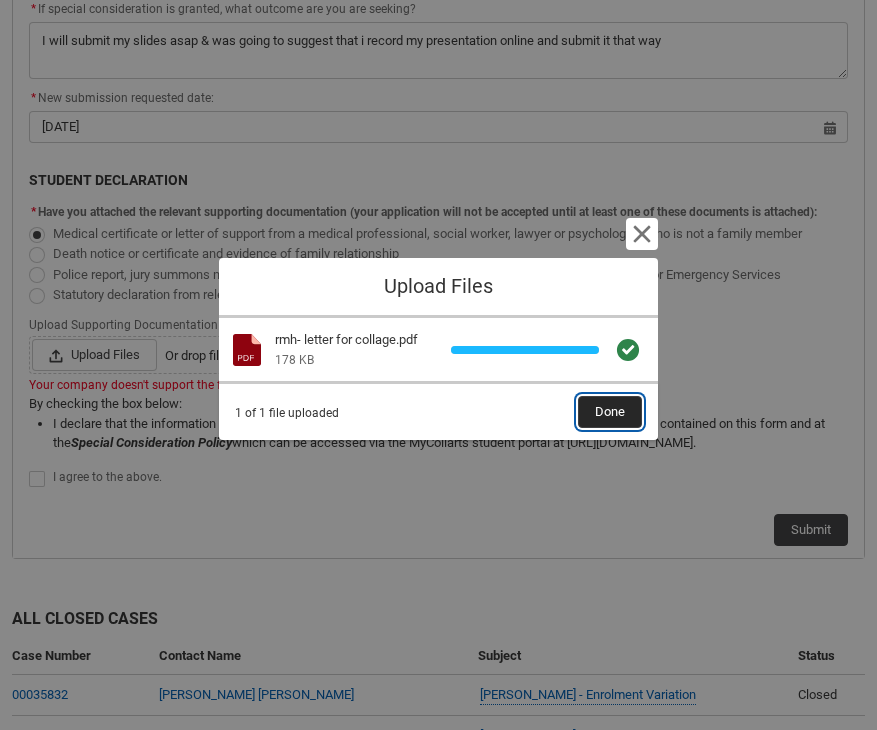 click on "Done" at bounding box center [610, 412] 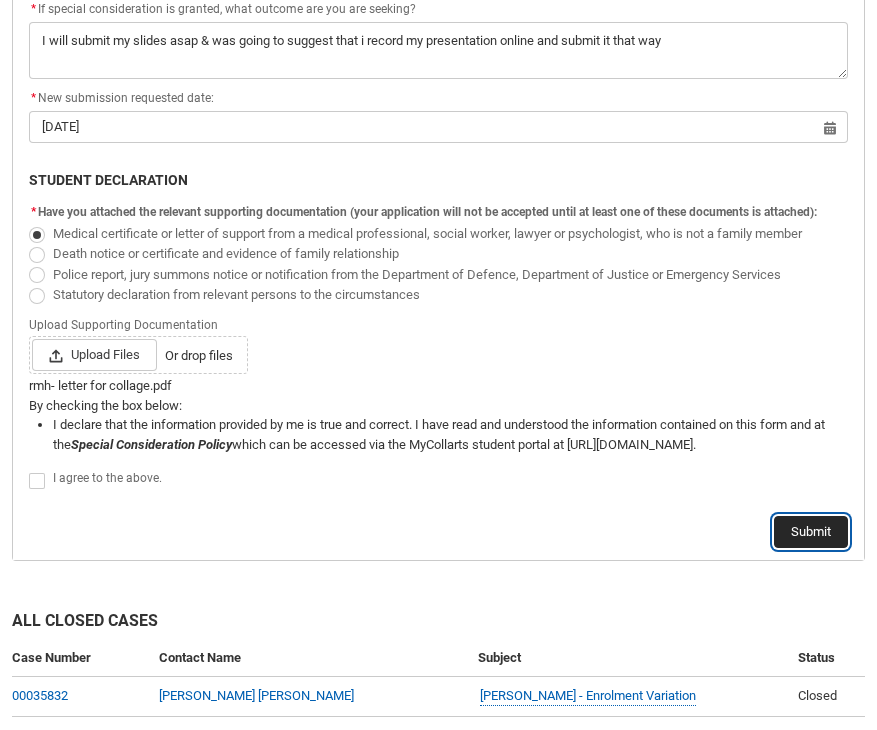 click on "Submit" 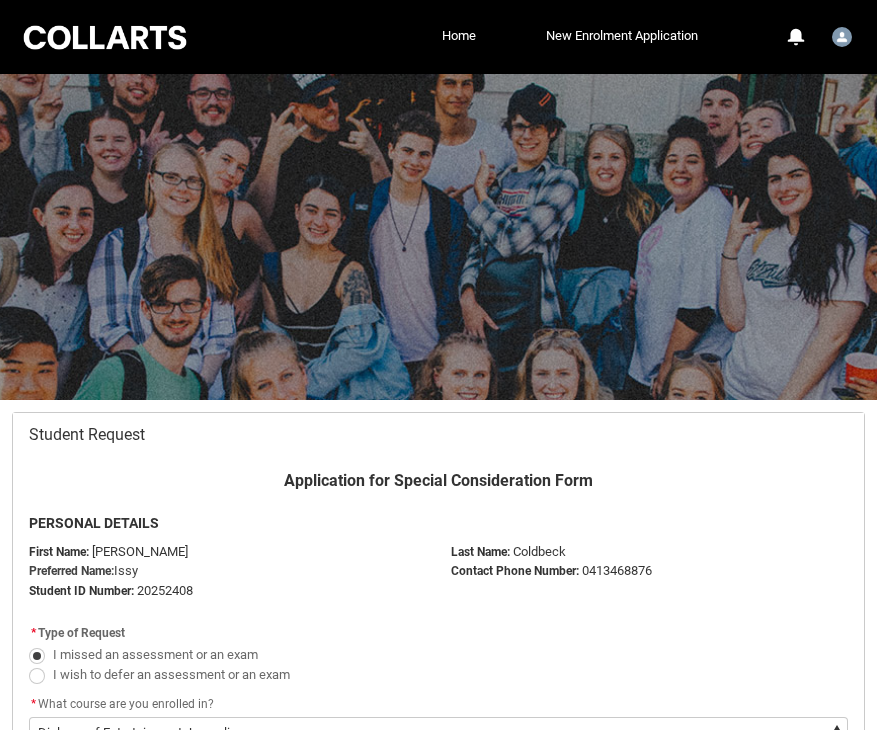 scroll, scrollTop: 1178, scrollLeft: 0, axis: vertical 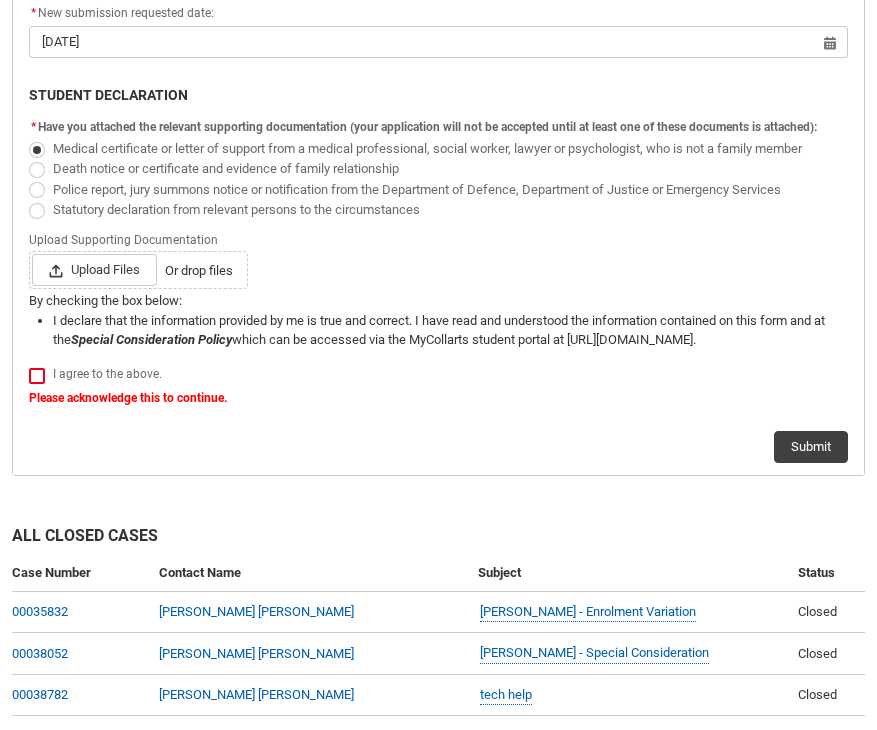 click 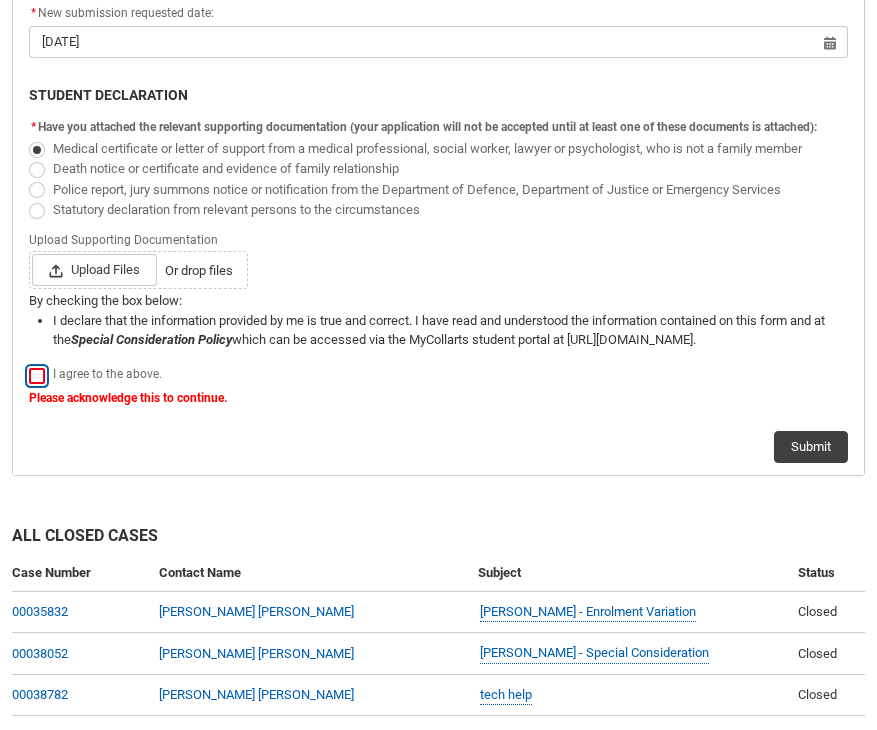 click at bounding box center [28, 365] 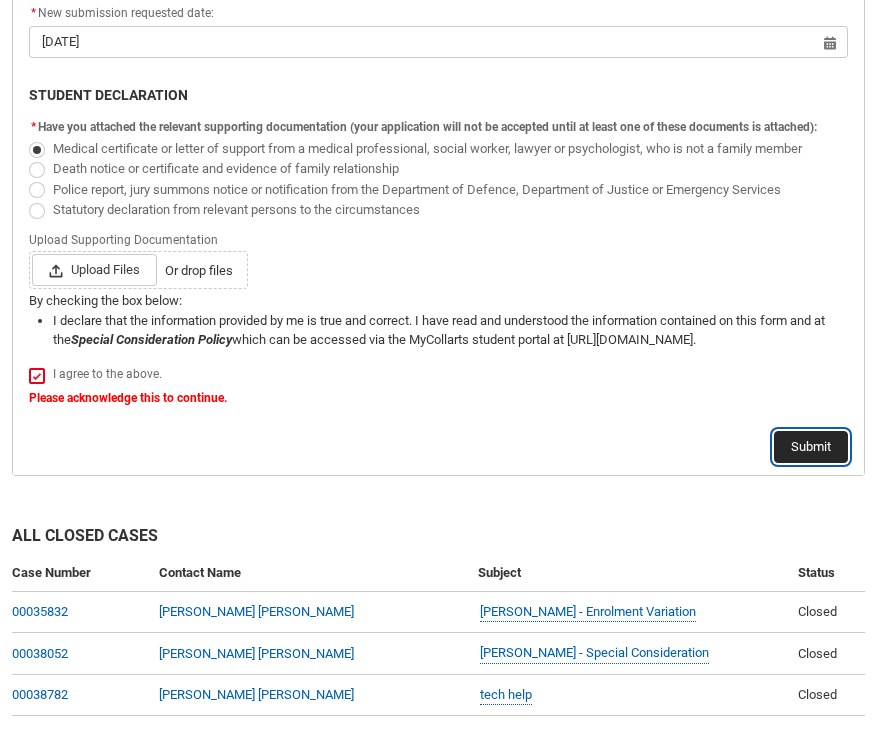 click on "Submit" 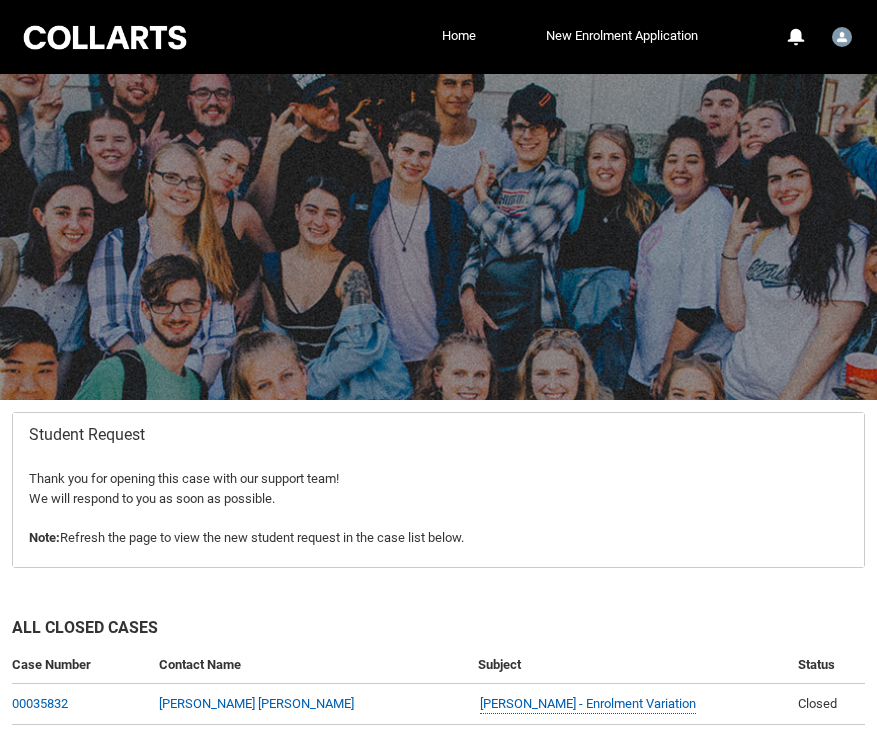 scroll, scrollTop: 213, scrollLeft: 0, axis: vertical 